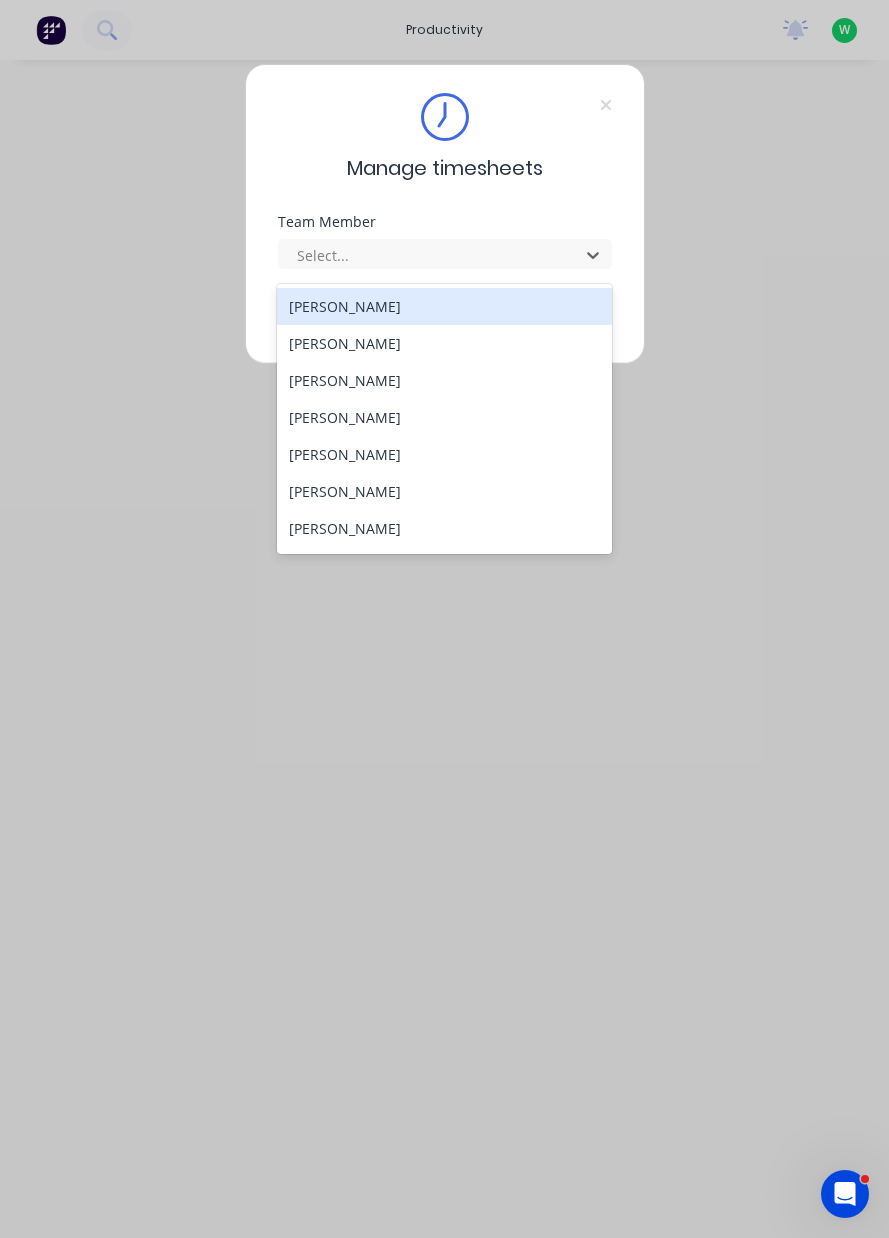 scroll, scrollTop: 7, scrollLeft: 0, axis: vertical 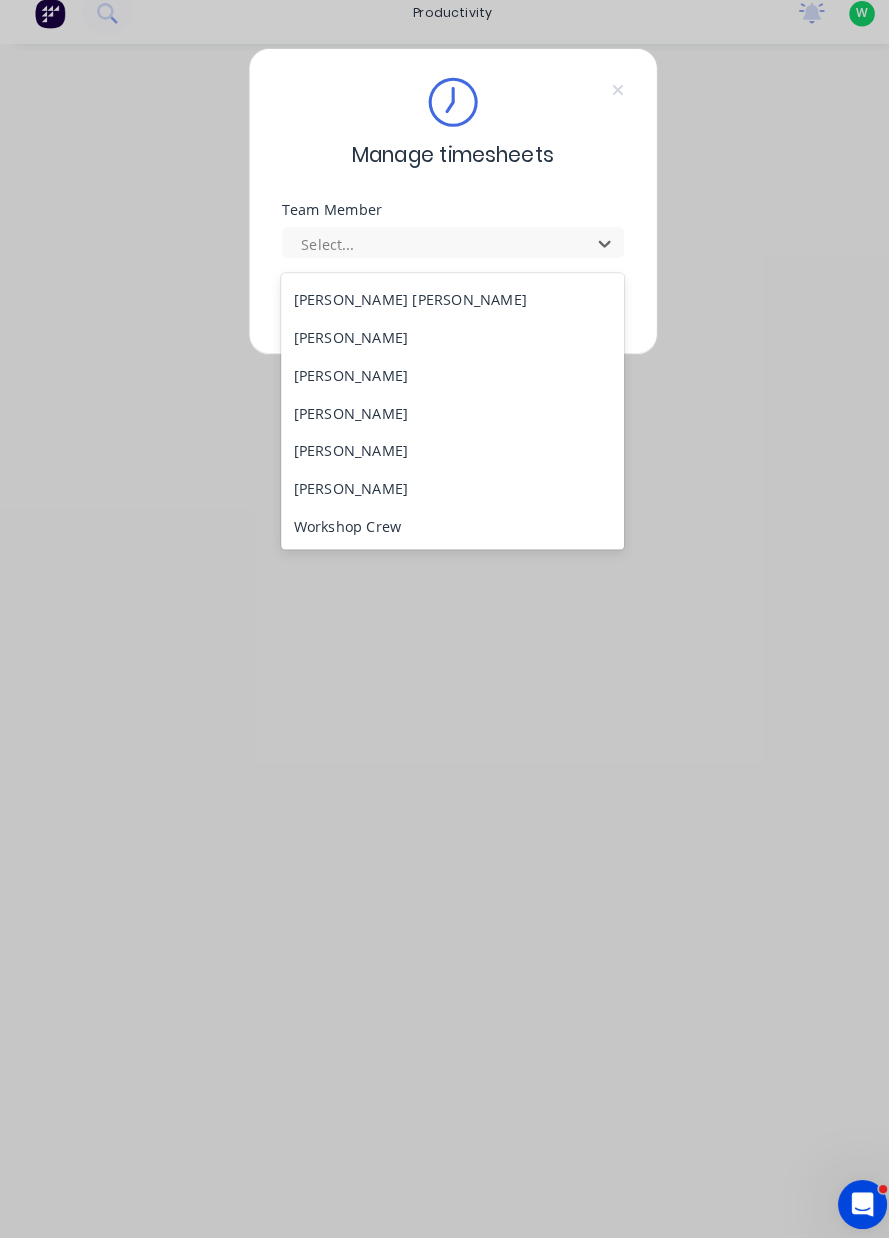 click on "[PERSON_NAME]" at bounding box center (444, 494) 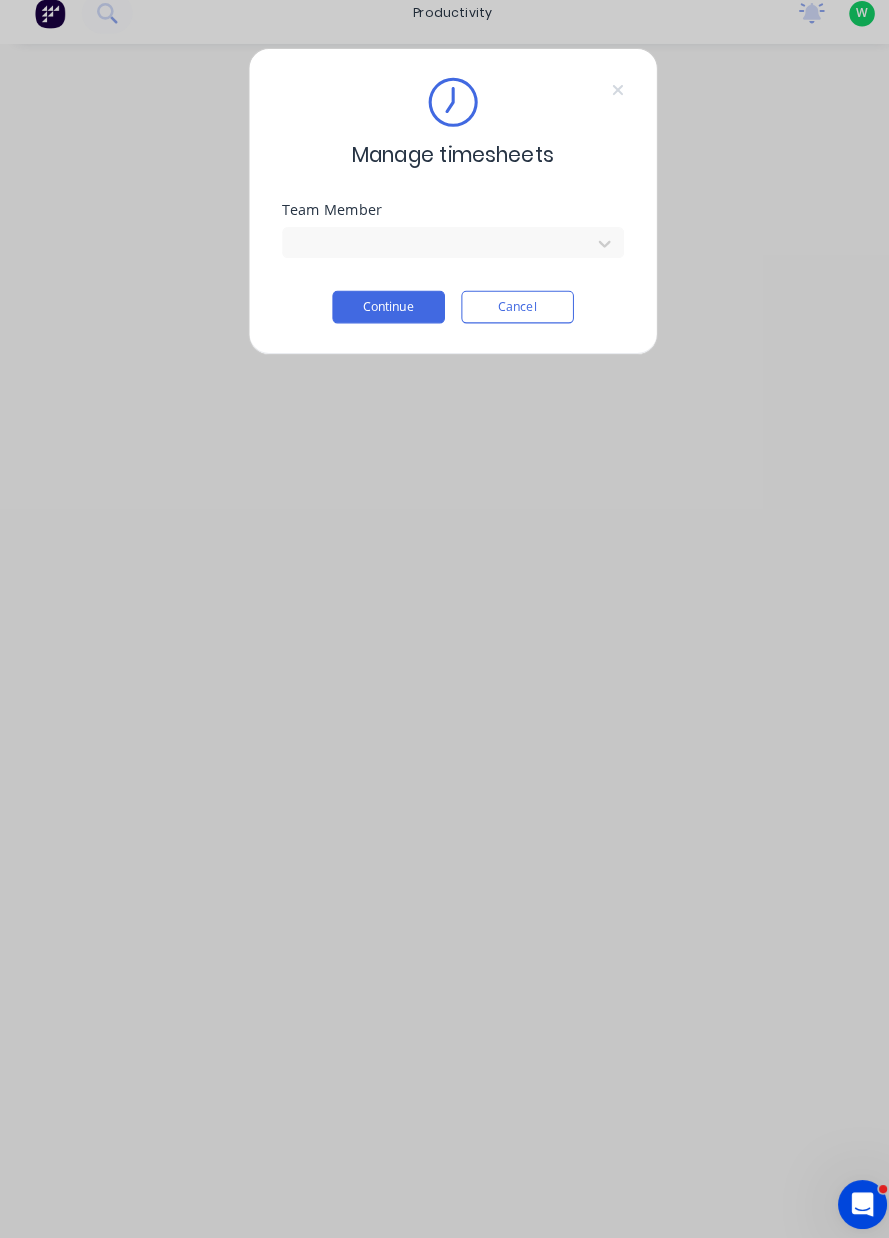 click on "Continue" at bounding box center [382, 317] 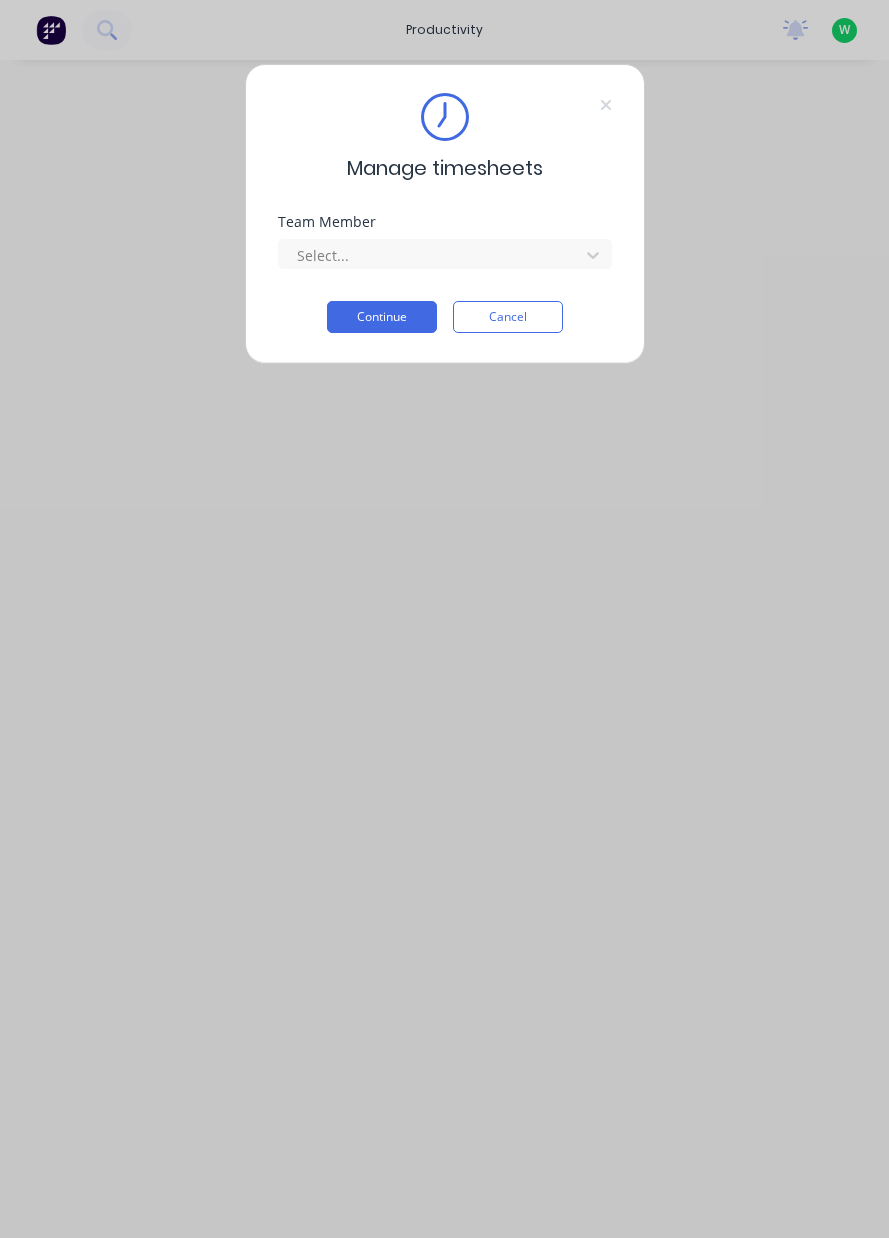 scroll, scrollTop: 0, scrollLeft: 0, axis: both 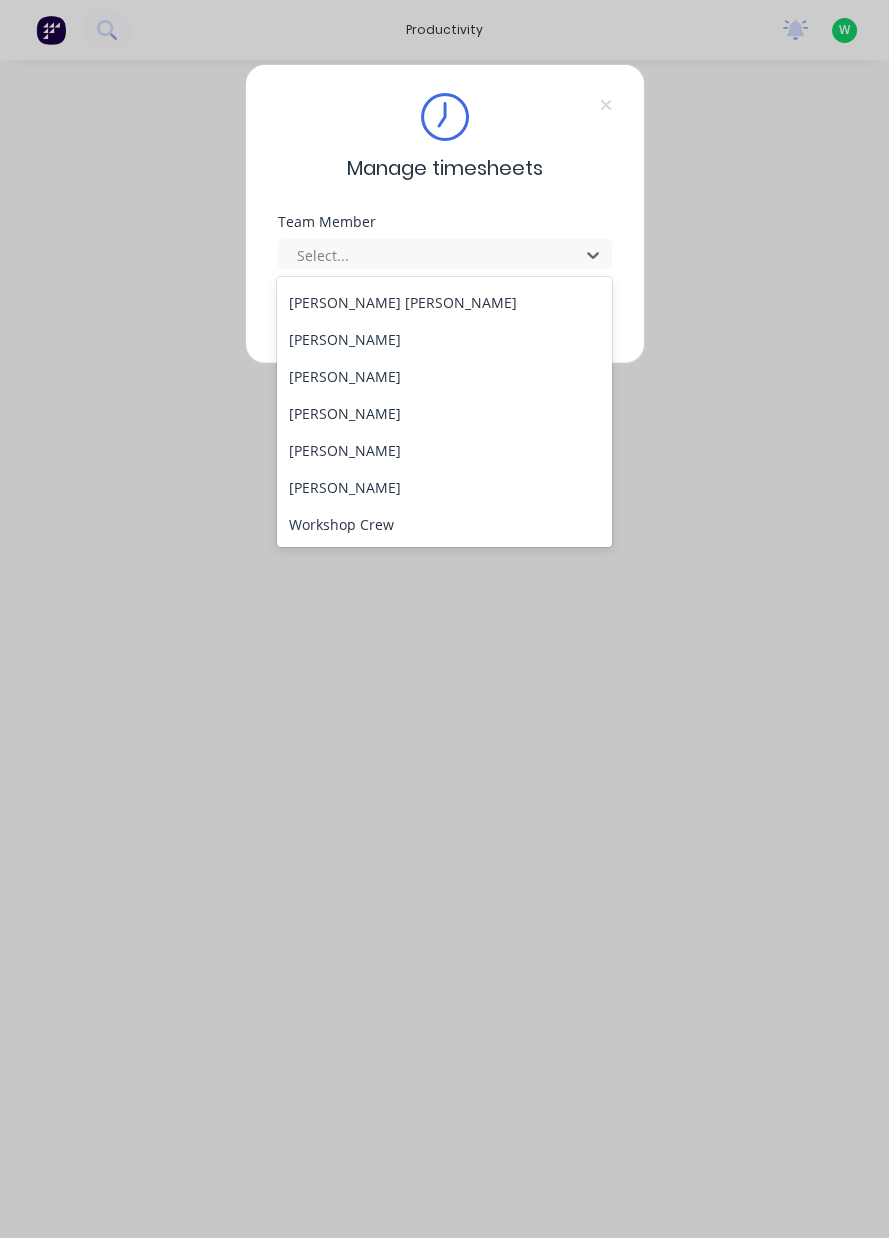 click on "[PERSON_NAME]" at bounding box center [444, 487] 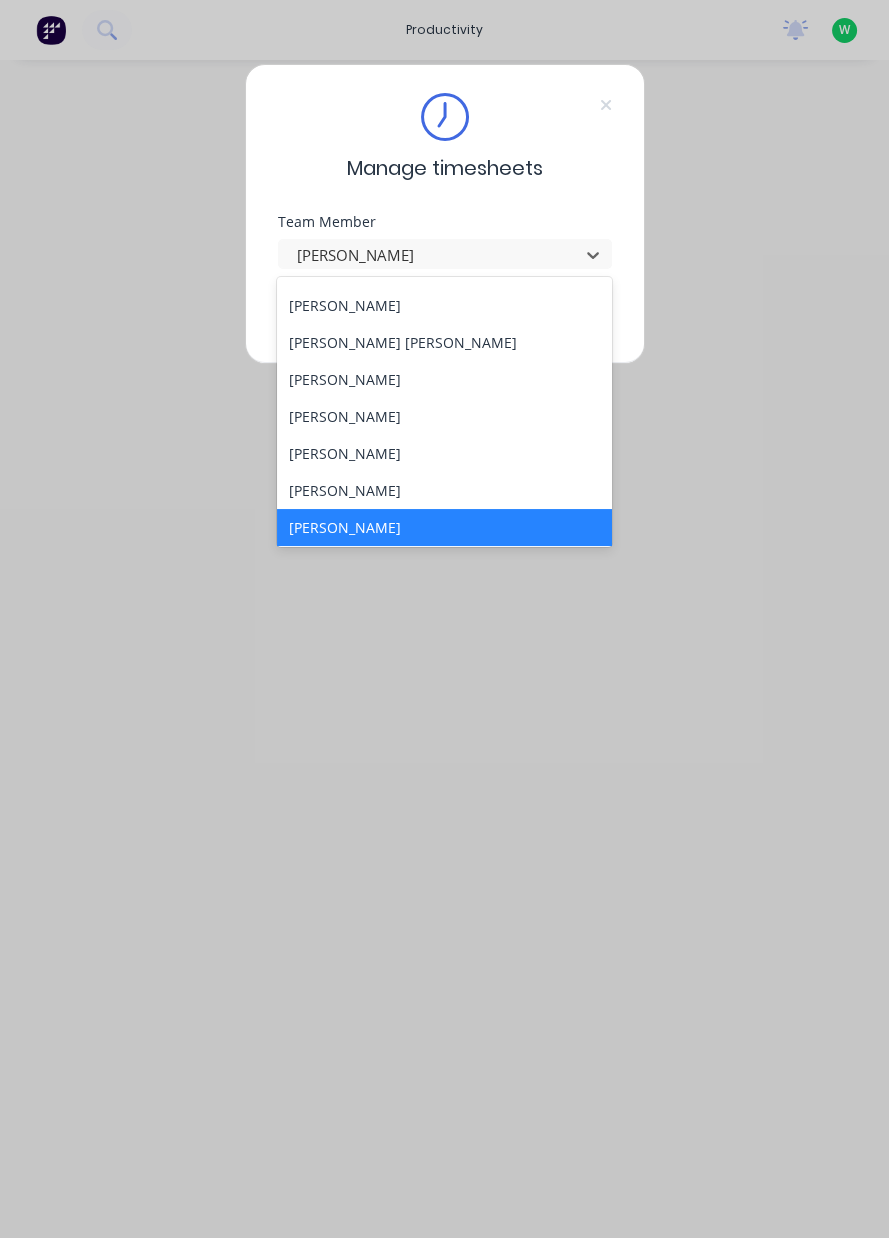 scroll, scrollTop: 737, scrollLeft: 0, axis: vertical 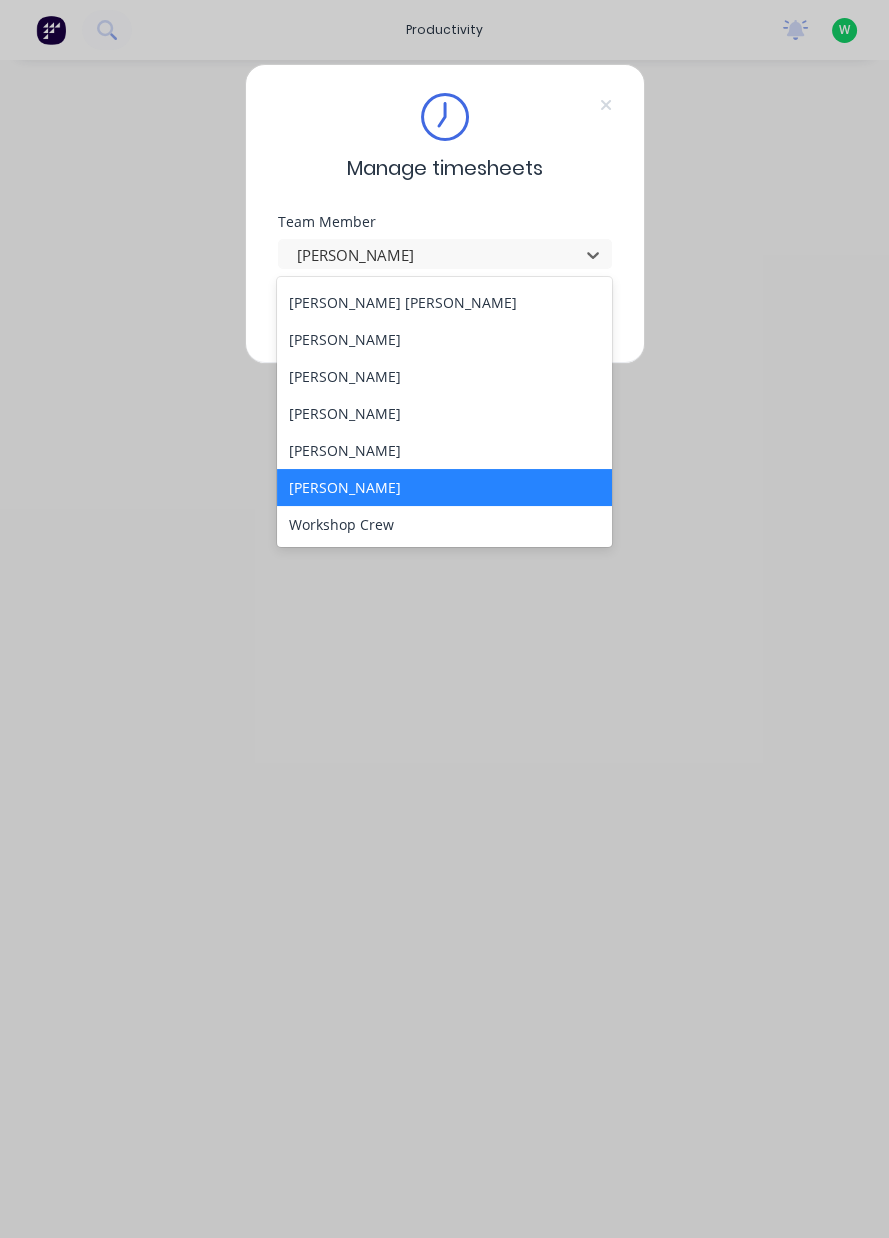 click on "[PERSON_NAME]" at bounding box center [444, 450] 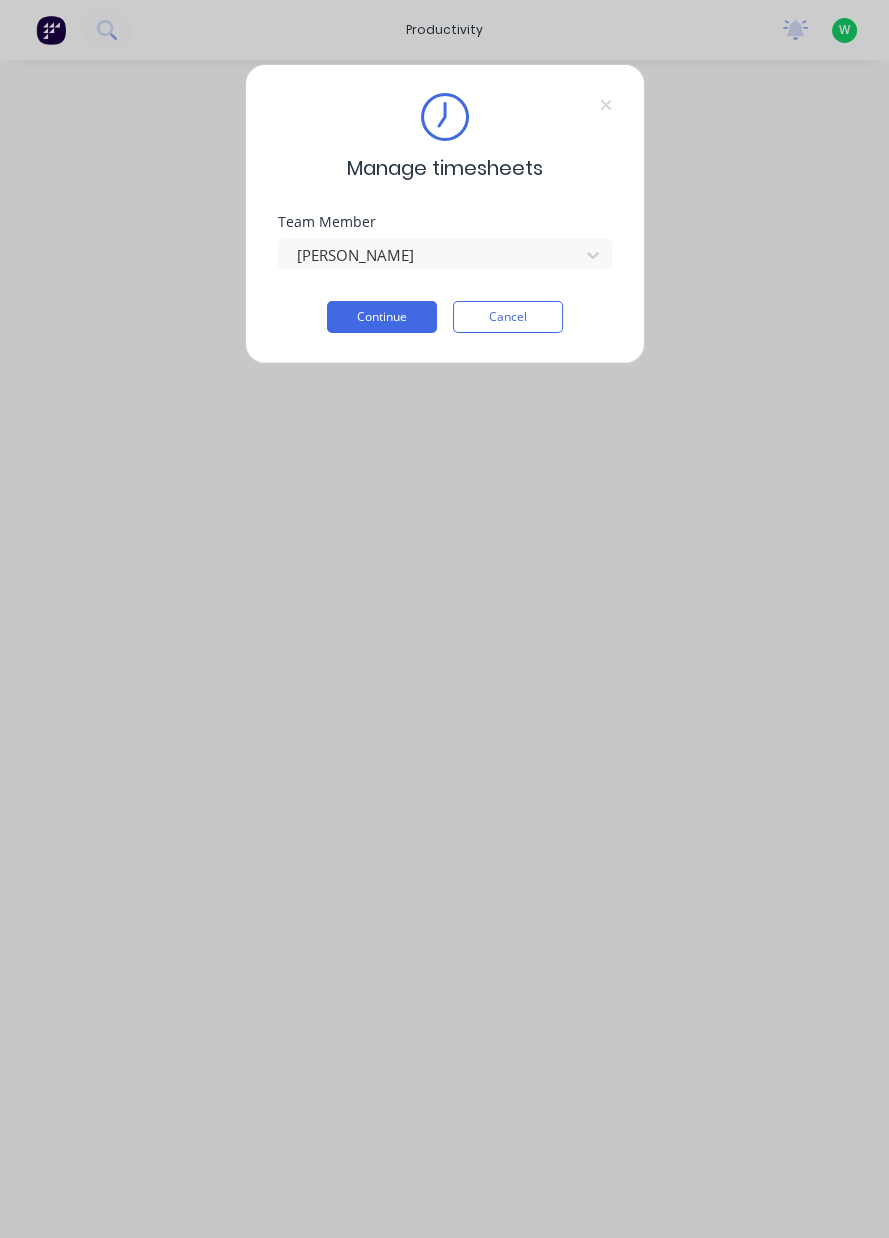 click on "Continue" at bounding box center [382, 317] 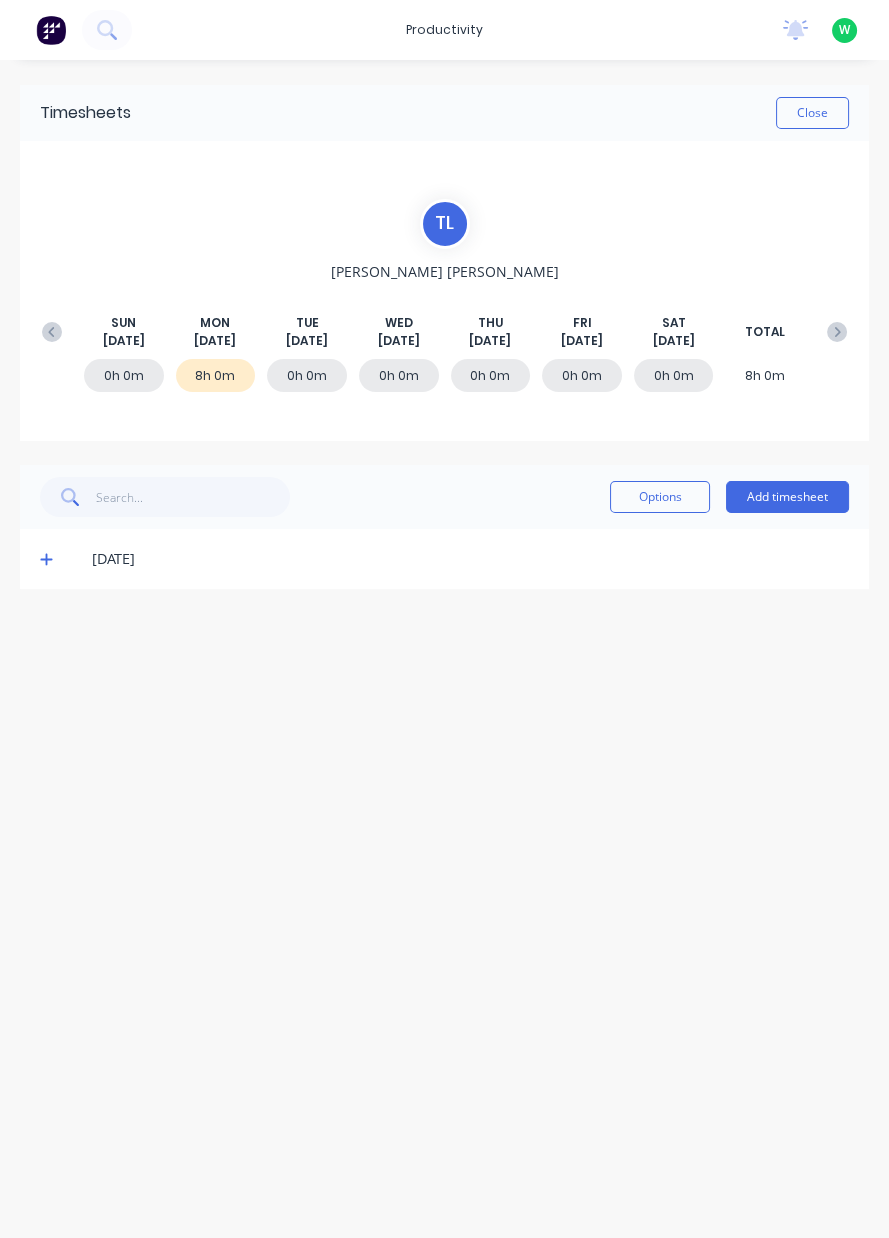 click on "Add timesheet" at bounding box center [787, 497] 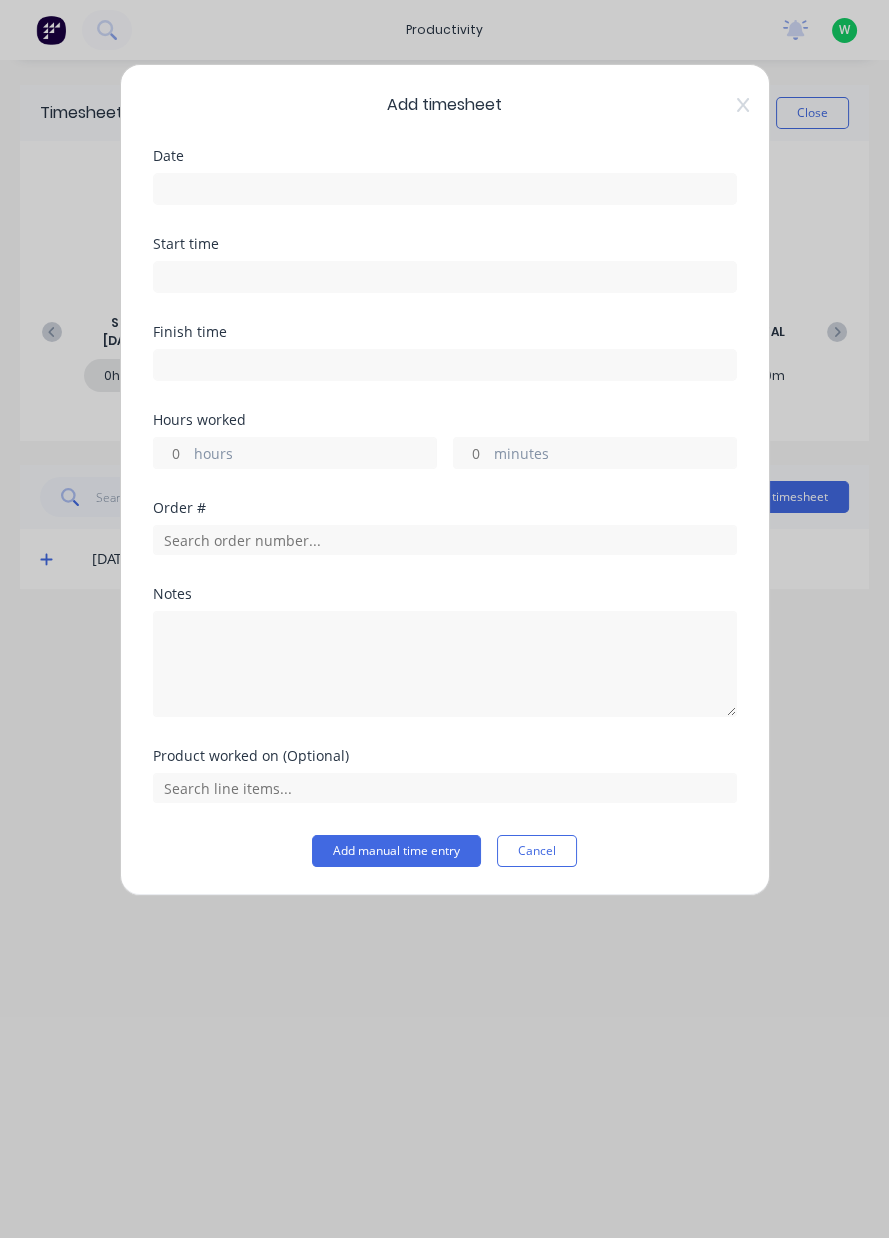 click at bounding box center (445, 189) 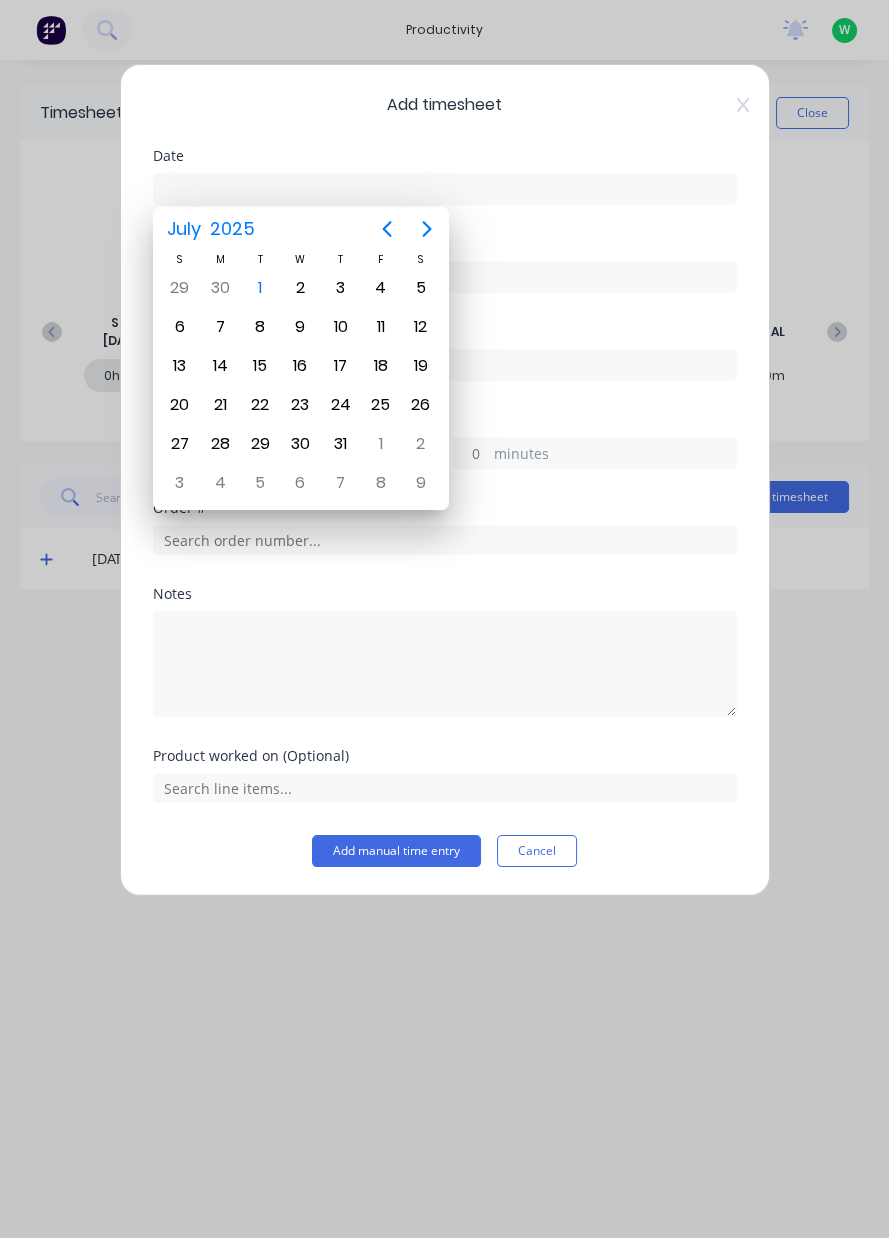 click on "1" at bounding box center [260, 288] 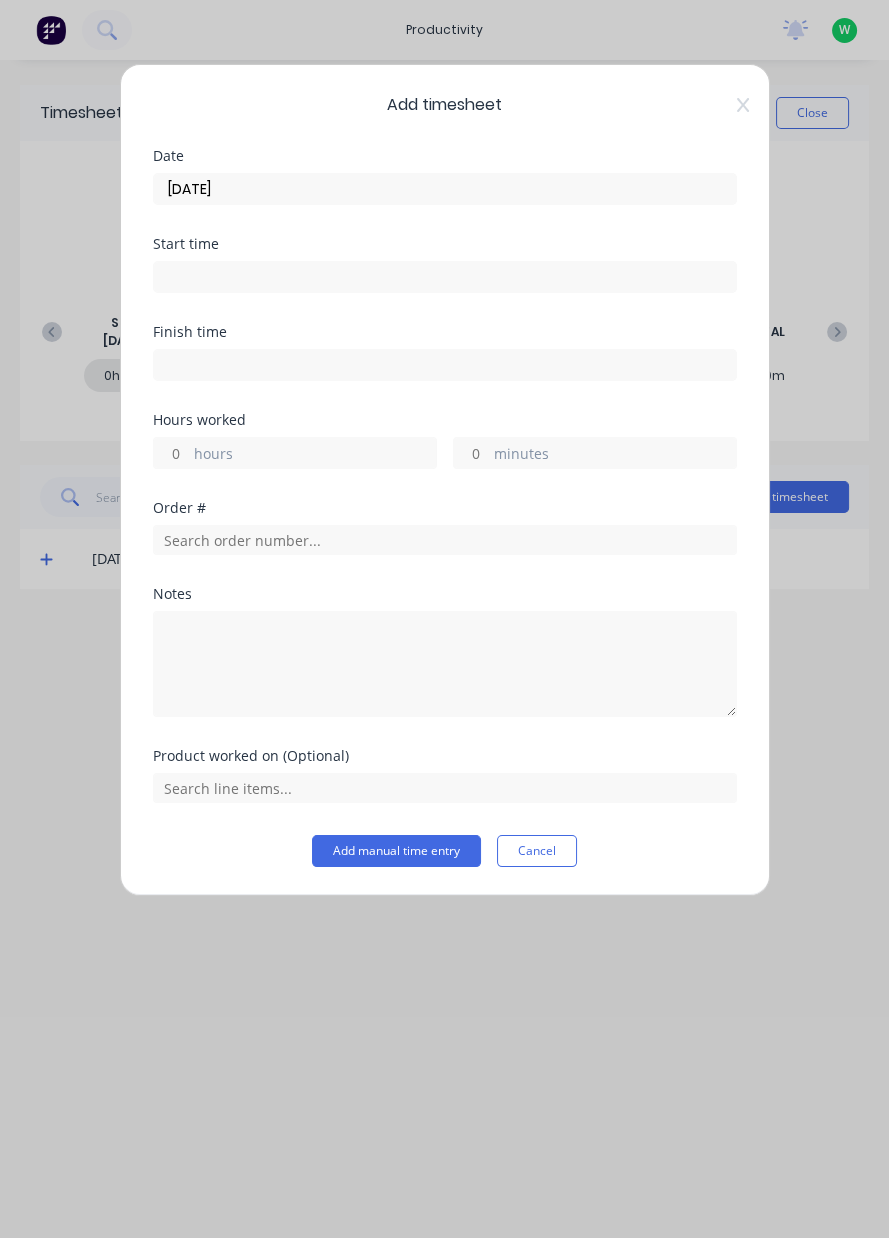 click on "hours" at bounding box center [315, 455] 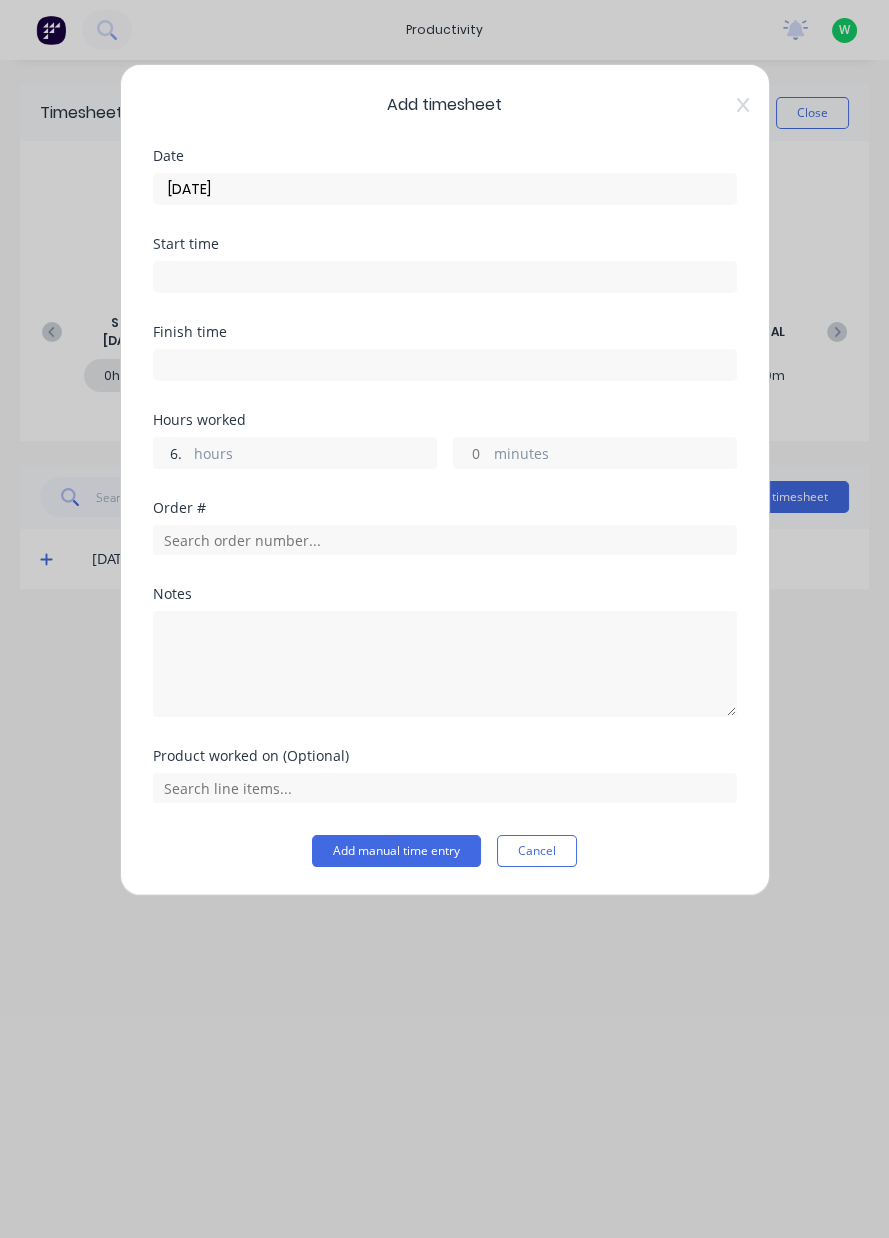 type on "6.5" 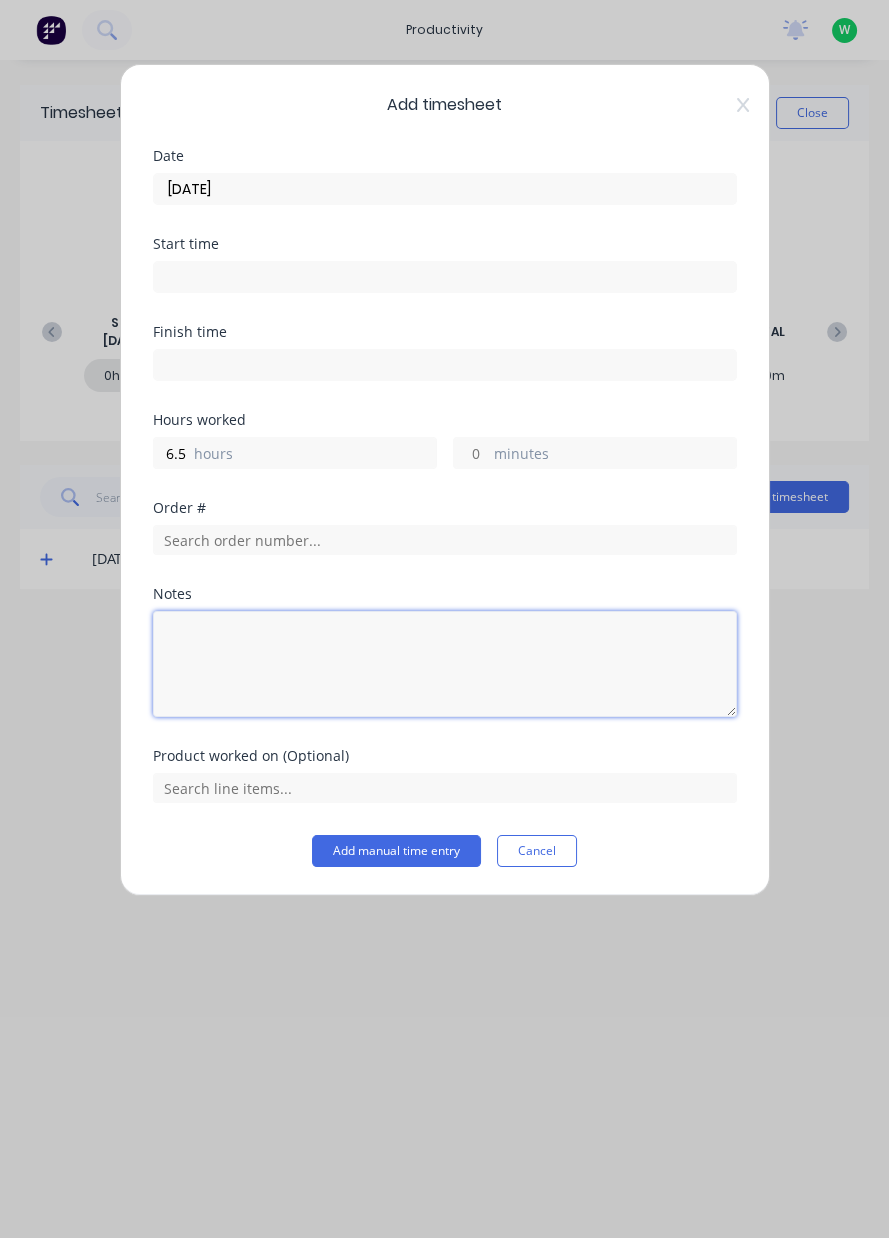 click at bounding box center [445, 664] 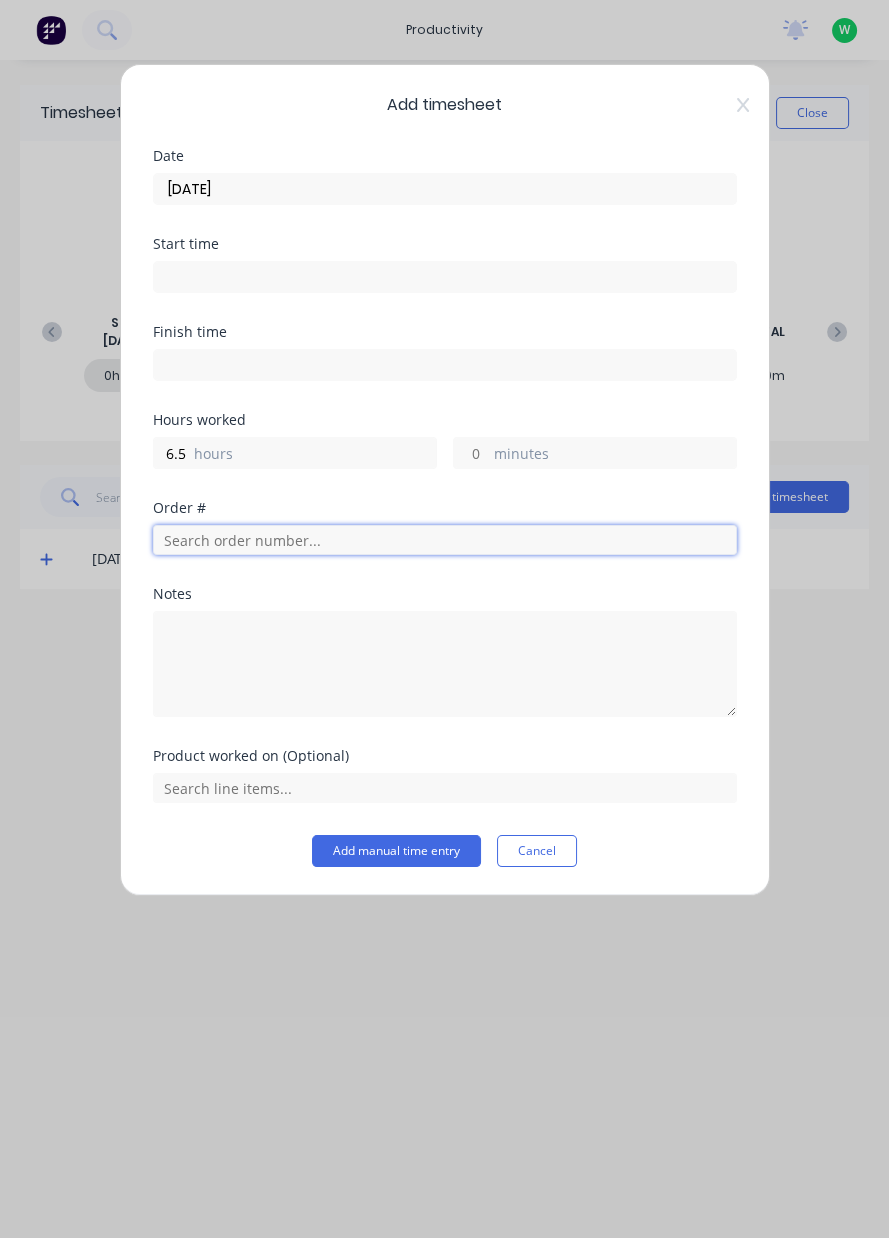 click at bounding box center (445, 540) 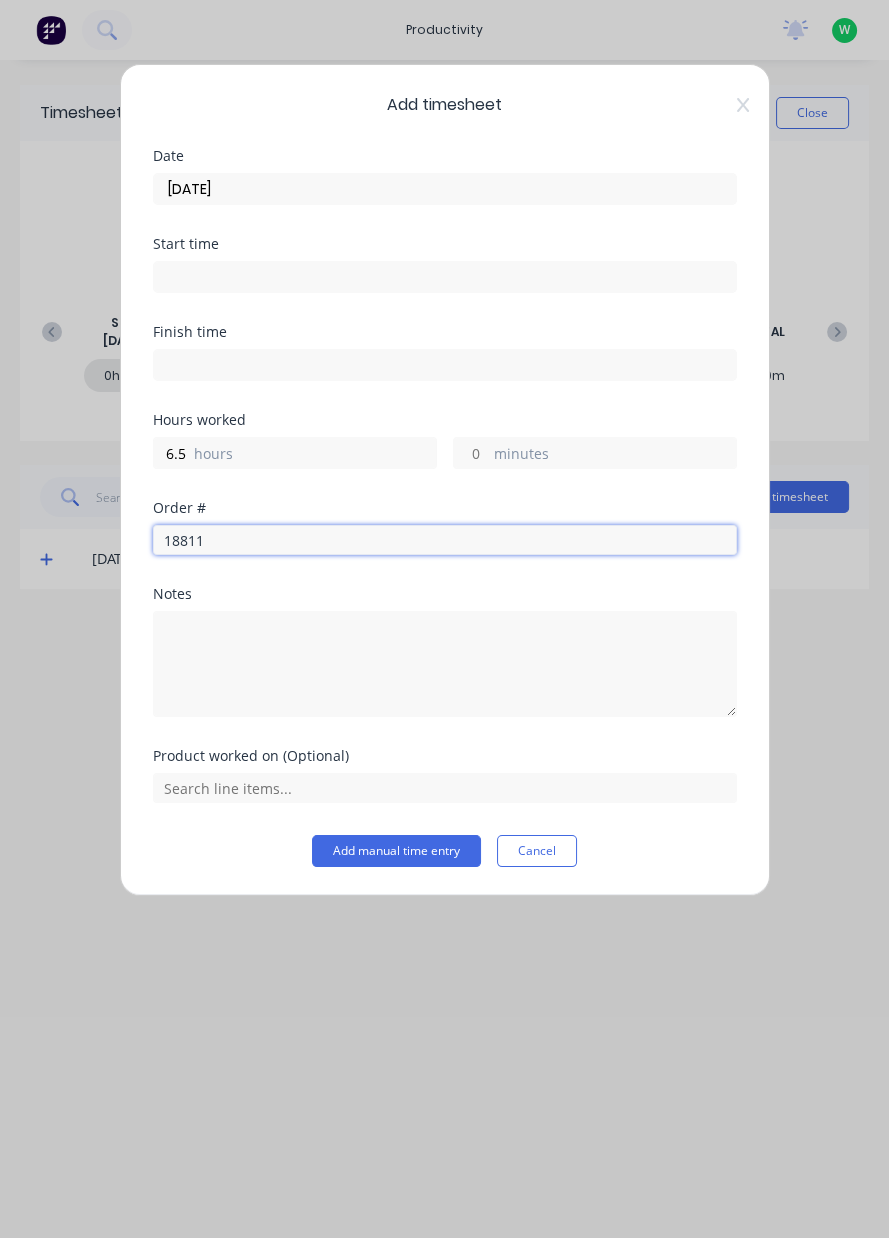 type on "18811" 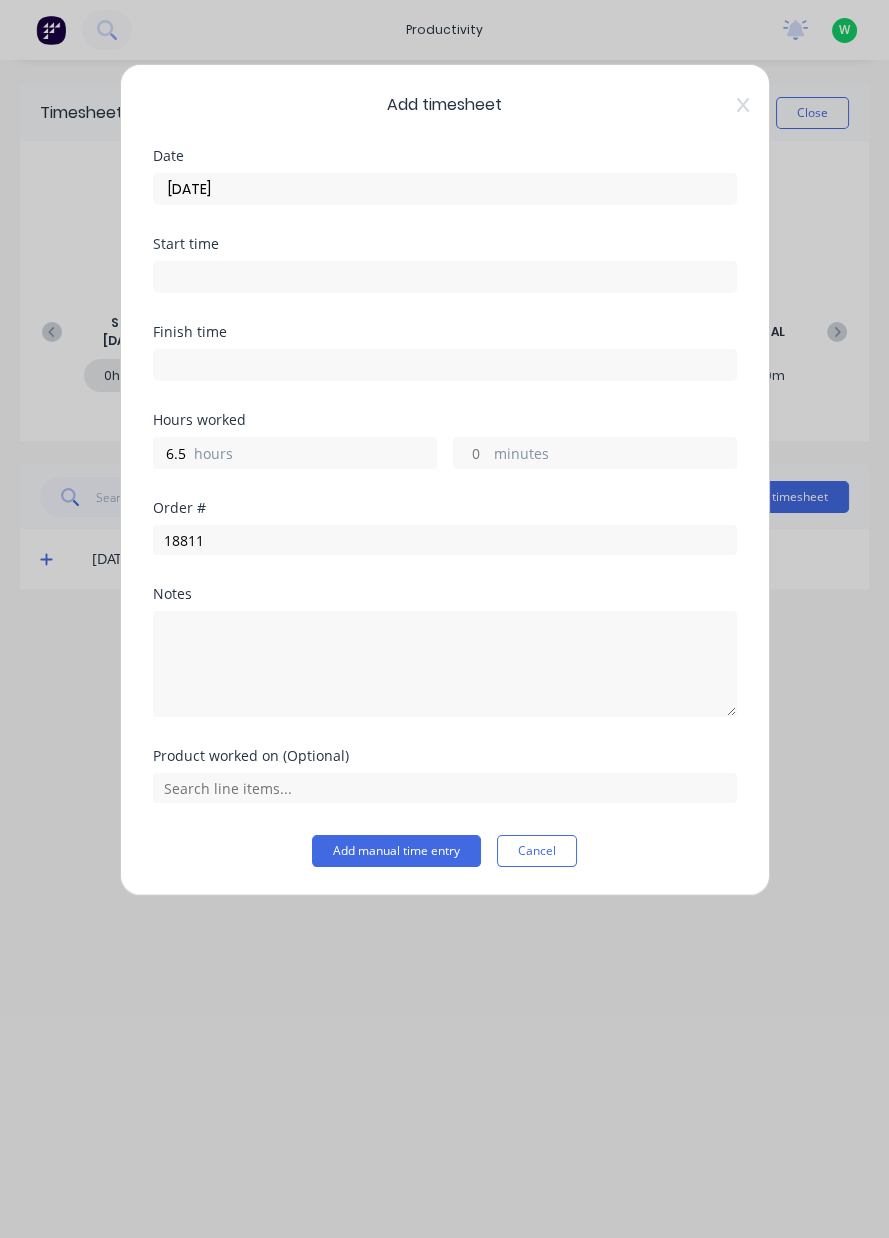 click on "Add timesheet Date 01/07/2025 Start time Finish time Hours worked 6.5 hours minutes Order # 18811 Notes Product worked on (Optional) Add manual time entry   Cancel" at bounding box center (444, 619) 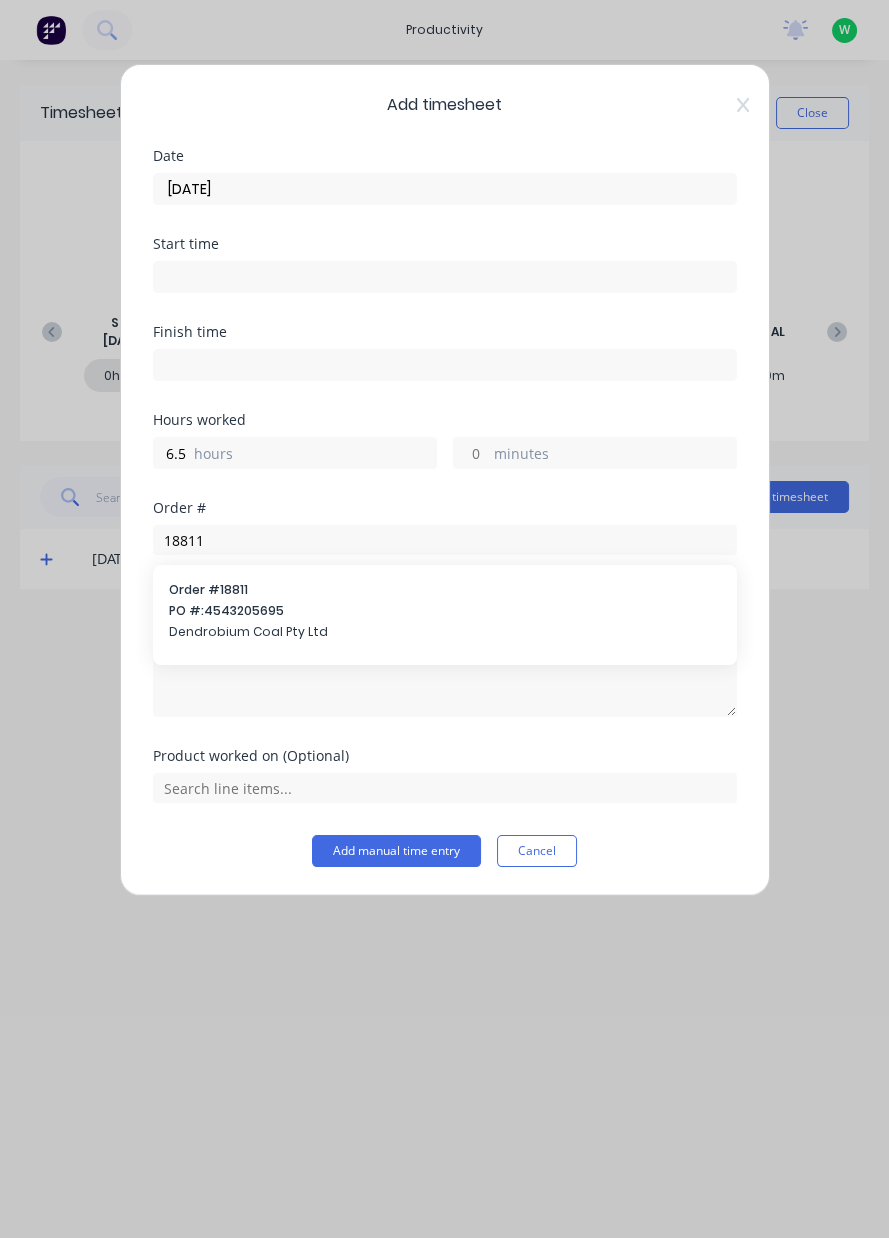 click on "Order # 18811 PO #:  4543205695 Dendrobium Coal Pty Ltd" at bounding box center (445, 613) 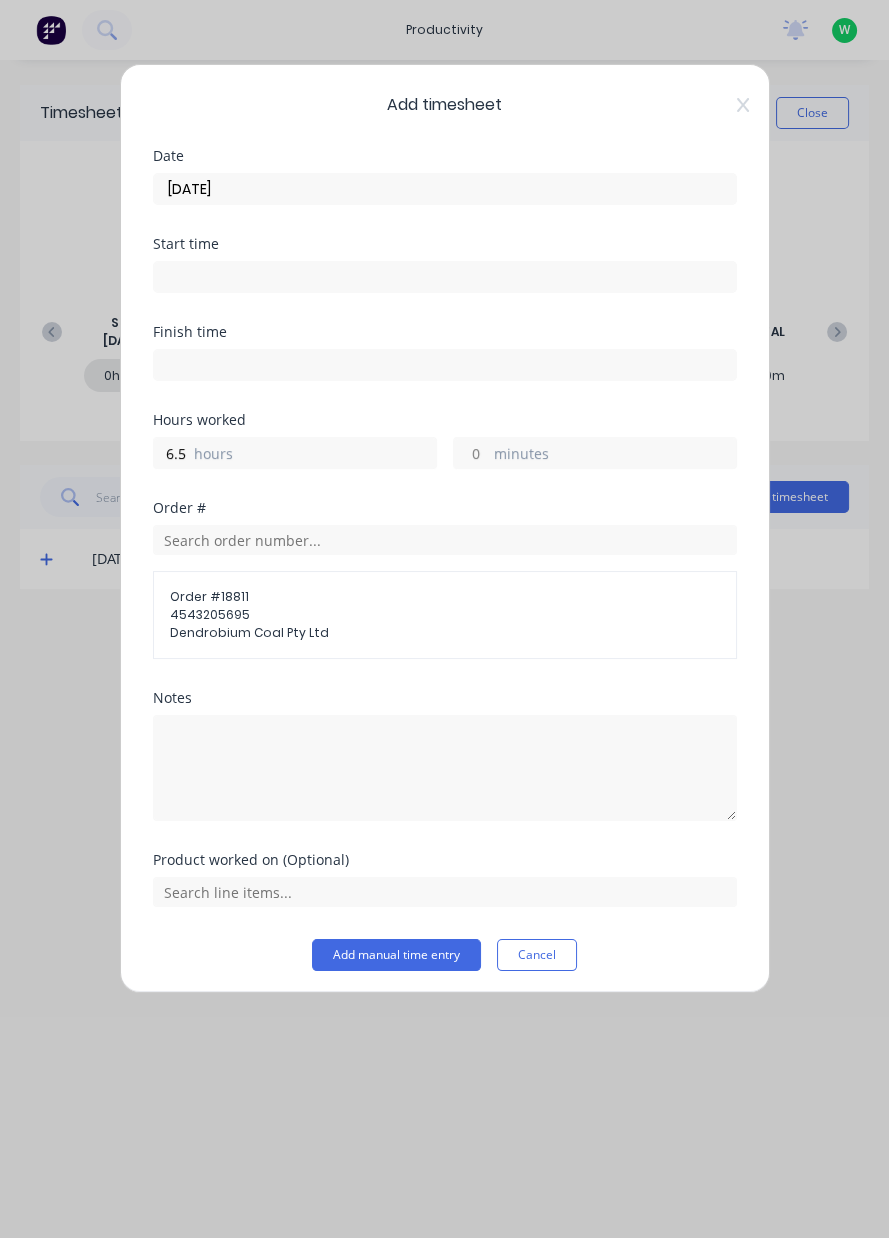 click on "Add manual time entry" at bounding box center [396, 955] 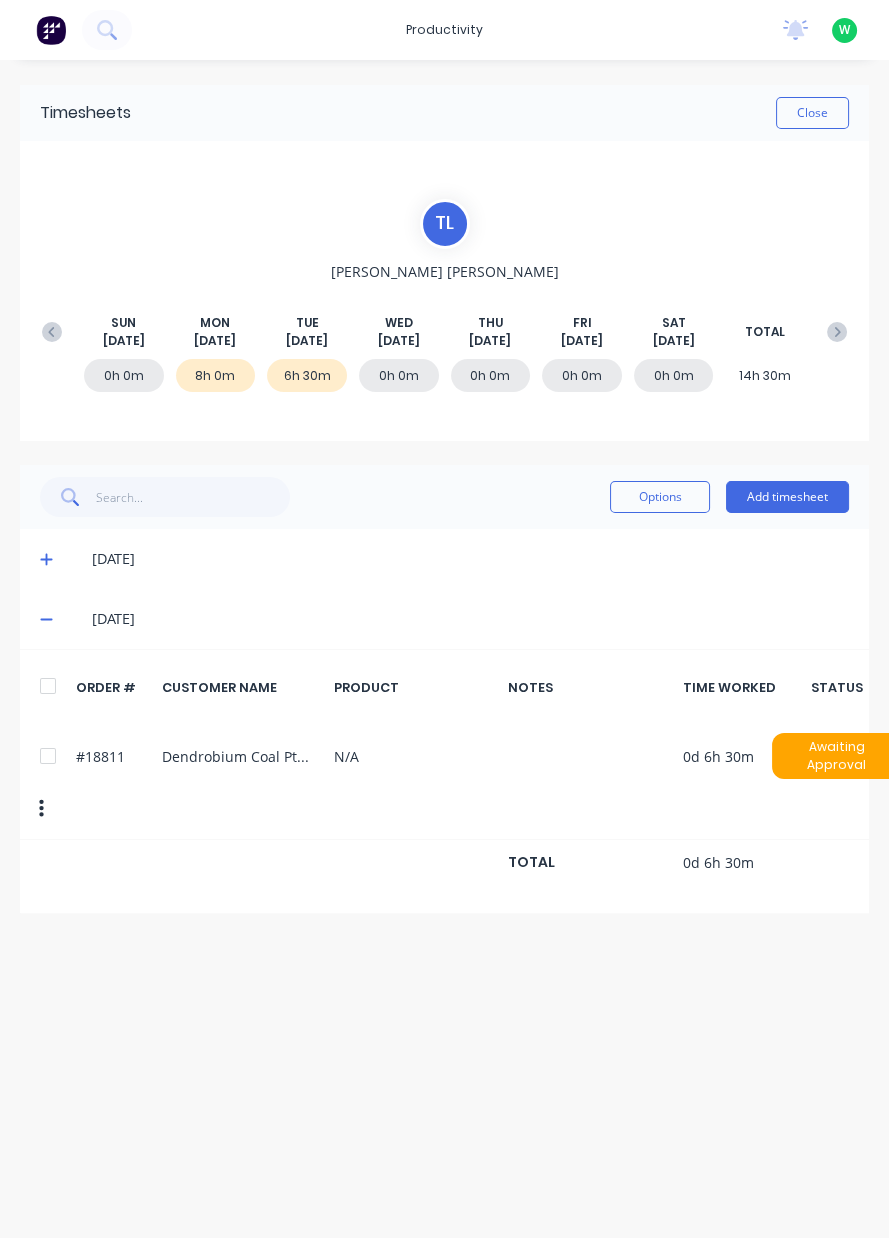 click on "Add timesheet" at bounding box center (787, 497) 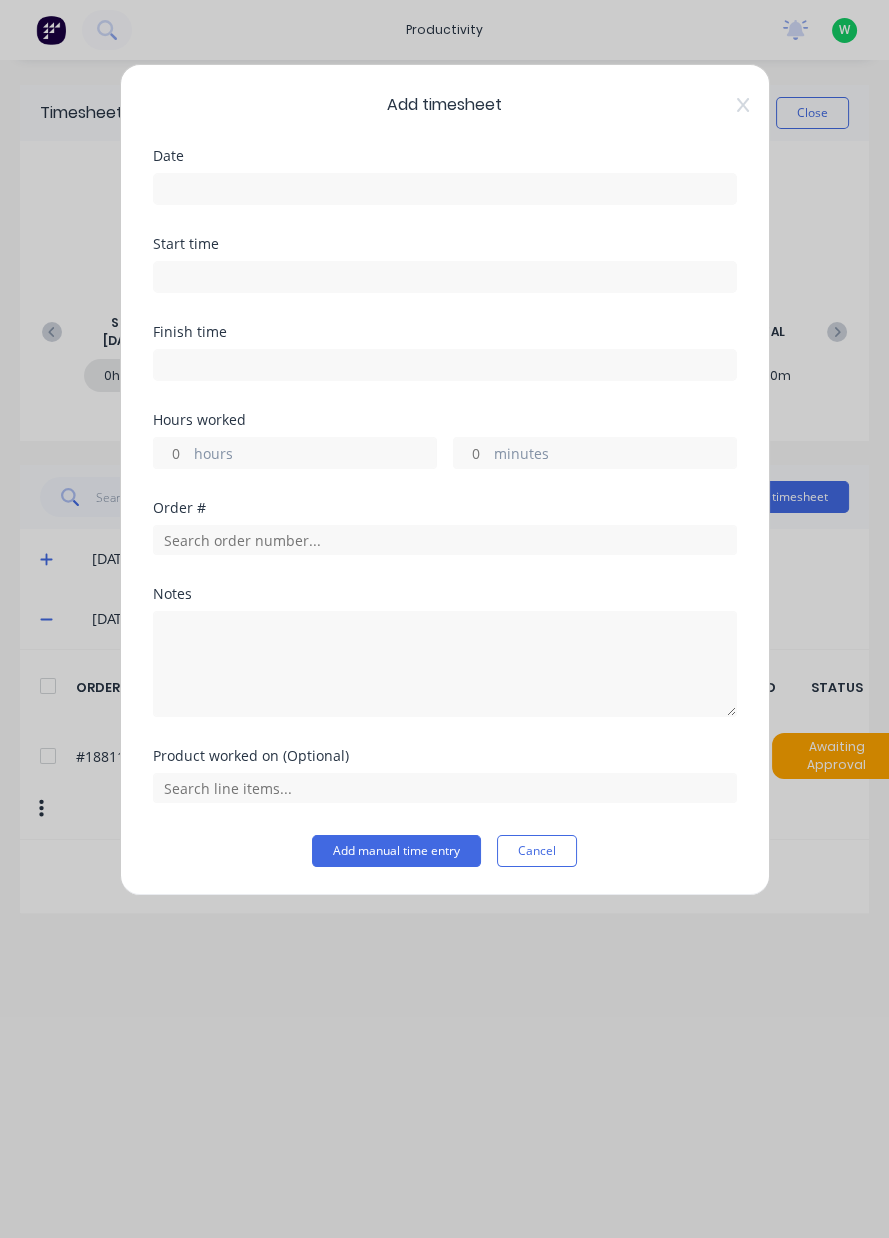 click at bounding box center (445, 189) 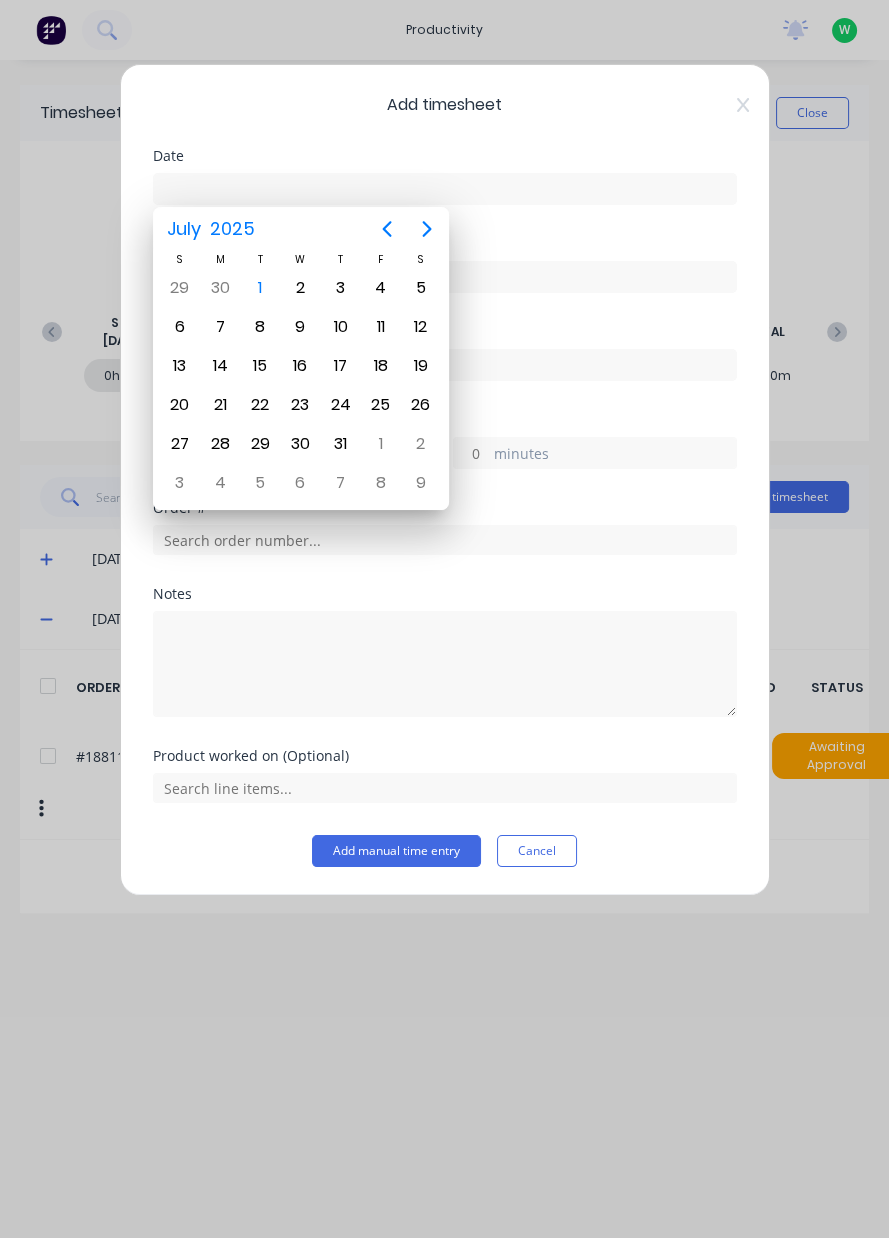 click on "1" at bounding box center [260, 288] 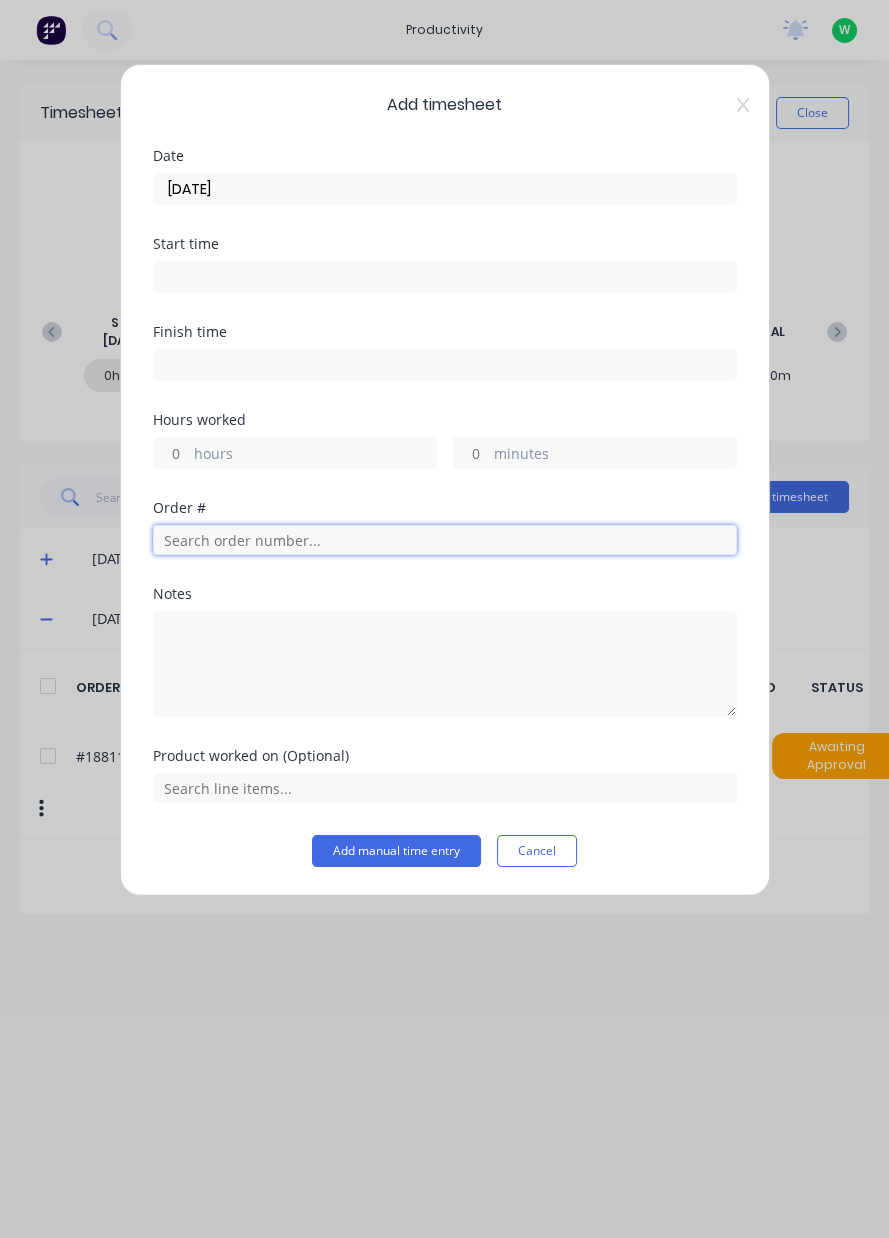 click at bounding box center (445, 540) 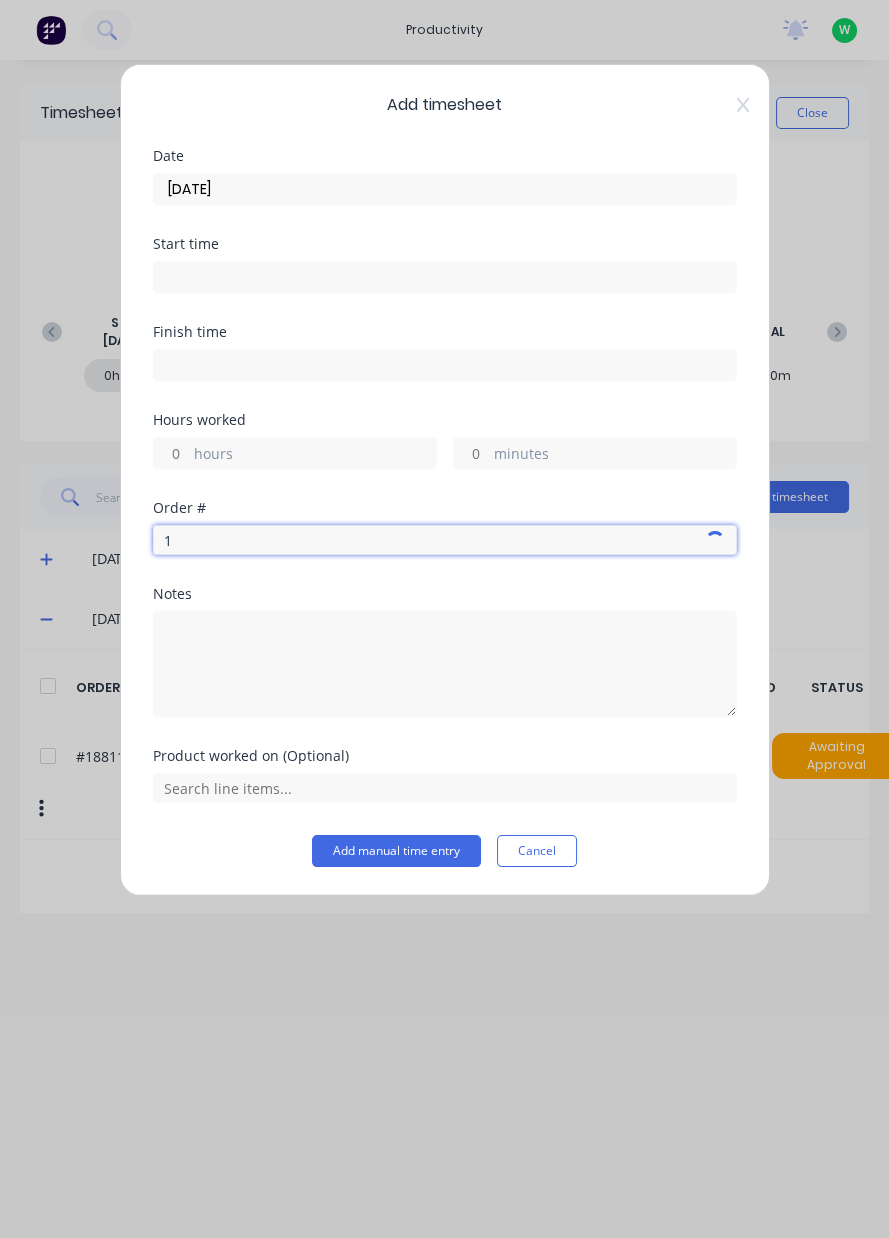 type on "1" 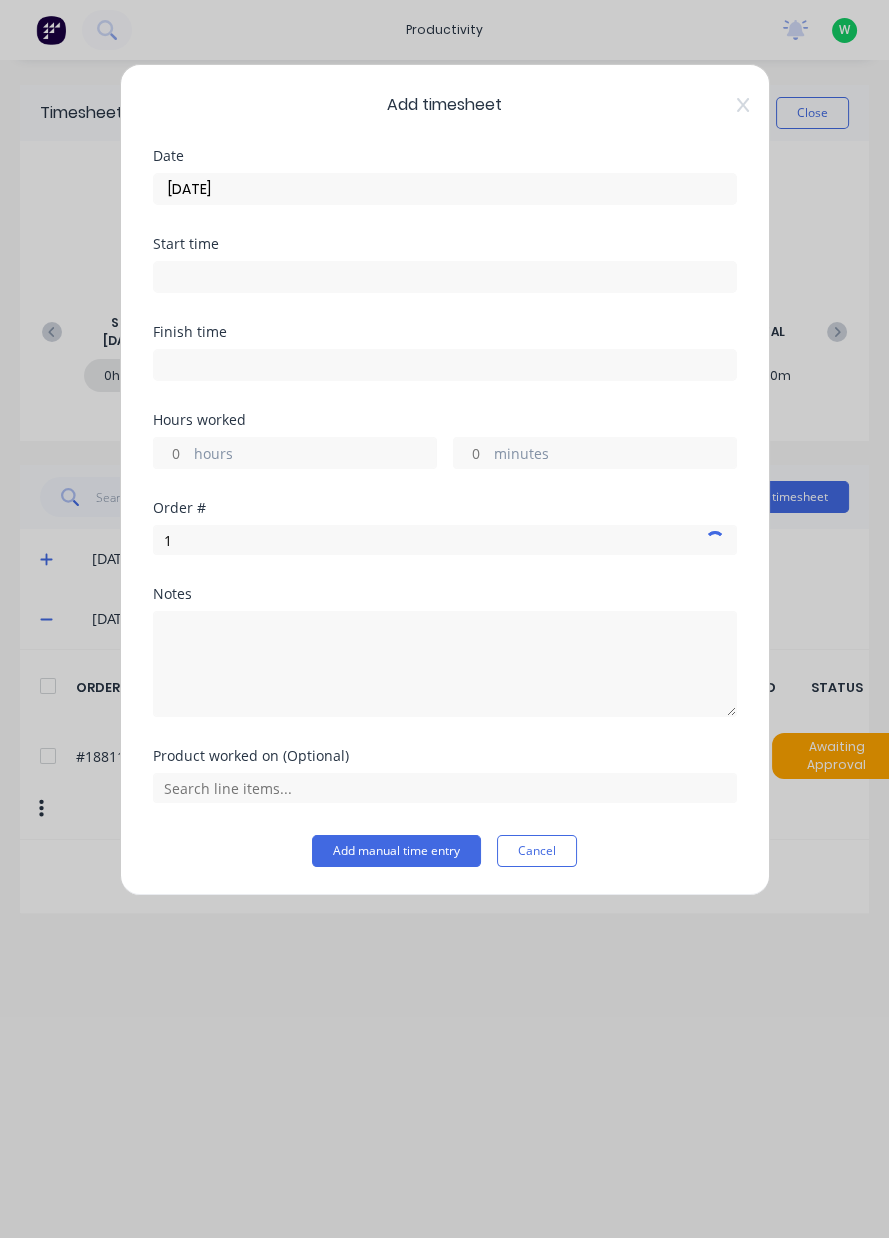 click on "Add timesheet Date 01/07/2025 Start time Finish time Hours worked hours minutes Order # 1 Notes Product worked on (Optional) Add manual time entry   Cancel" at bounding box center [444, 619] 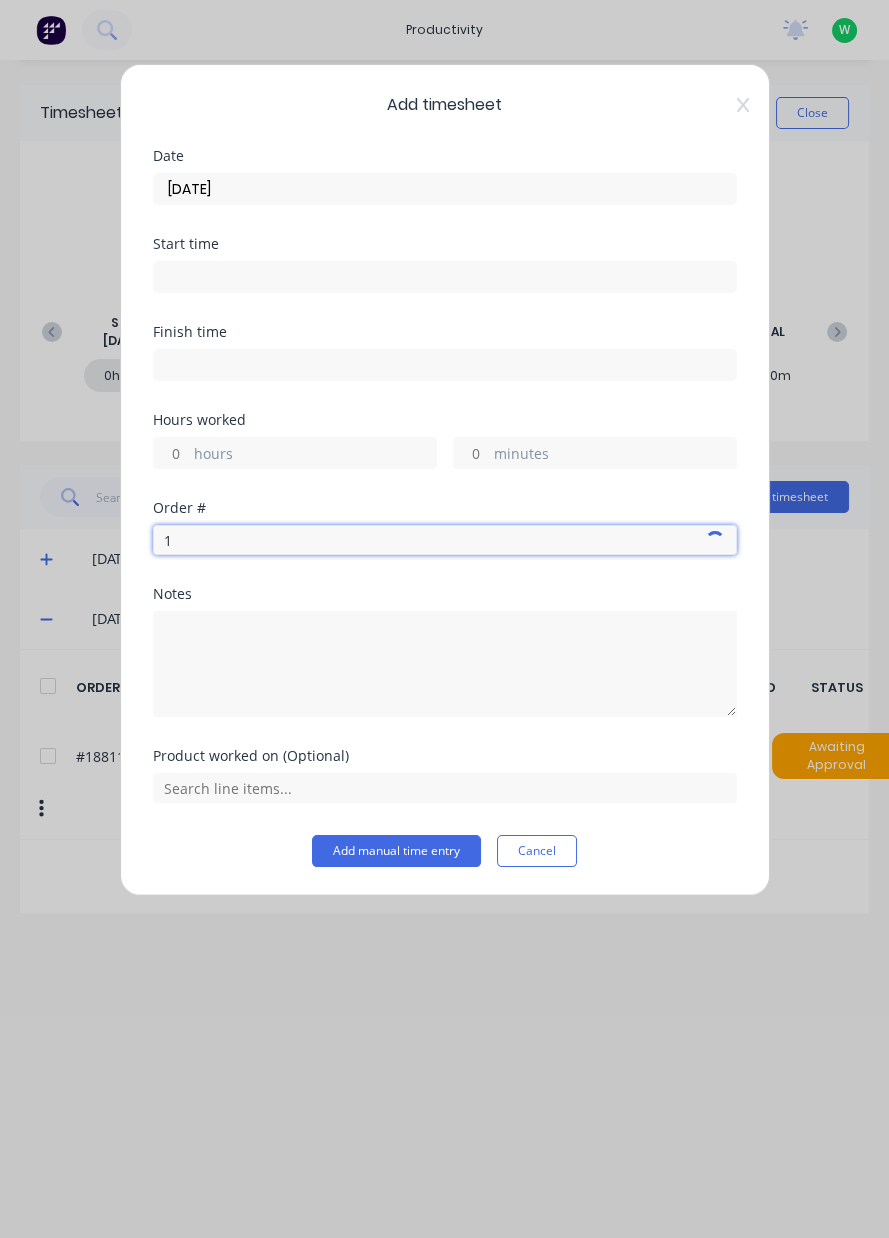 click on "1" at bounding box center [445, 540] 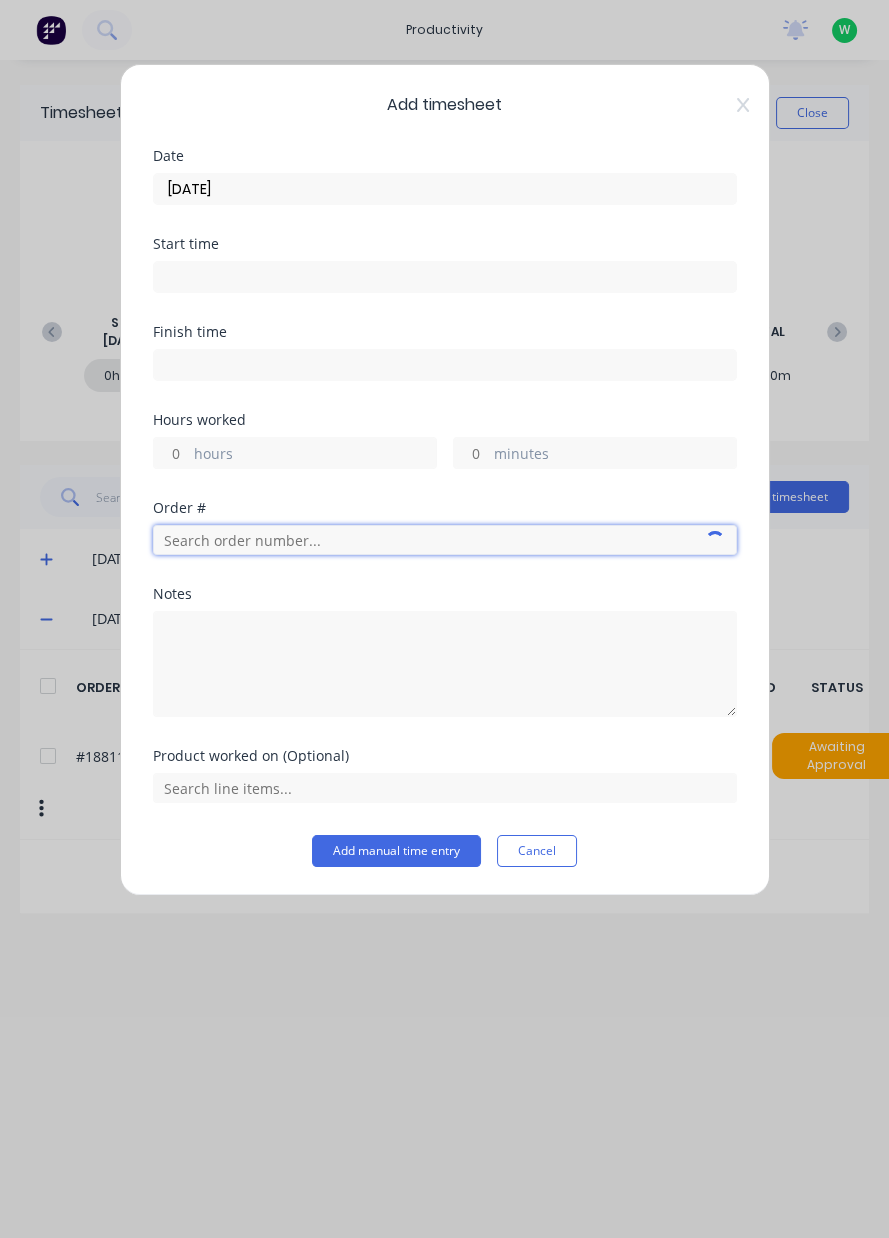 type 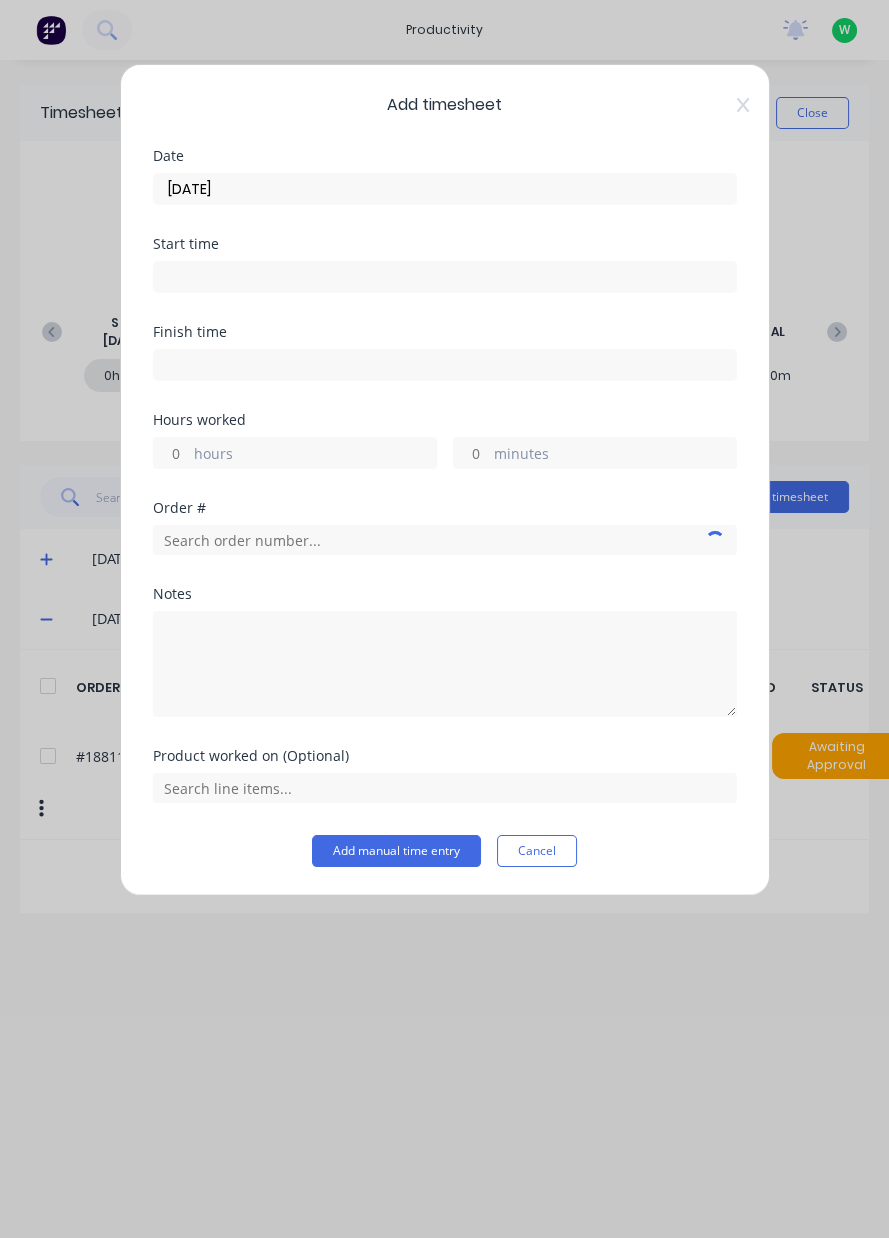 click on "hours" at bounding box center [315, 455] 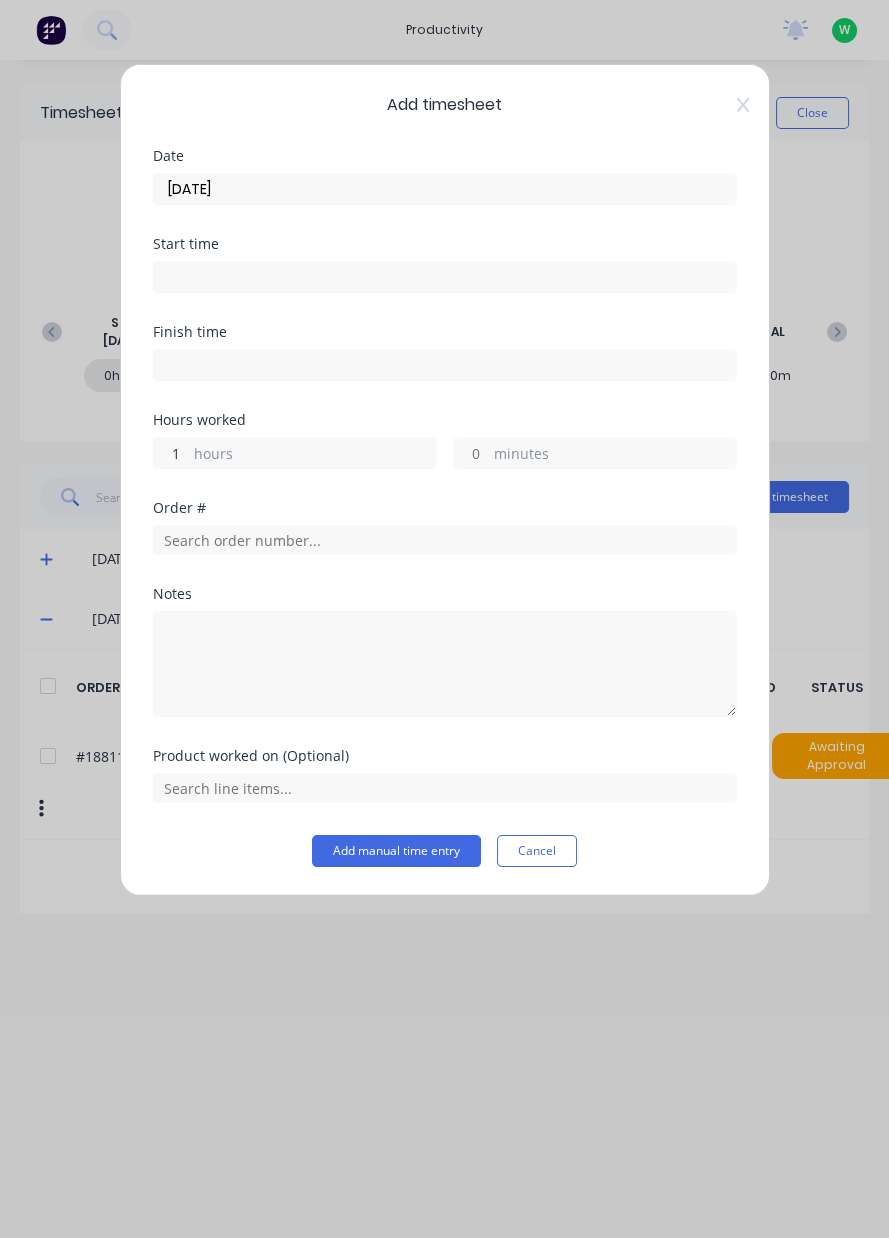 type on "1" 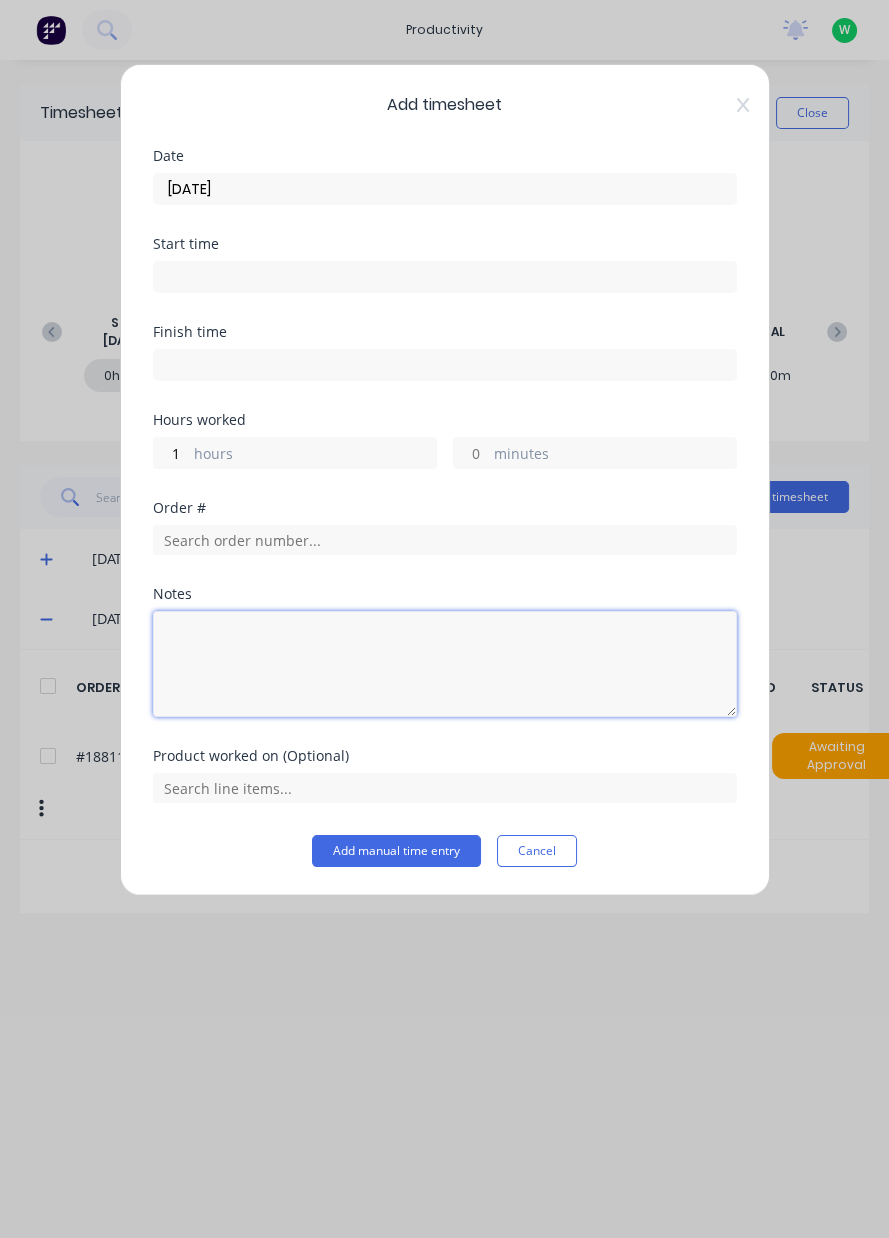 click at bounding box center [445, 664] 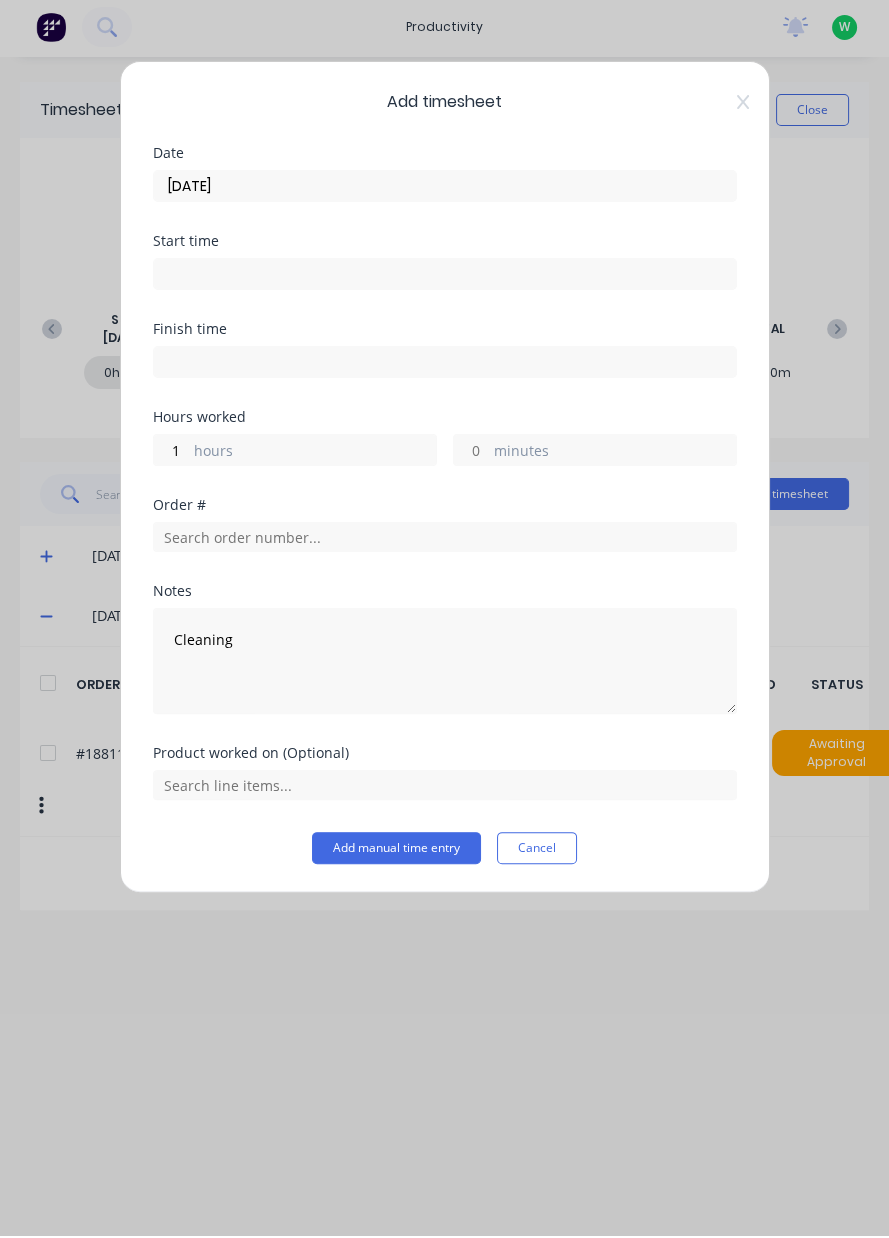 type on "Cleaning" 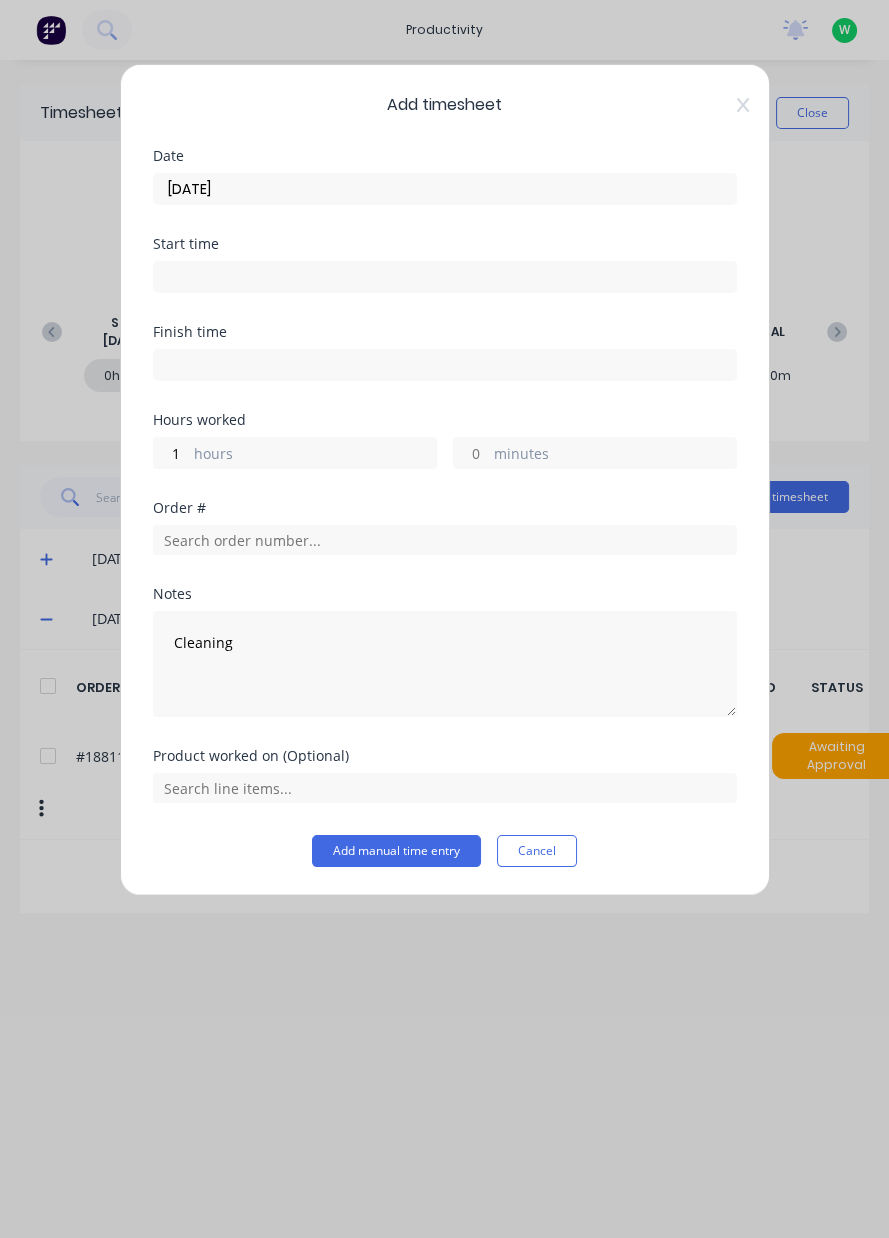click on "Add timesheet Date 01/07/2025 Start time Finish time Hours worked 1 hours minutes Order # Notes Cleaning Product worked on (Optional) Add manual time entry   Cancel" at bounding box center (445, 480) 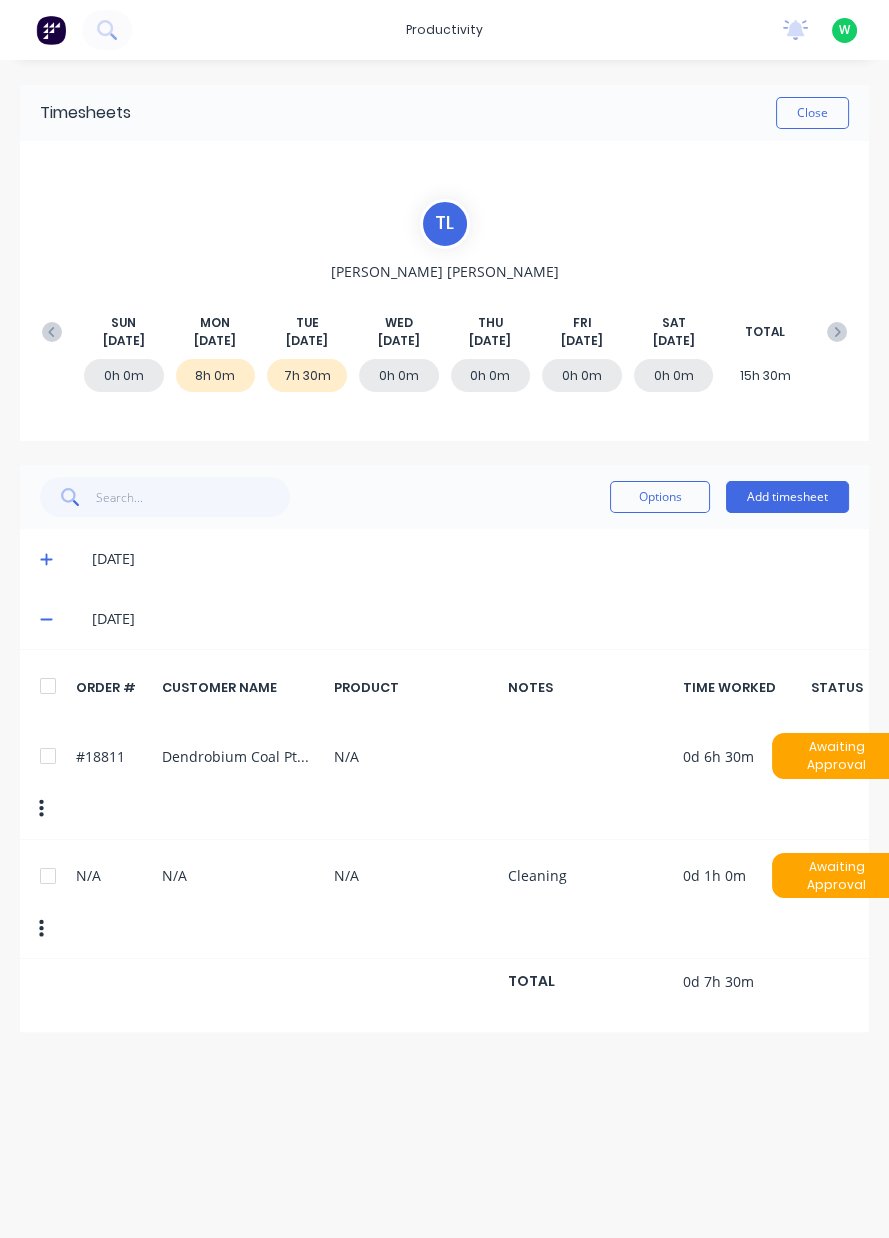 click 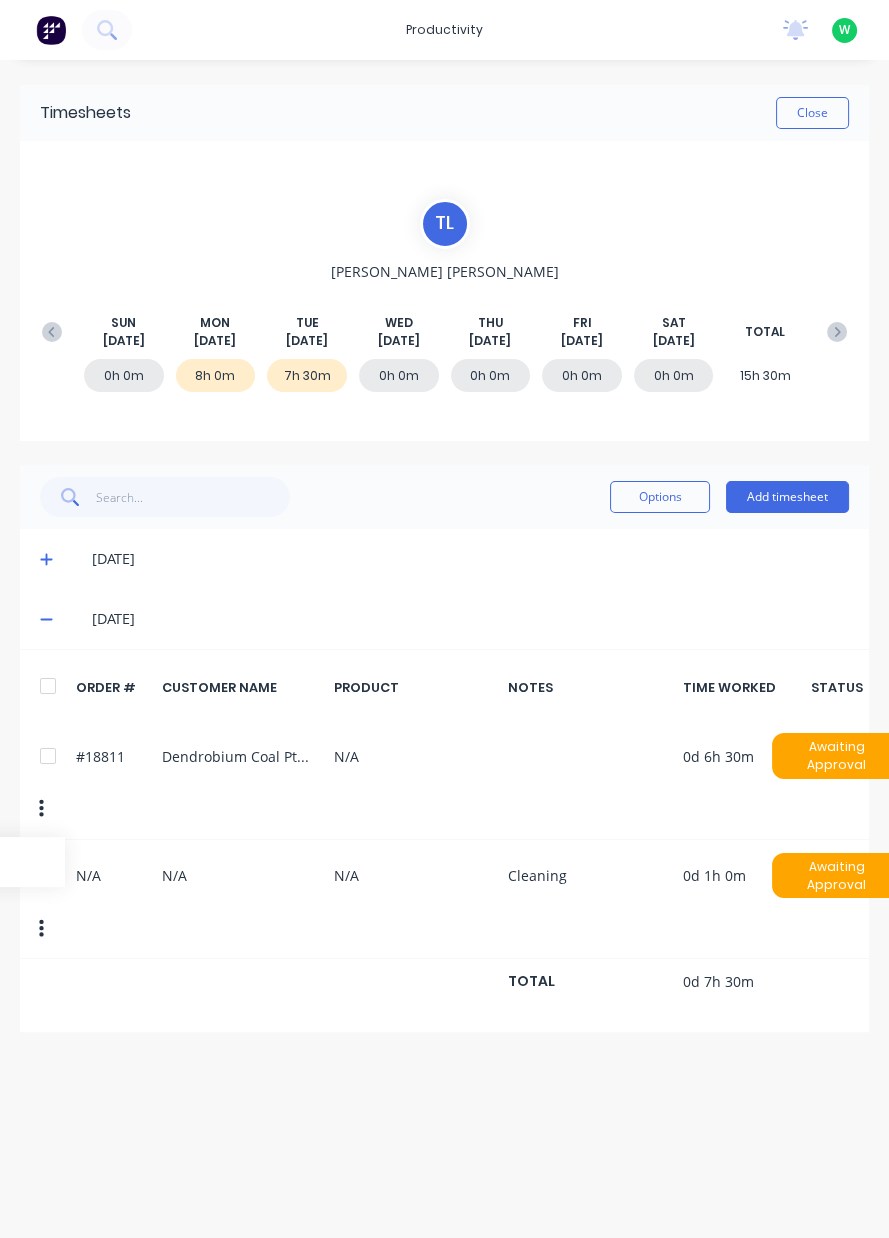 click on "Delete" at bounding box center [-30, 861] 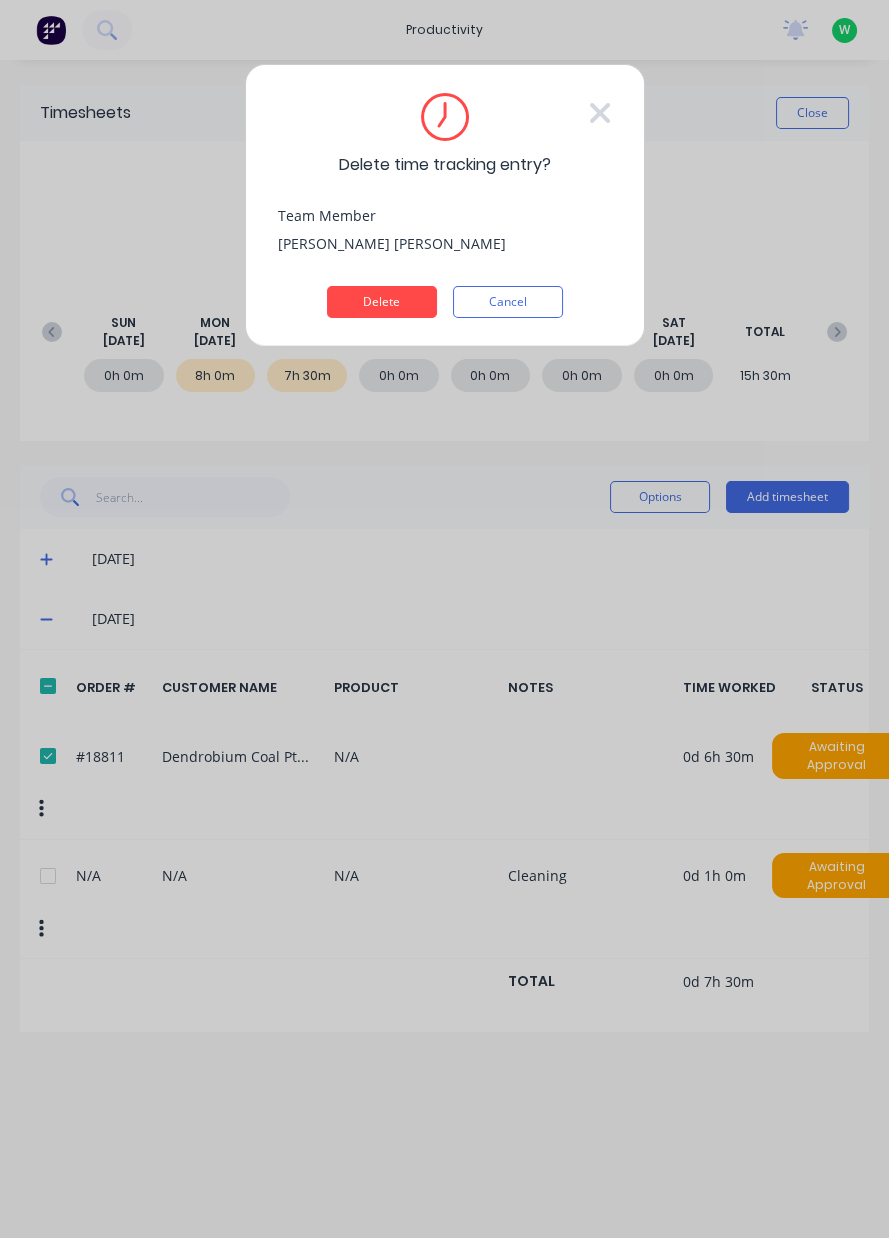 click on "Delete" at bounding box center (382, 302) 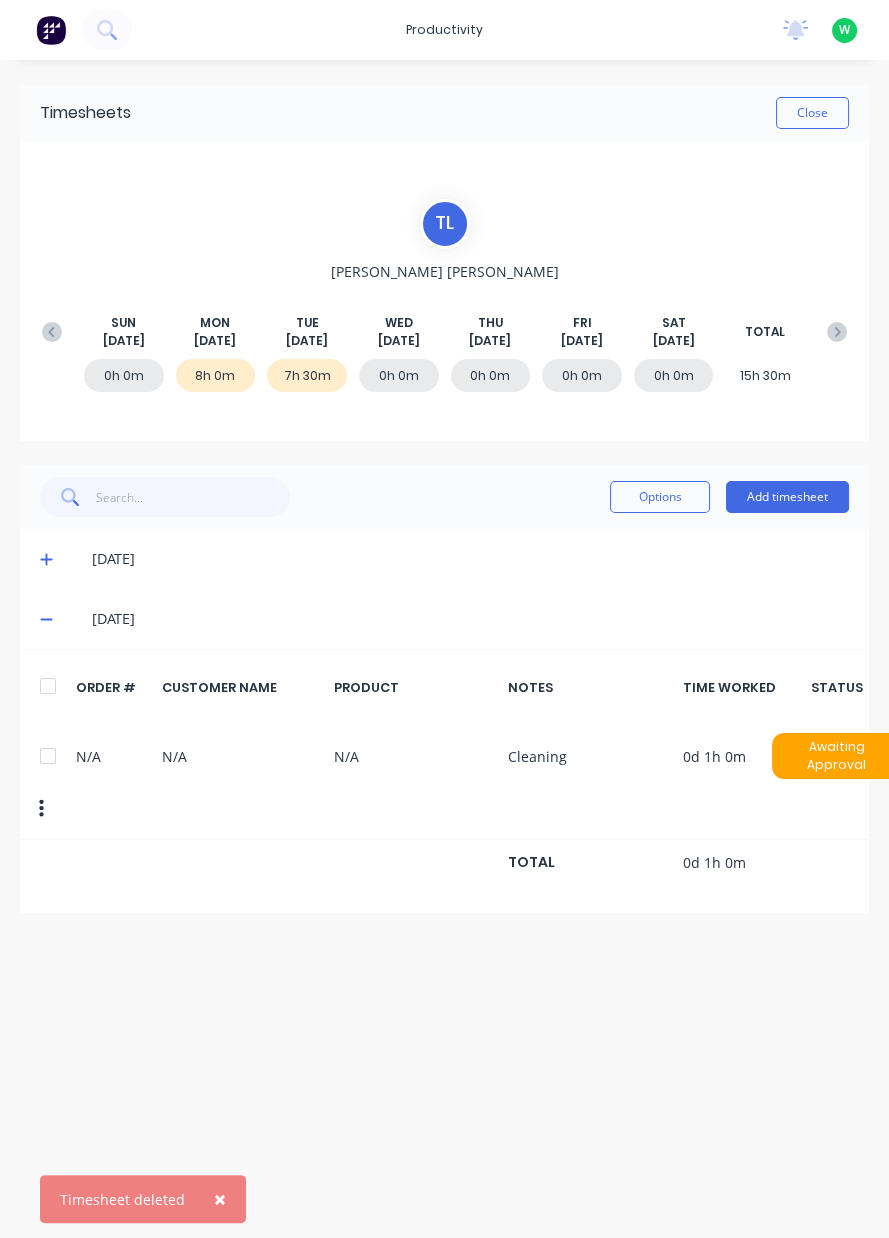 click on "Add timesheet" at bounding box center [787, 497] 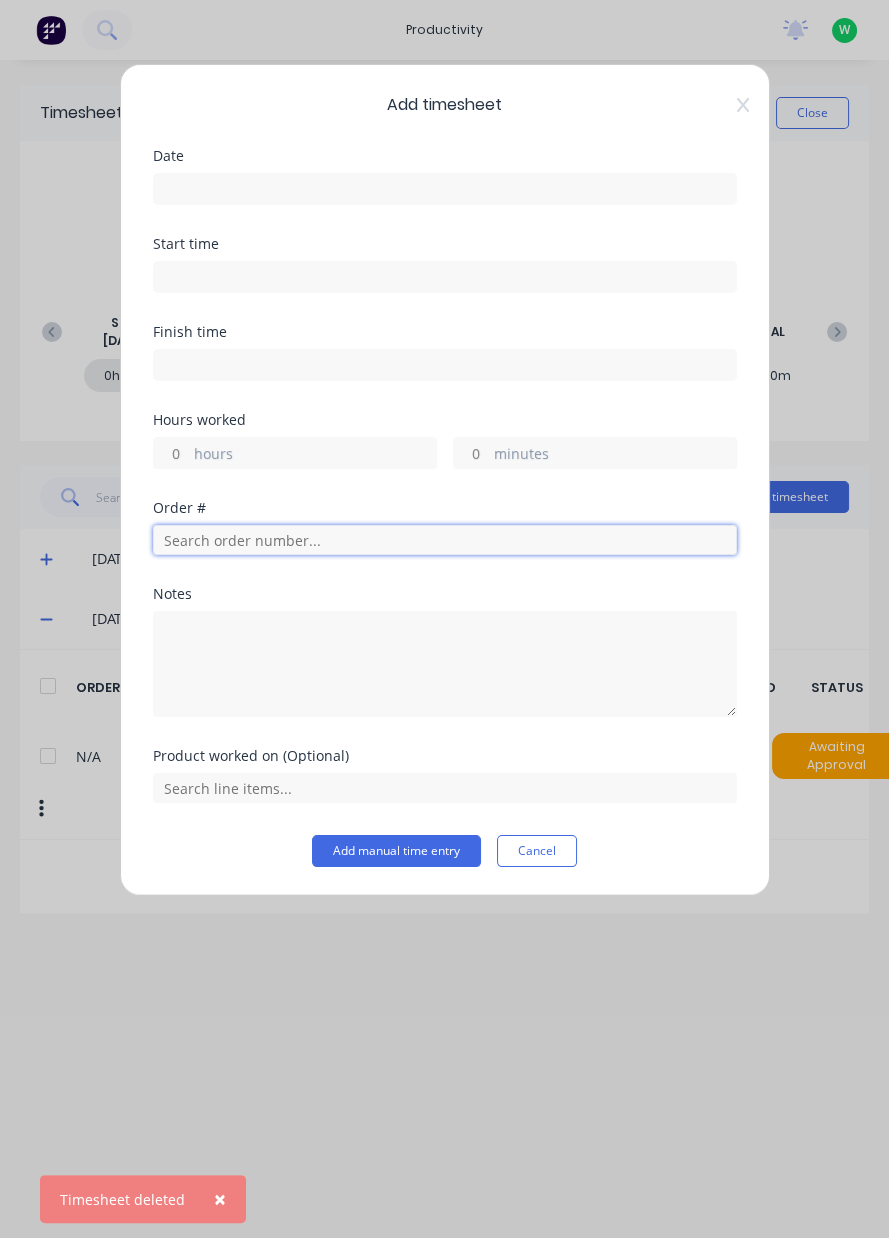 click at bounding box center (445, 540) 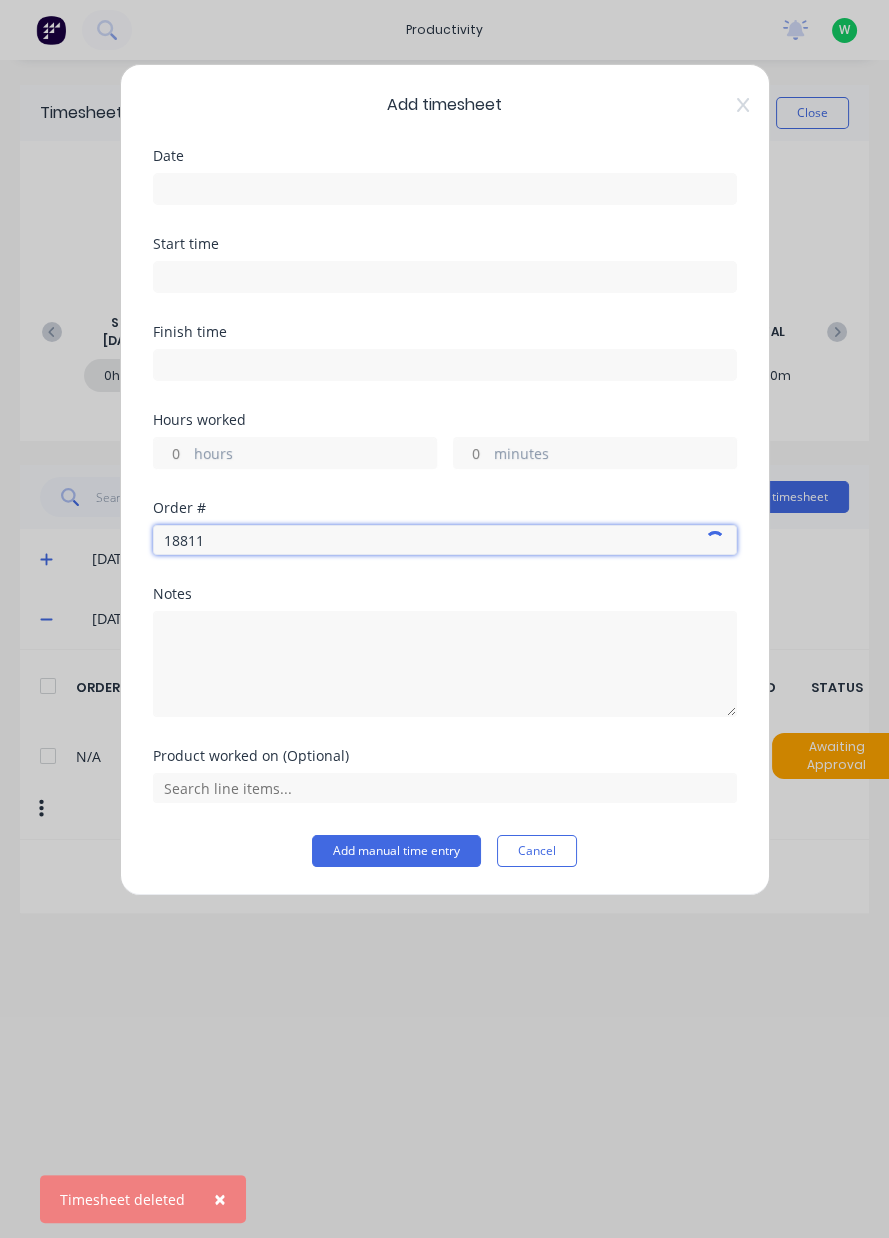 type on "18811" 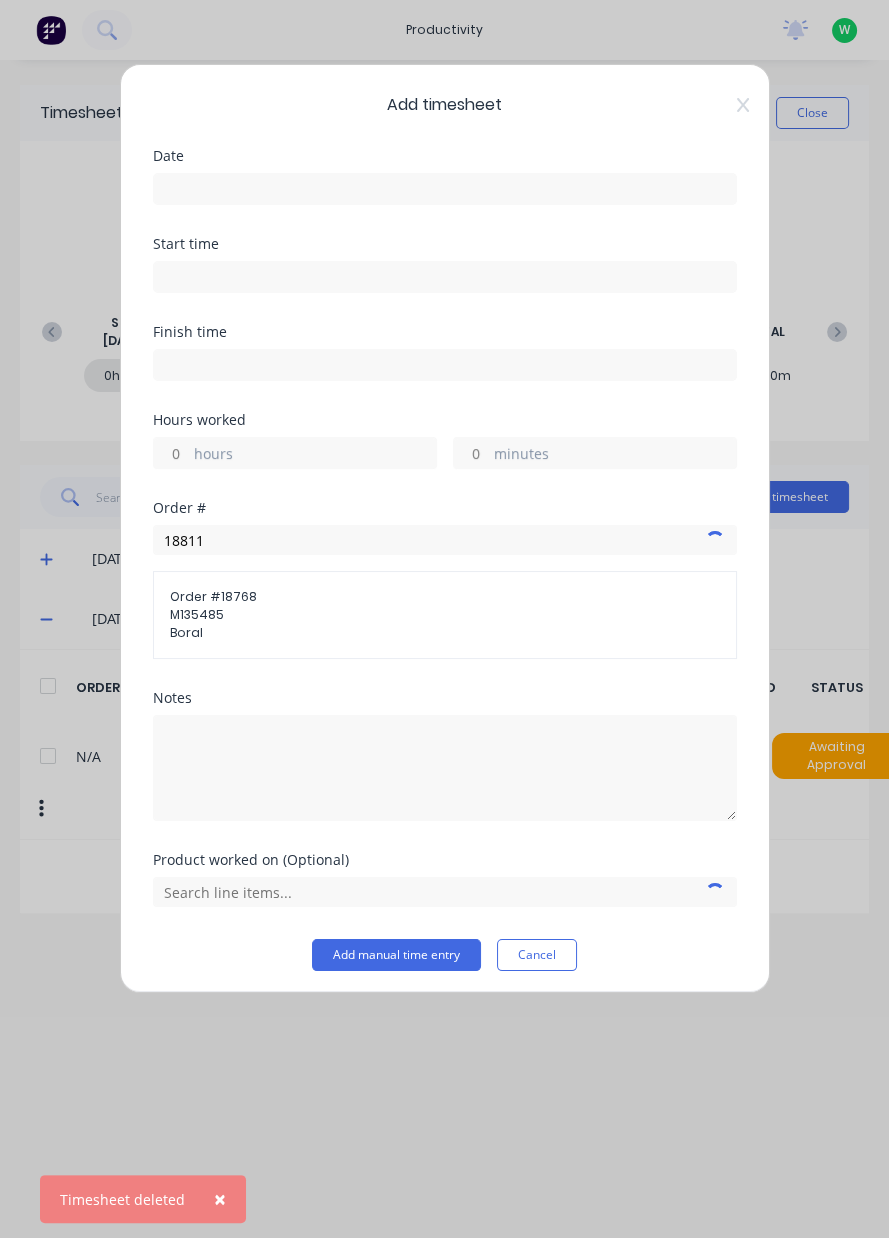 type 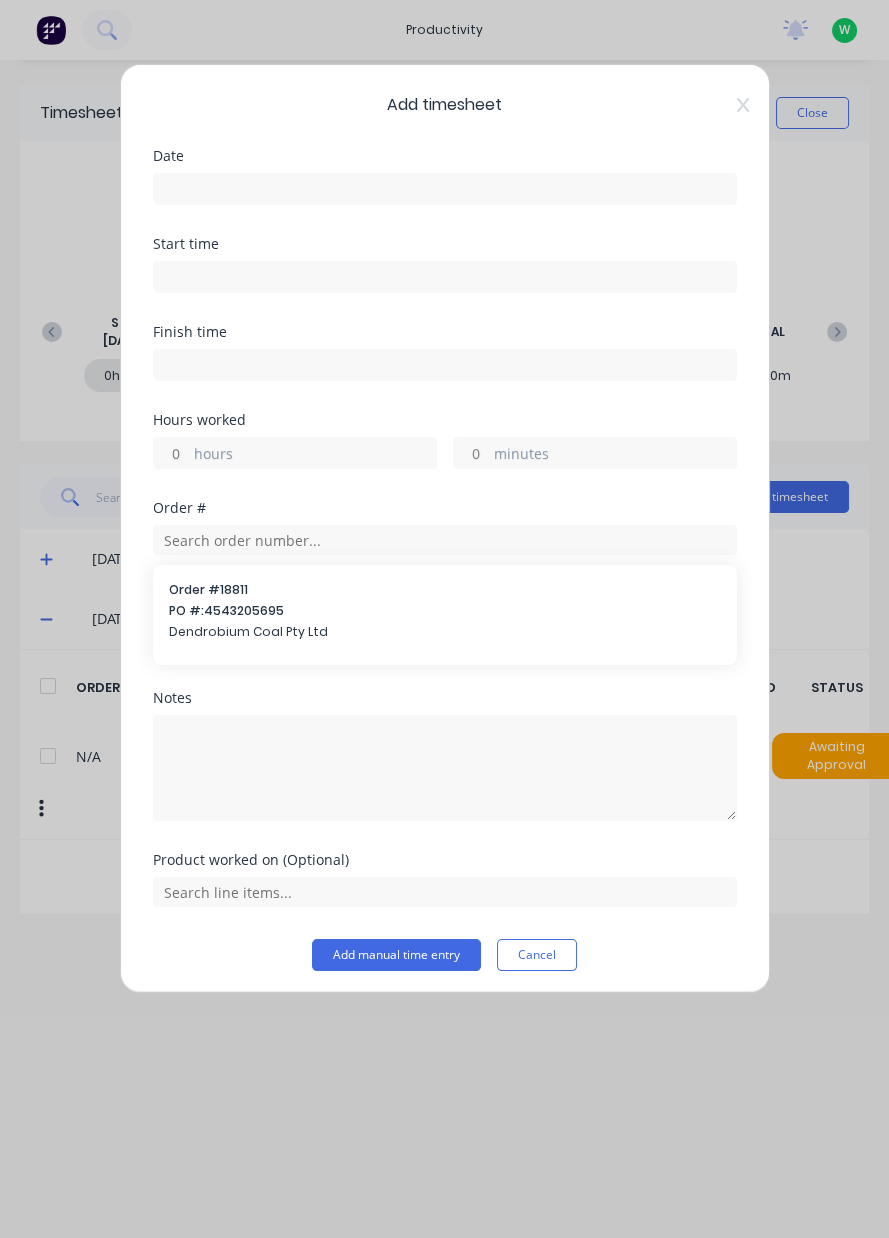 click on "Dendrobium Coal Pty Ltd" at bounding box center (445, 632) 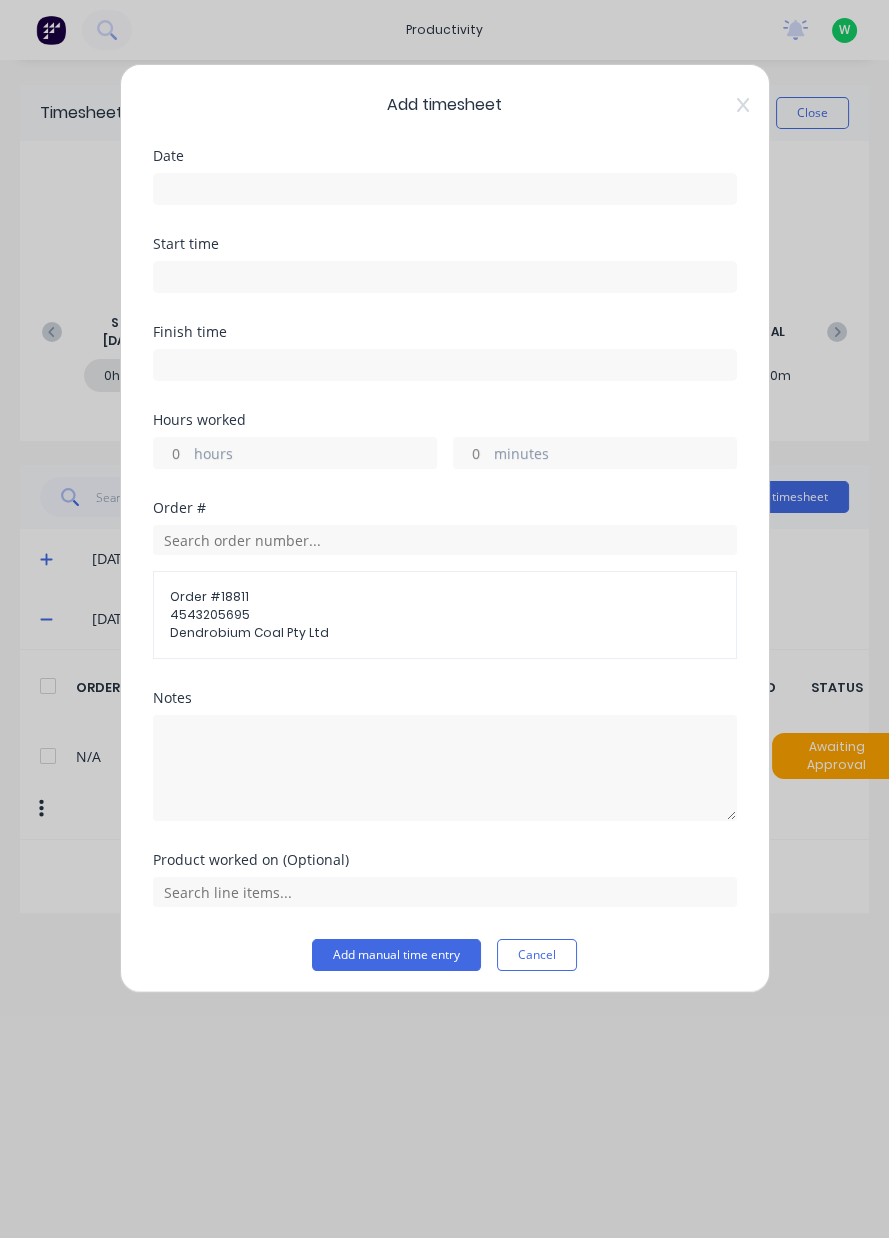 click on "hours" at bounding box center (315, 455) 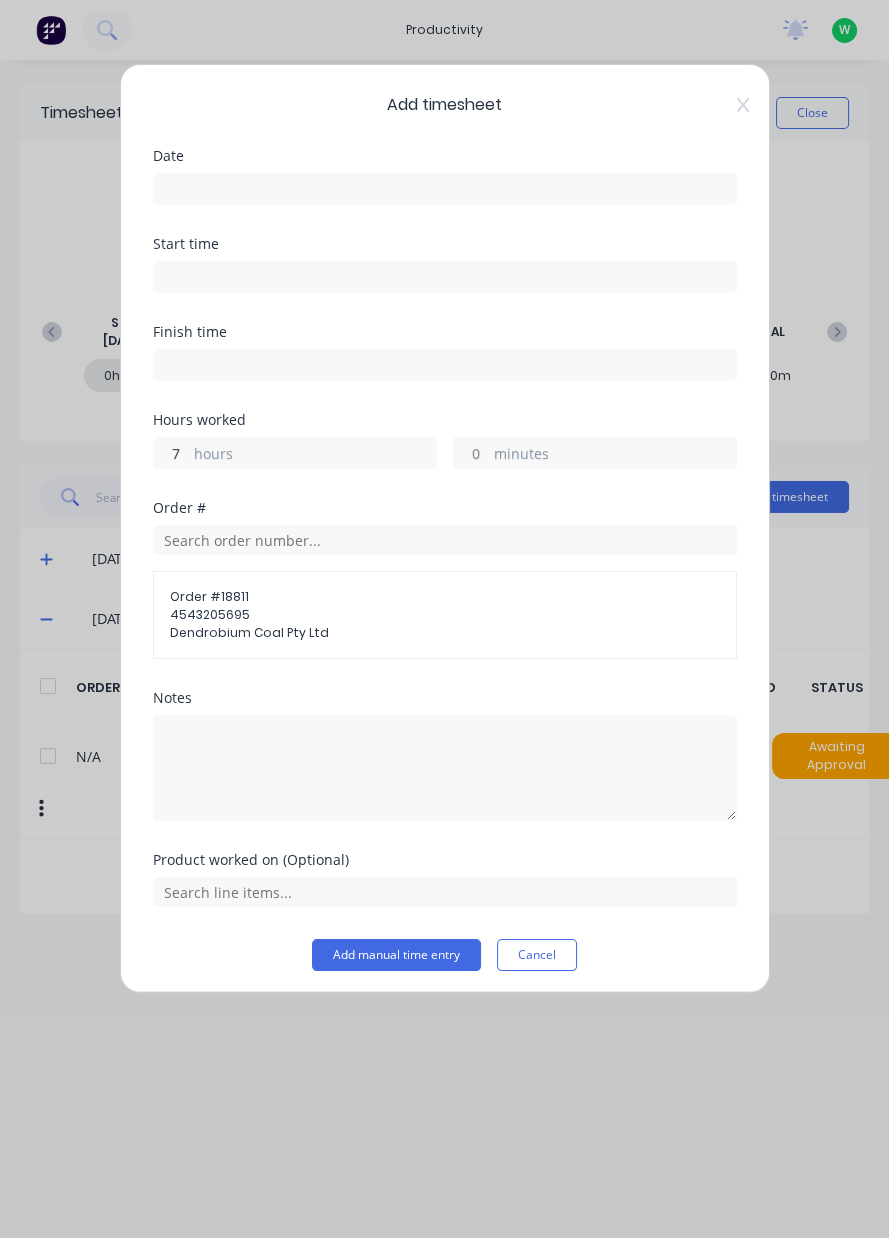 type on "7" 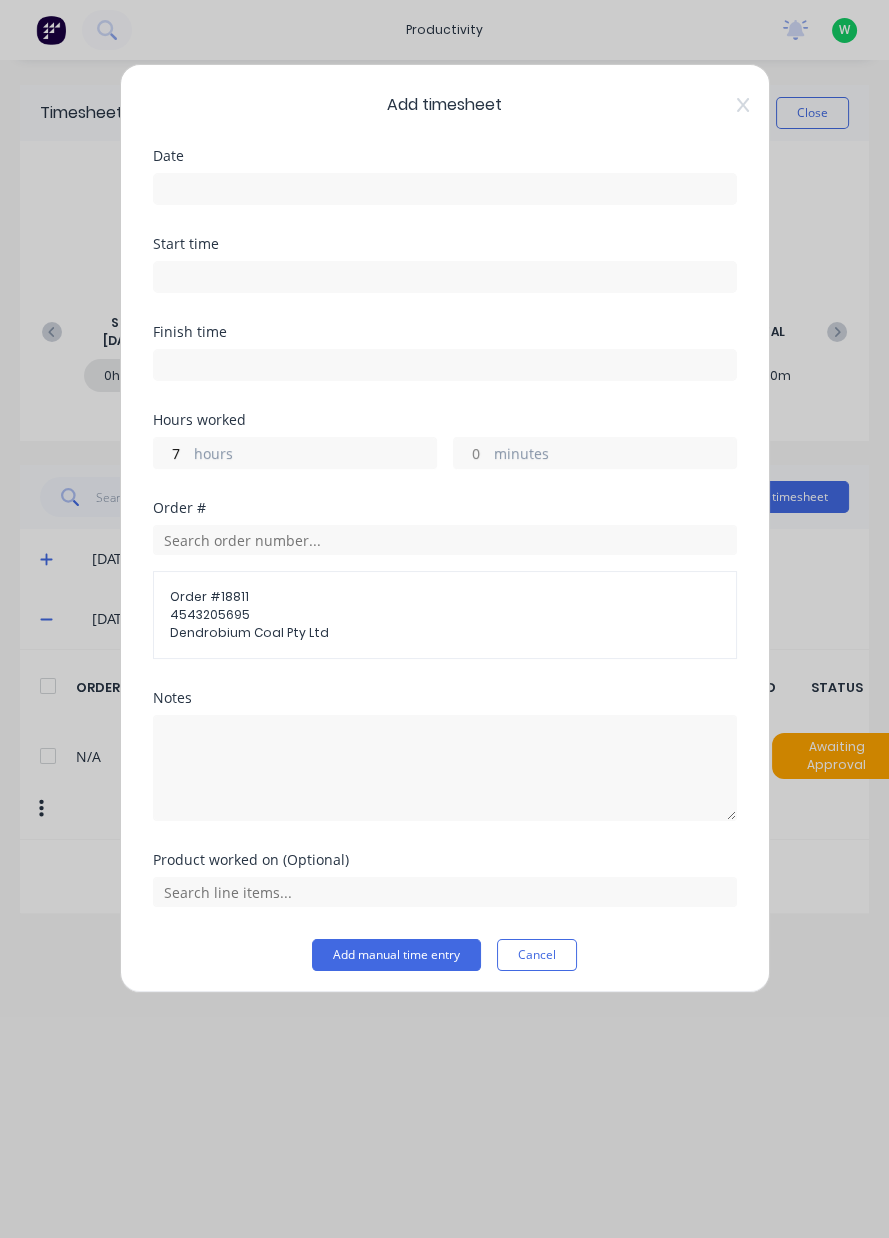 click at bounding box center (445, 189) 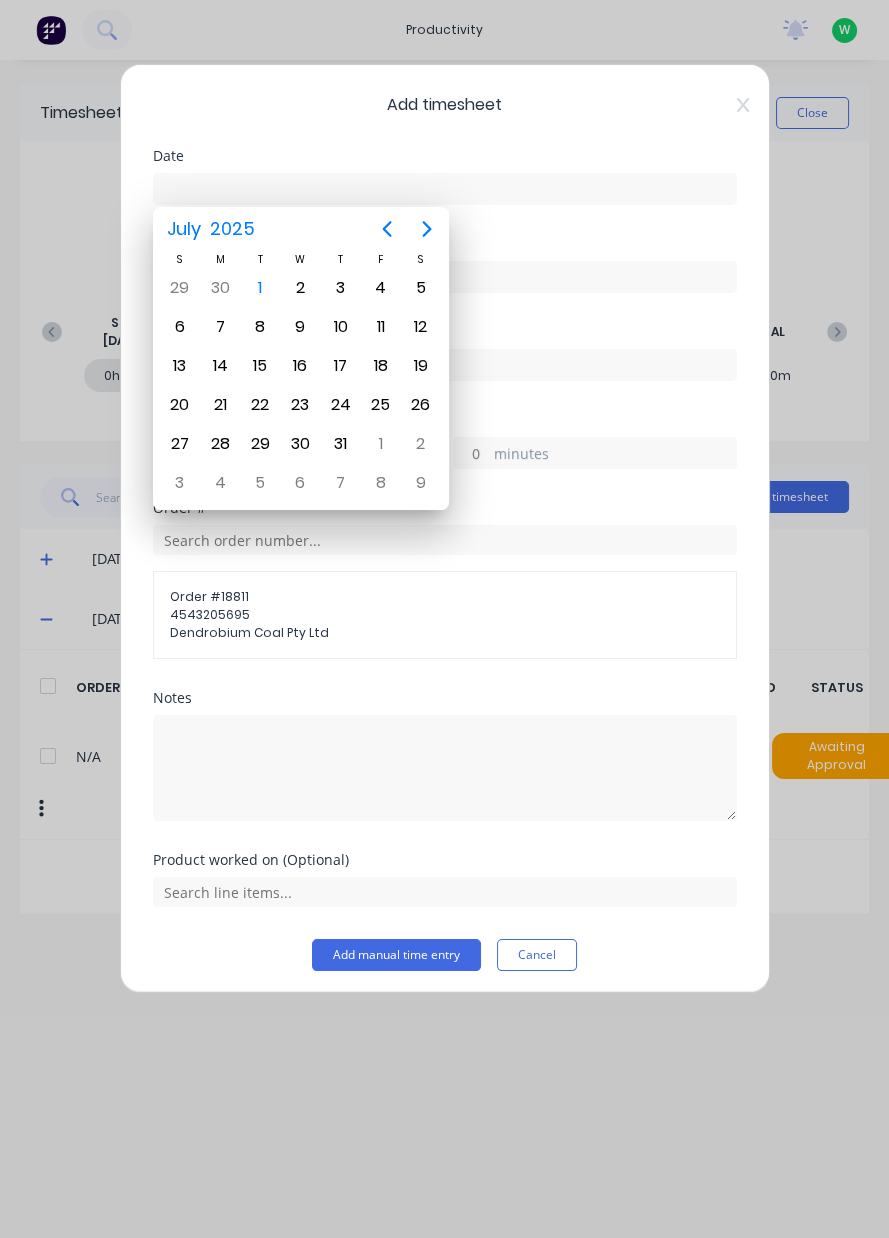 click on "[DATE]" at bounding box center [260, 288] 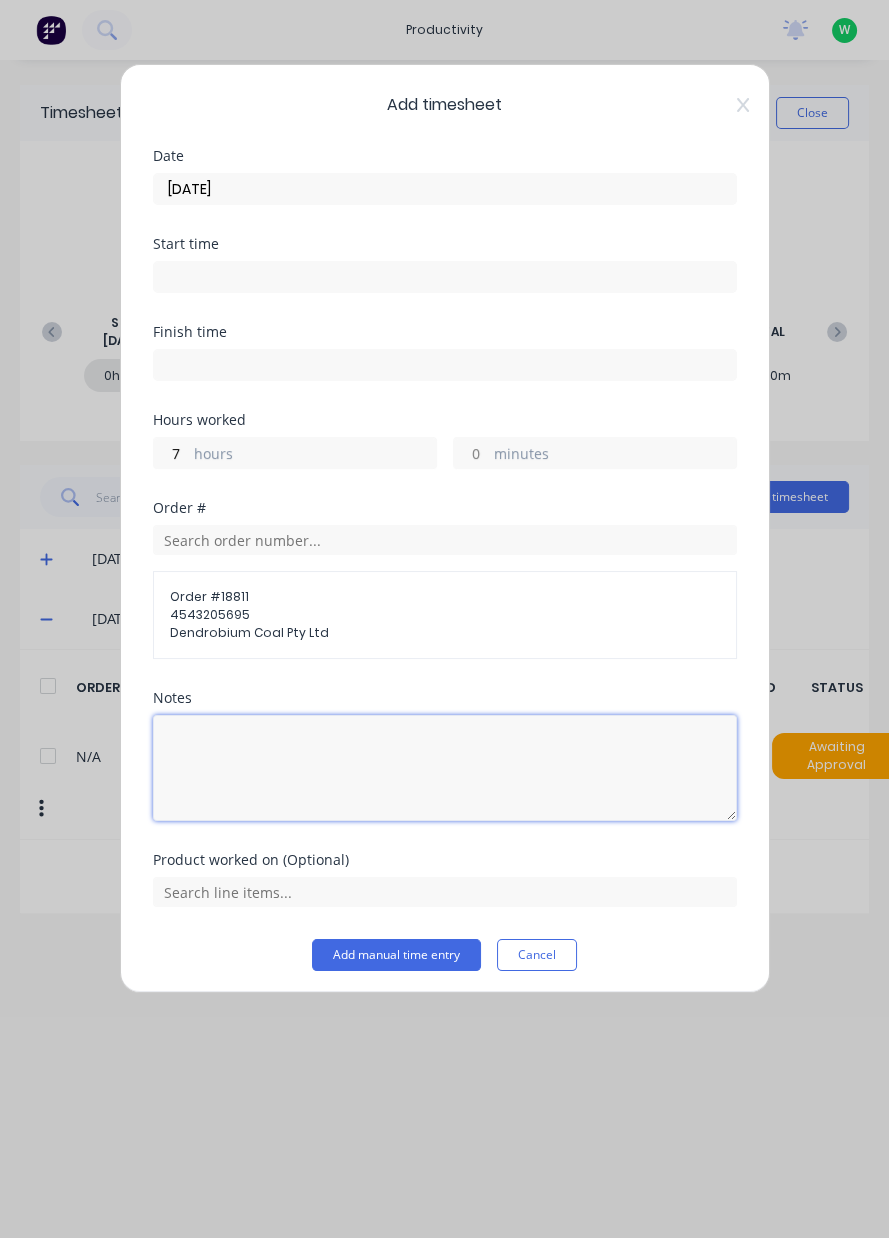 click at bounding box center [445, 768] 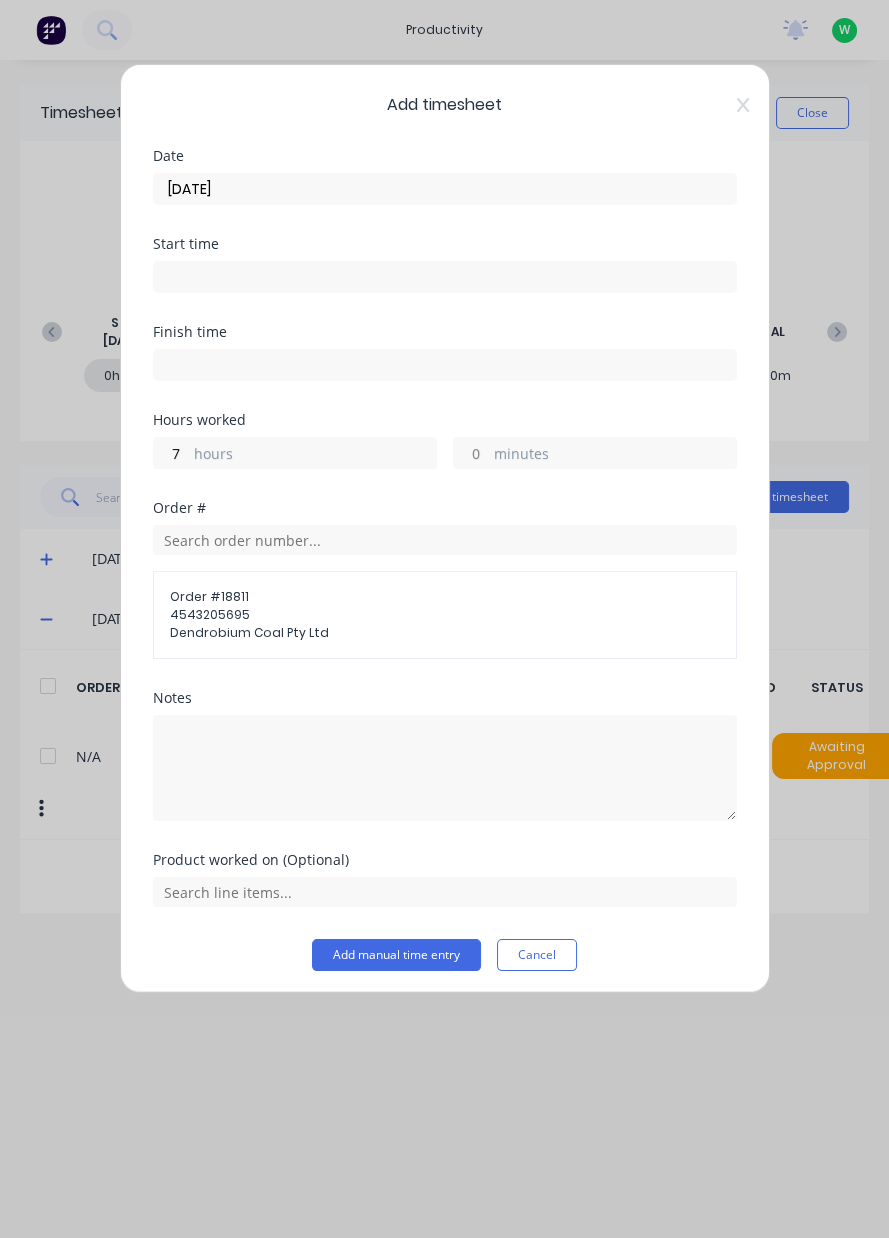 click on "Add timesheet Date 01/07/2025 Start time Finish time Hours worked 7 hours minutes Order # Order # 18811 4543205695 Dendrobium Coal Pty Ltd Notes Product worked on (Optional) Add manual time entry   Cancel" at bounding box center (444, 619) 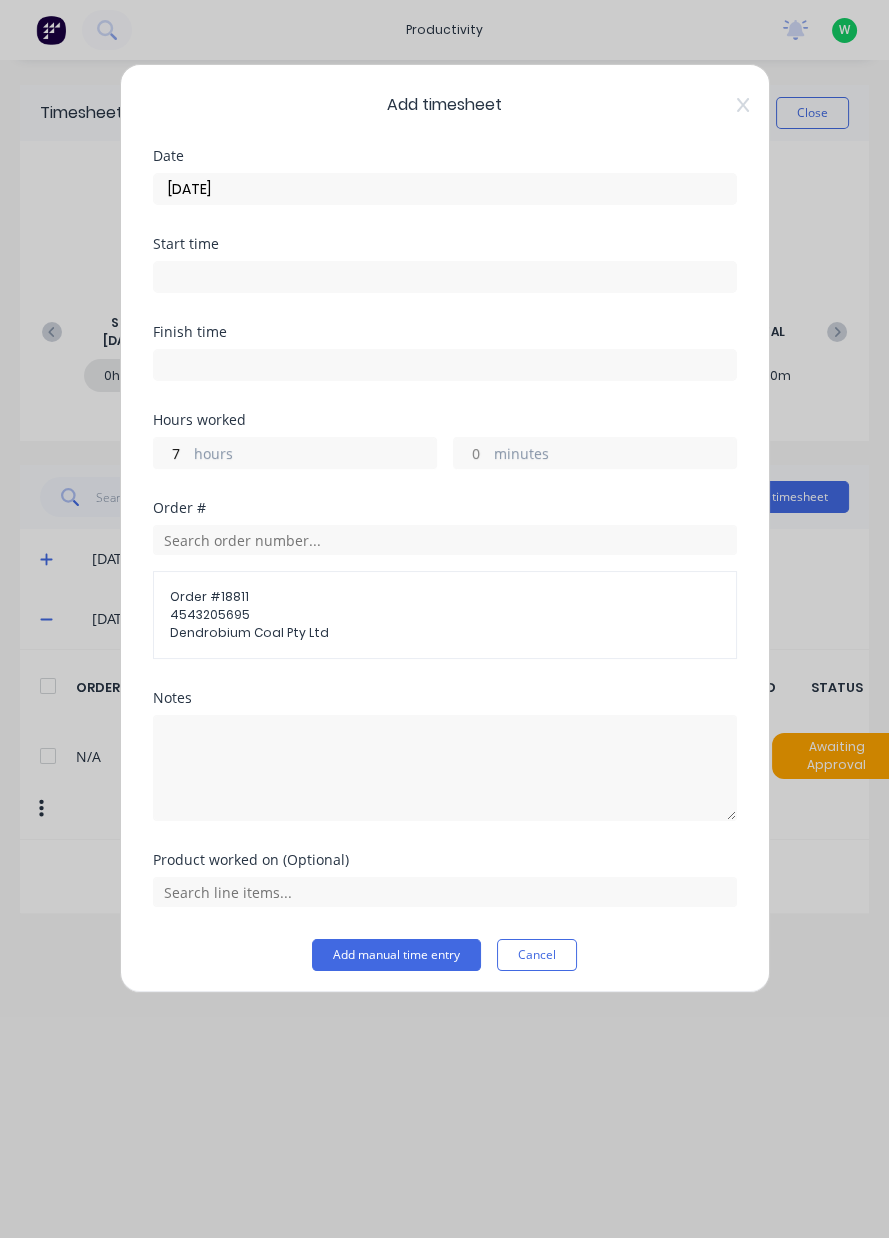 click on "Add manual time entry" at bounding box center [396, 955] 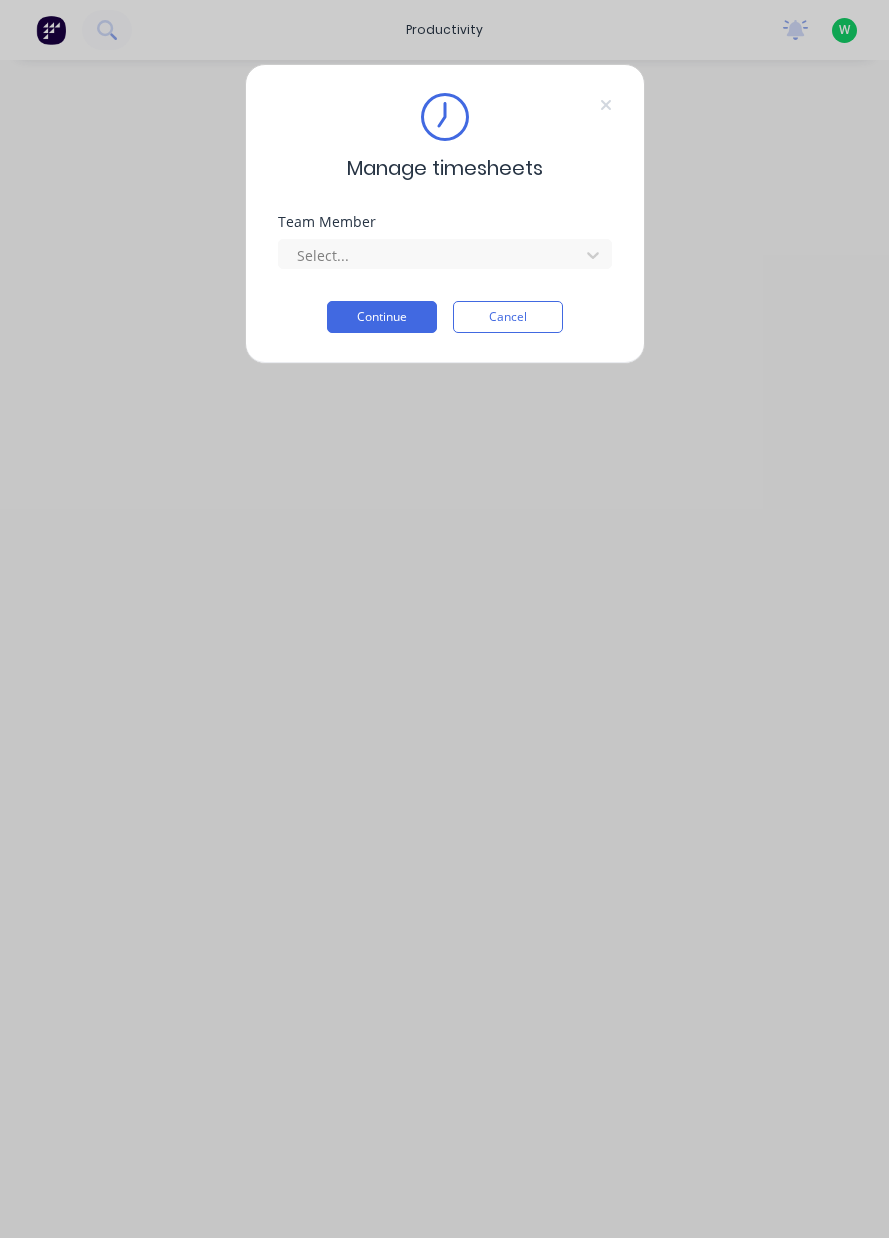 scroll, scrollTop: 0, scrollLeft: 0, axis: both 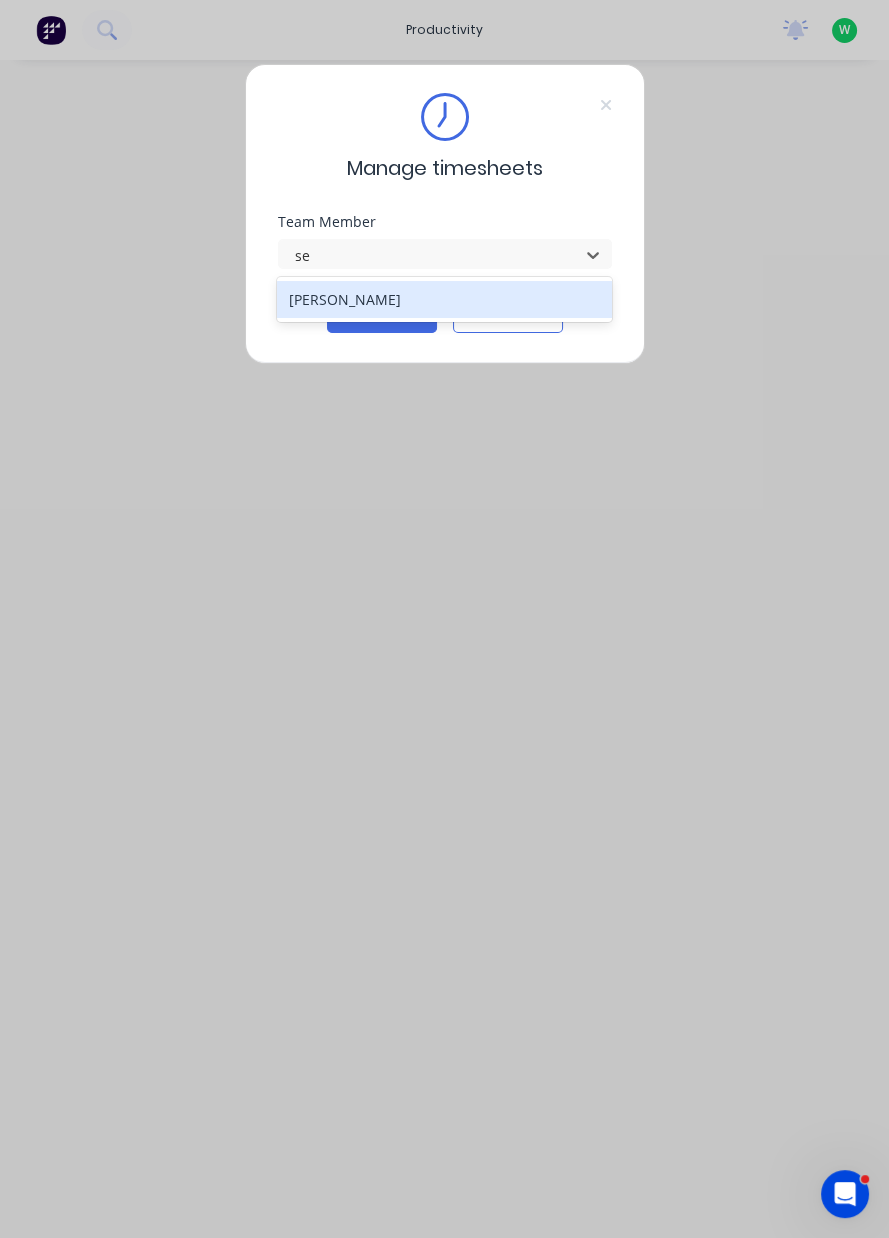 click on "[PERSON_NAME]" at bounding box center (444, 299) 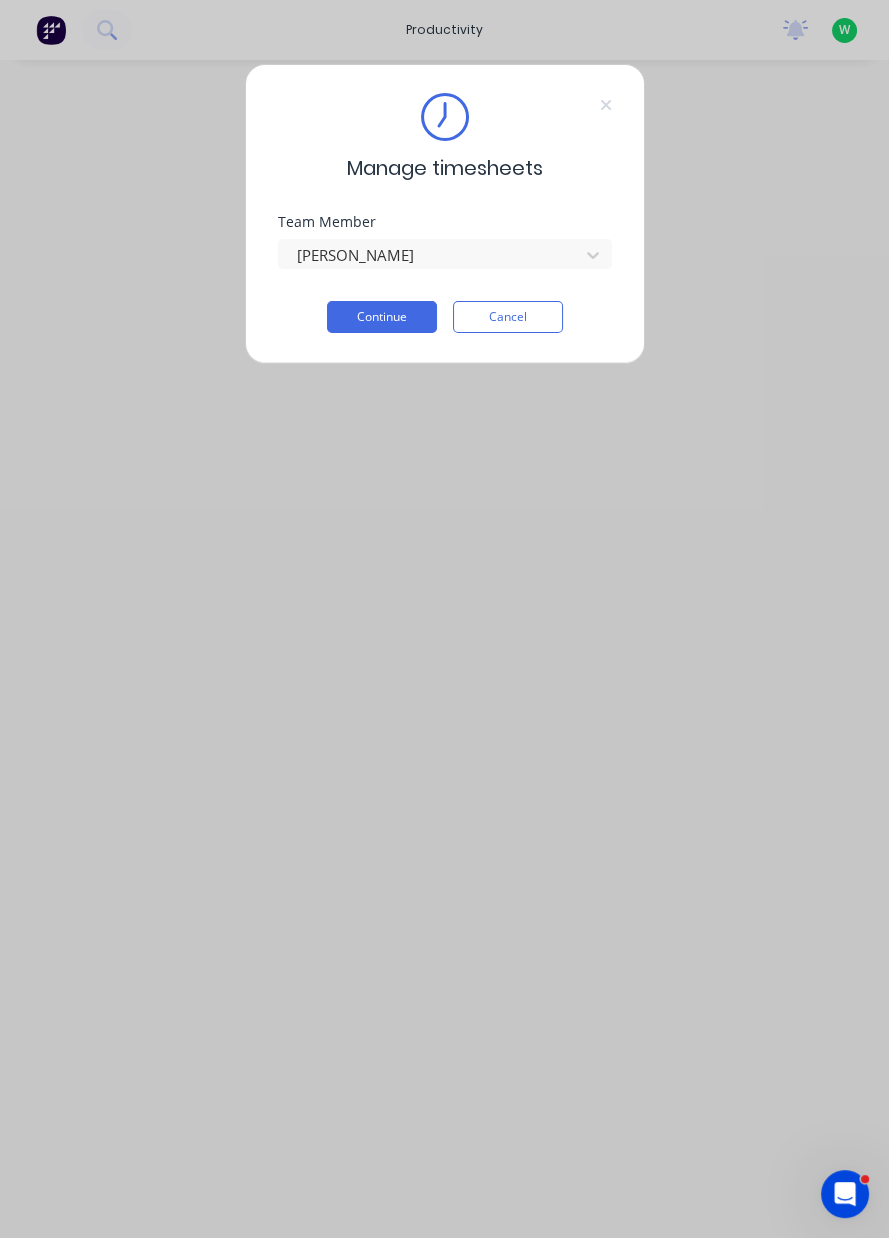 click on "Continue" at bounding box center [382, 317] 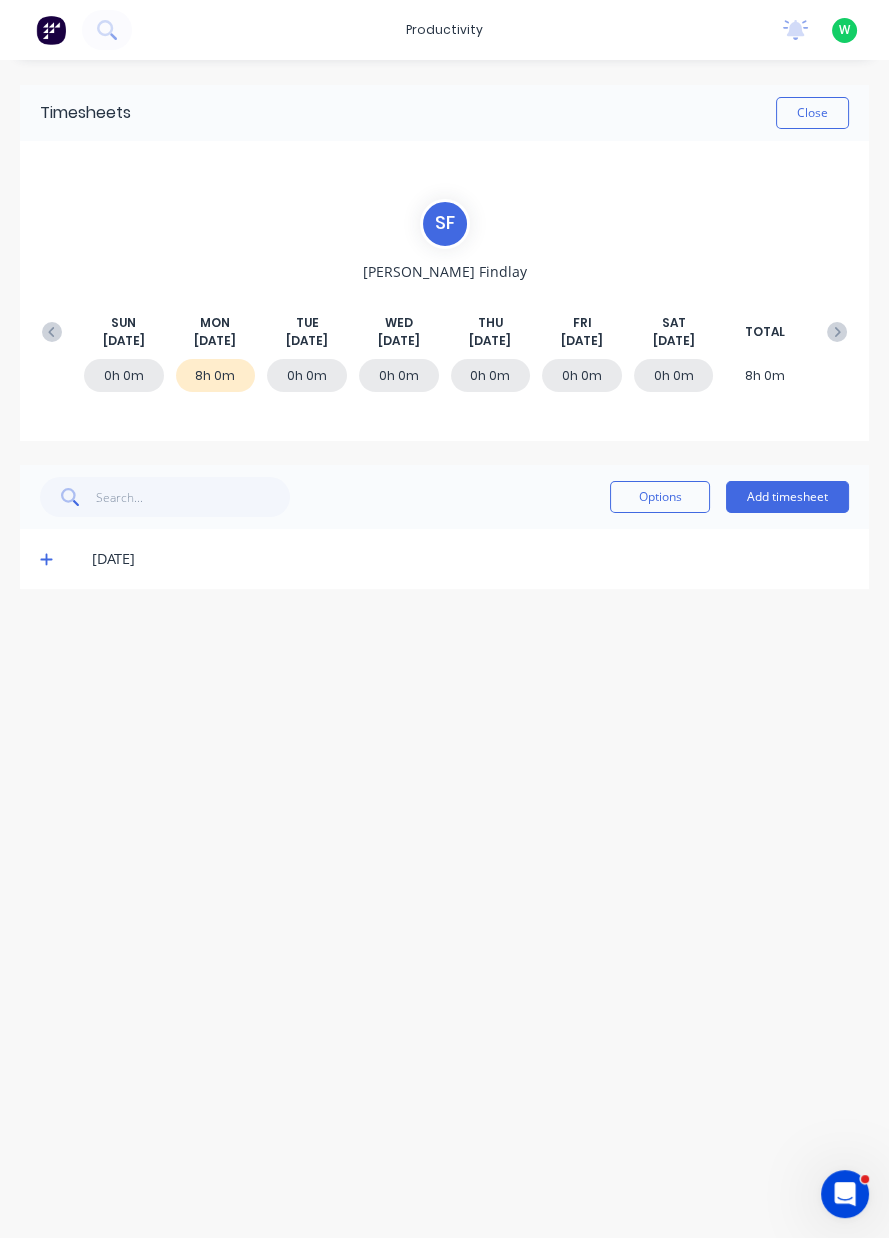click on "Add timesheet" at bounding box center [787, 497] 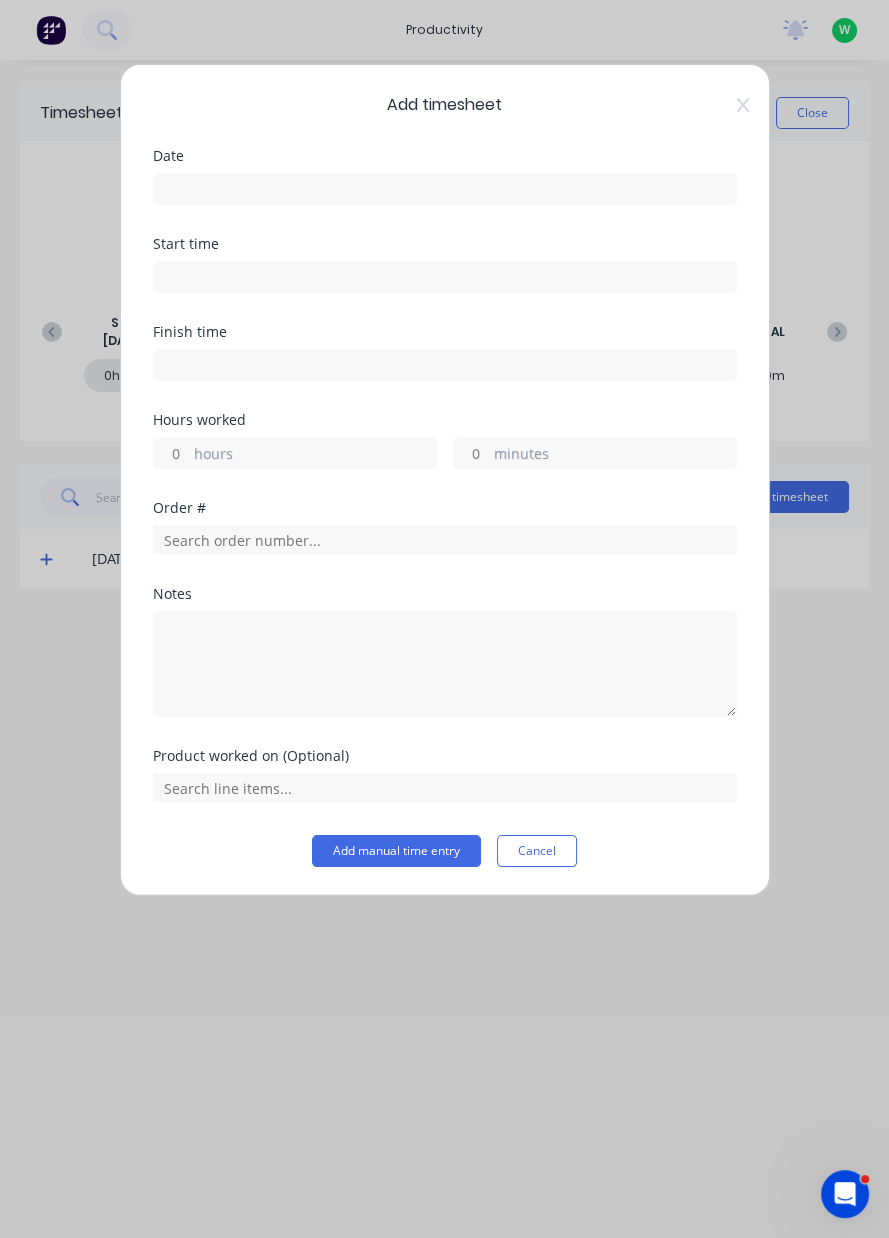 click at bounding box center (445, 189) 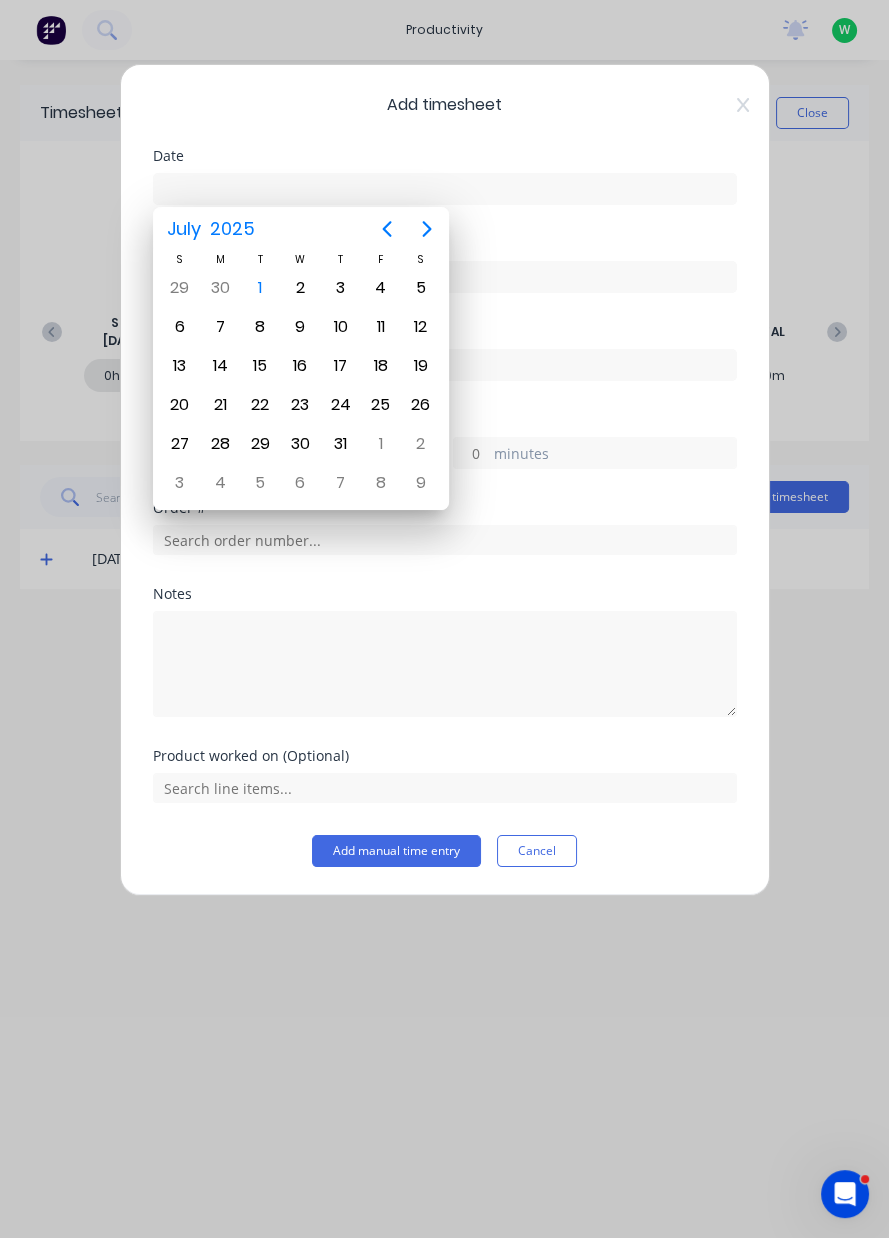 click on "1" at bounding box center [260, 288] 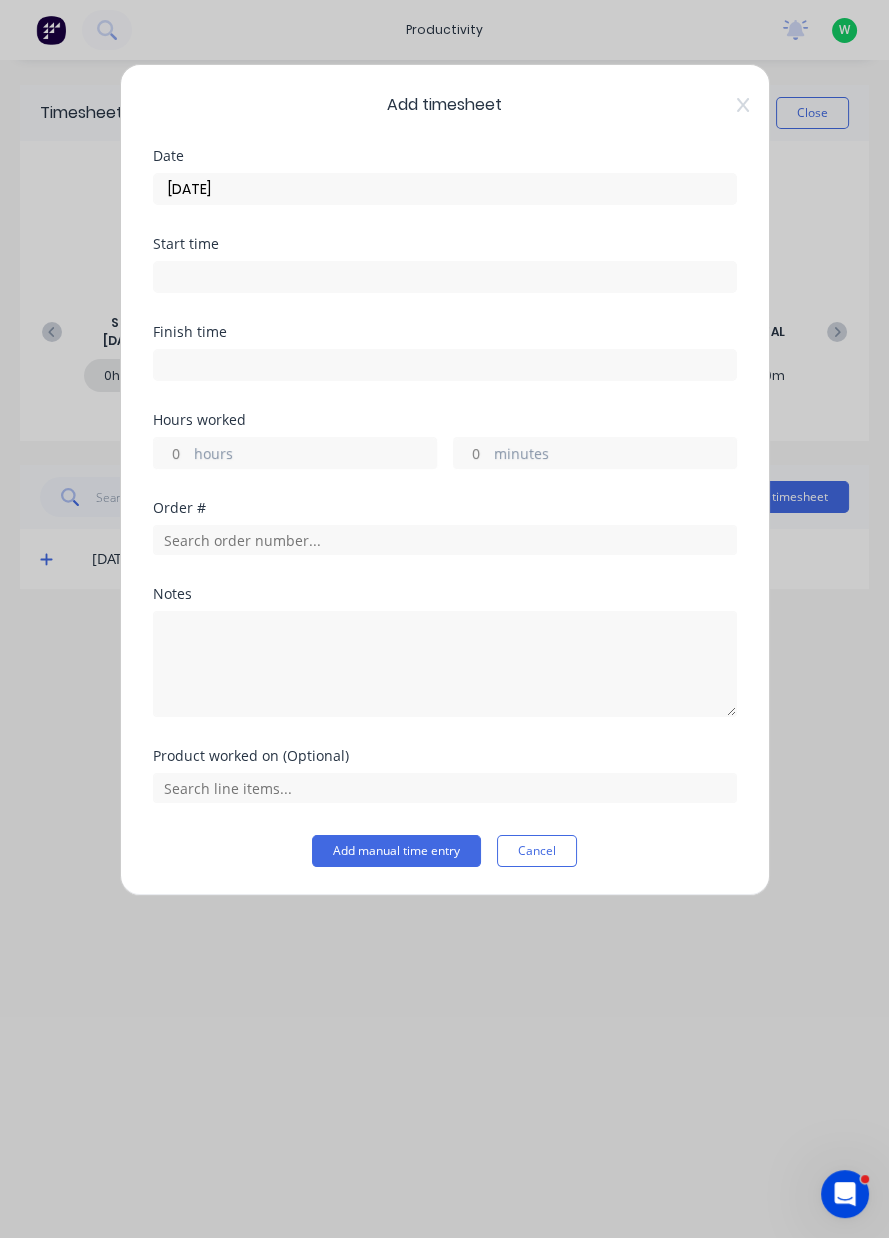 click on "hours" at bounding box center (171, 453) 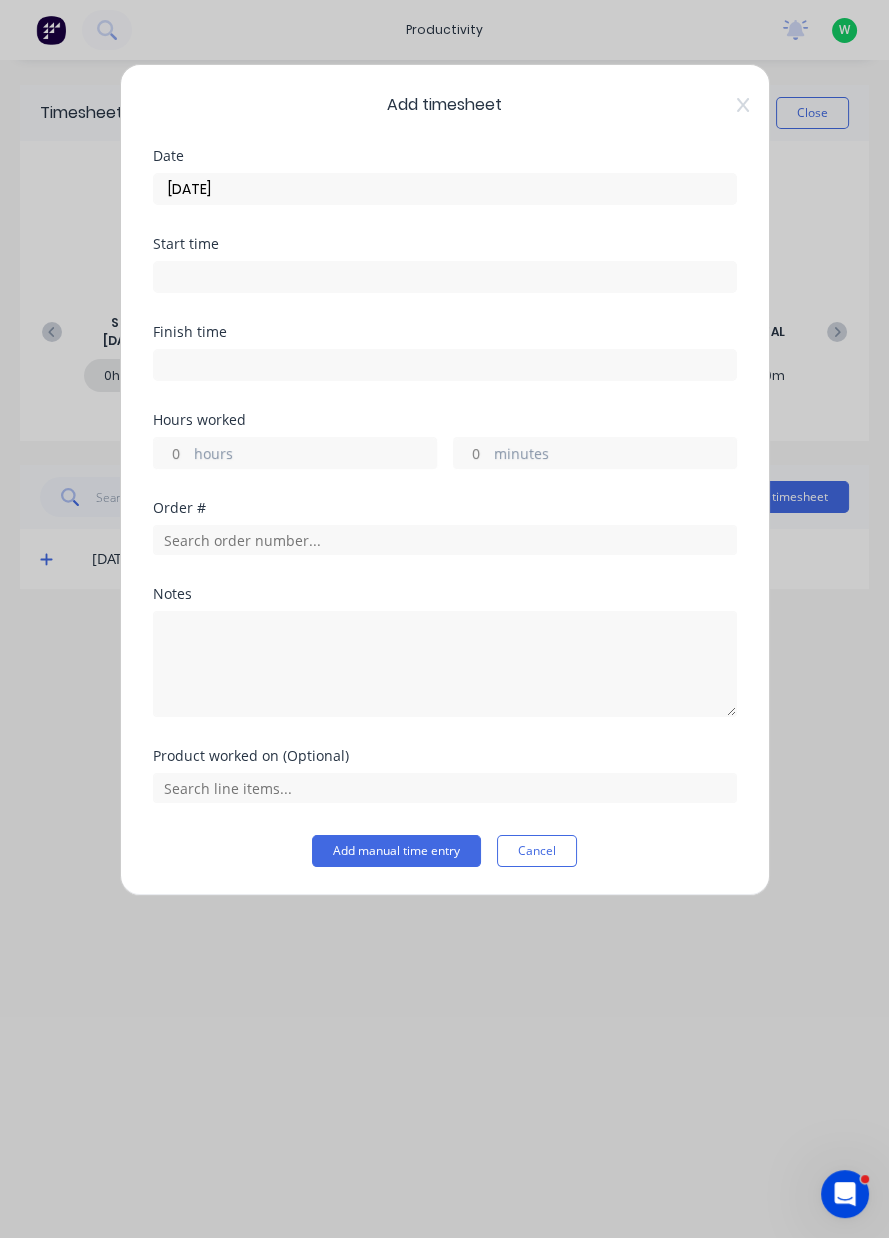 type on "3" 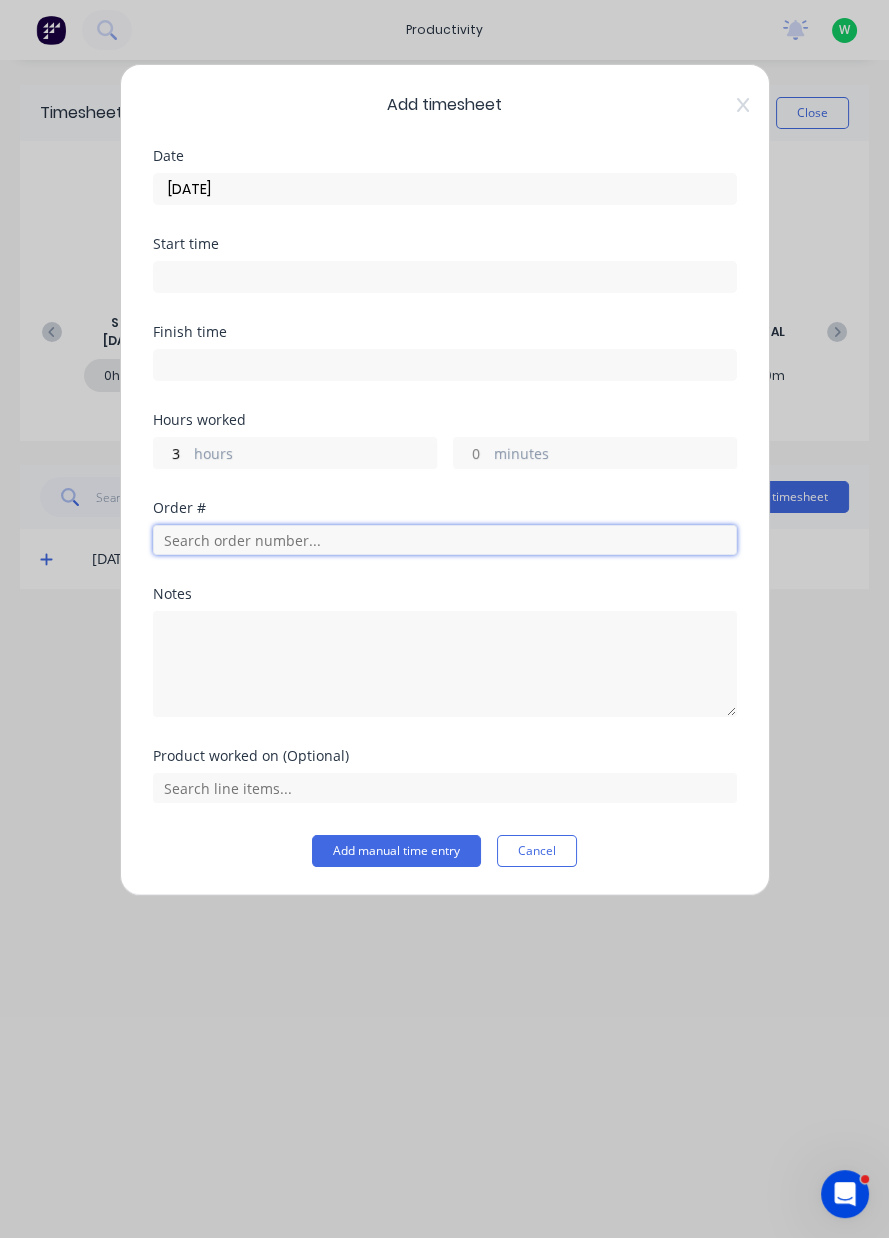 click at bounding box center [445, 540] 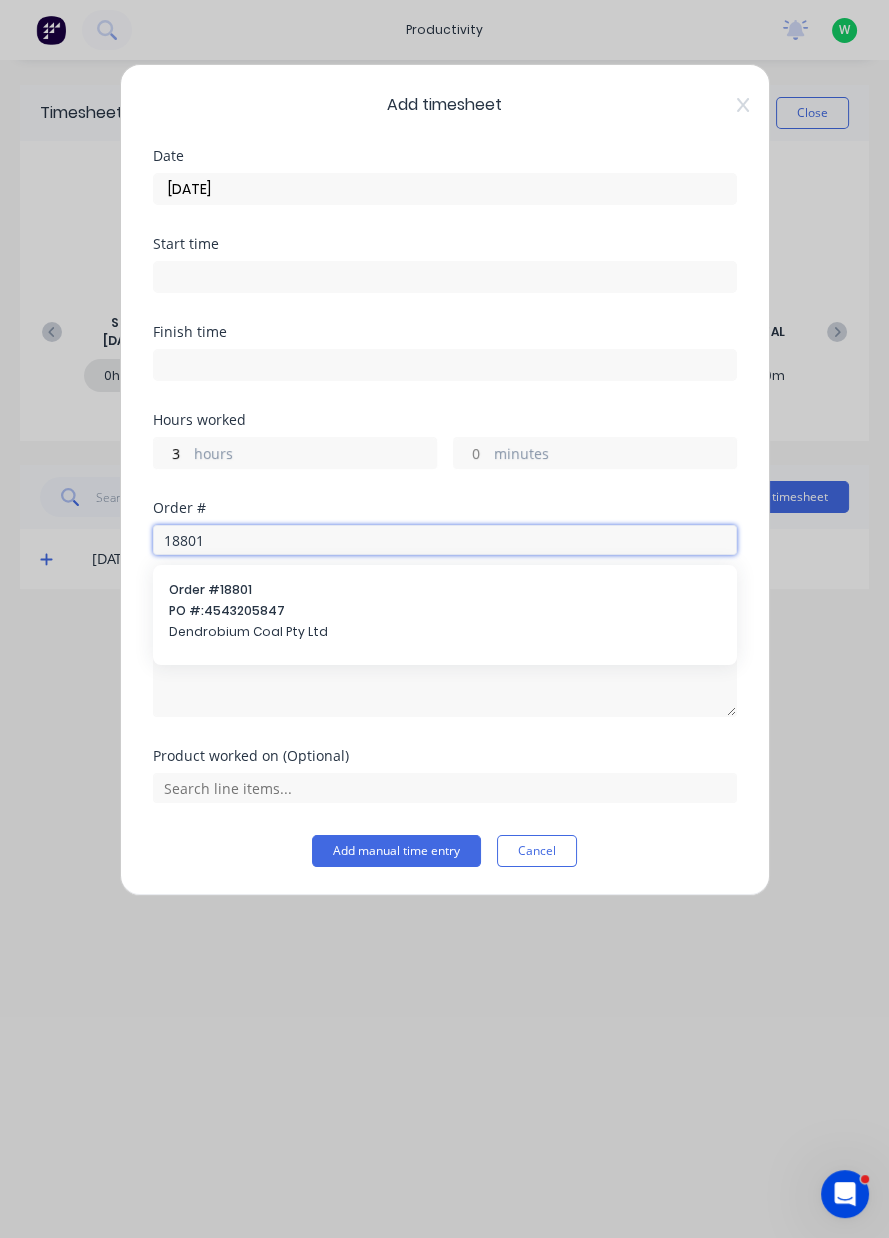 type on "18801" 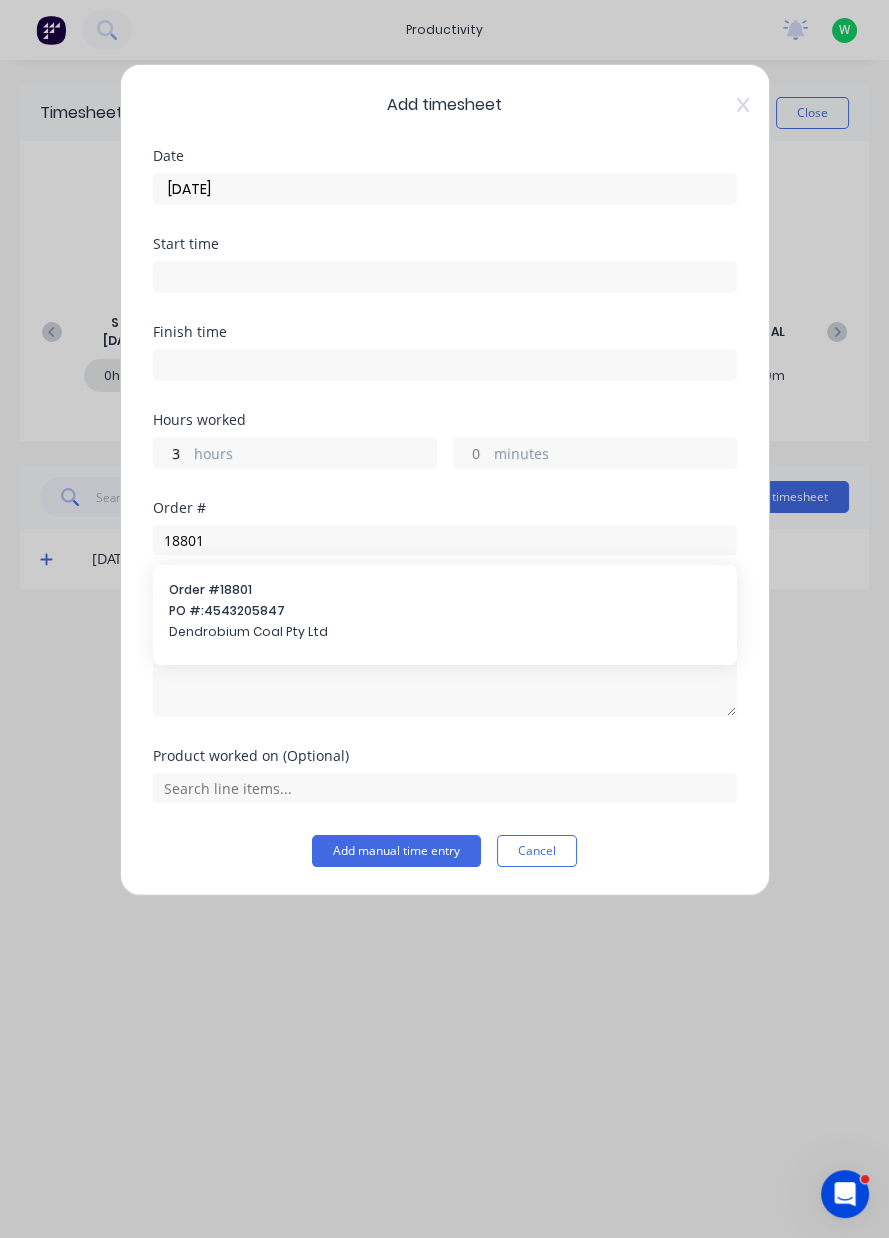 click on "Order # 18801 PO #:  4543205847 Dendrobium Coal Pty Ltd" at bounding box center (445, 613) 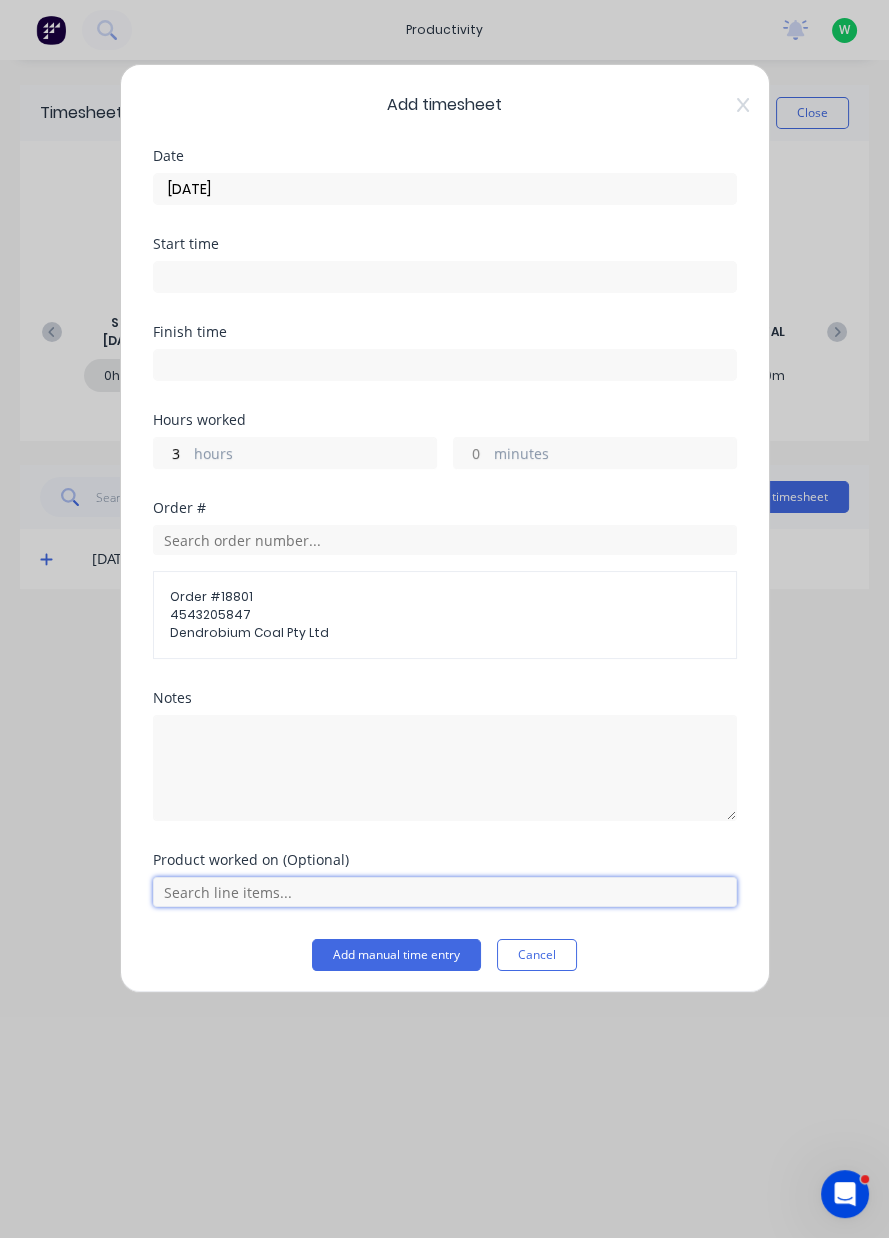click at bounding box center (445, 892) 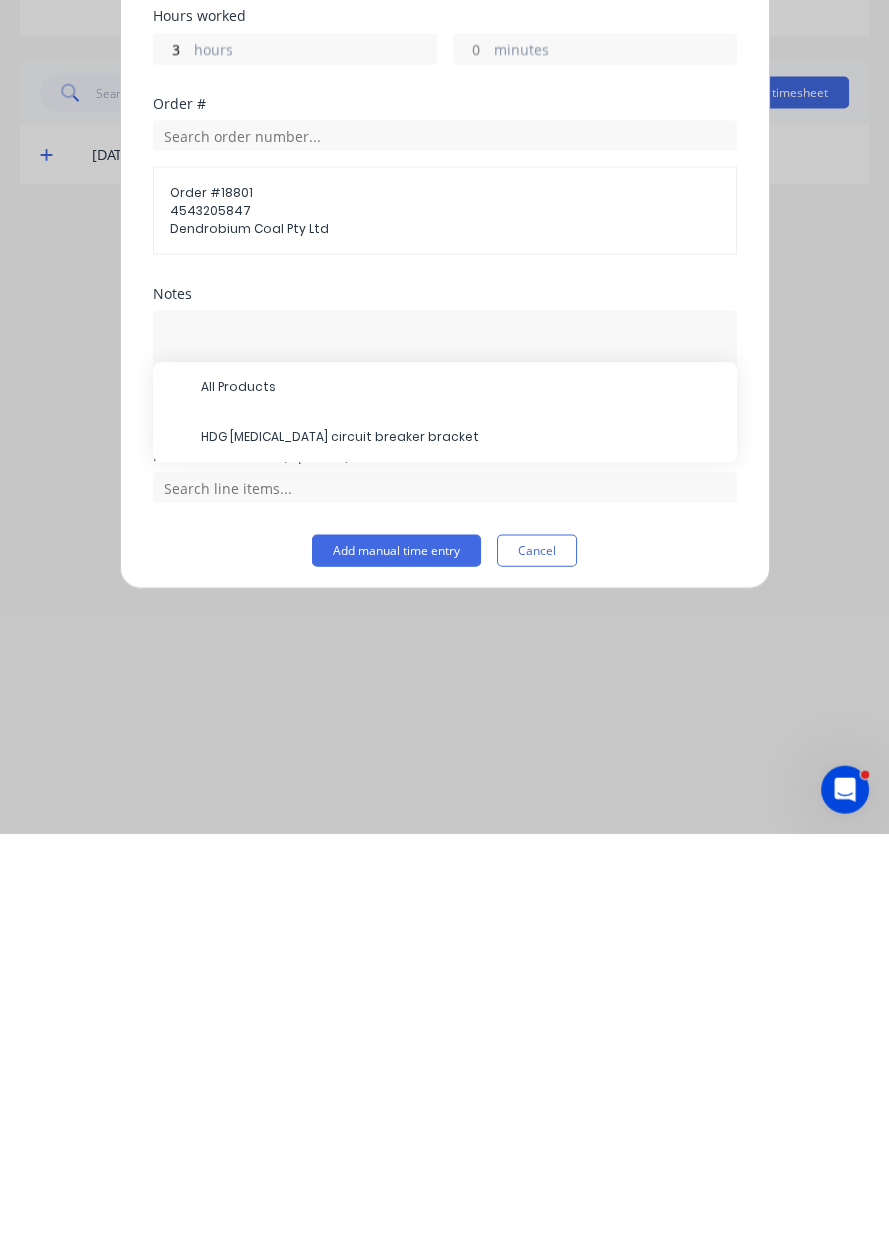 click on "All Products" at bounding box center [461, 792] 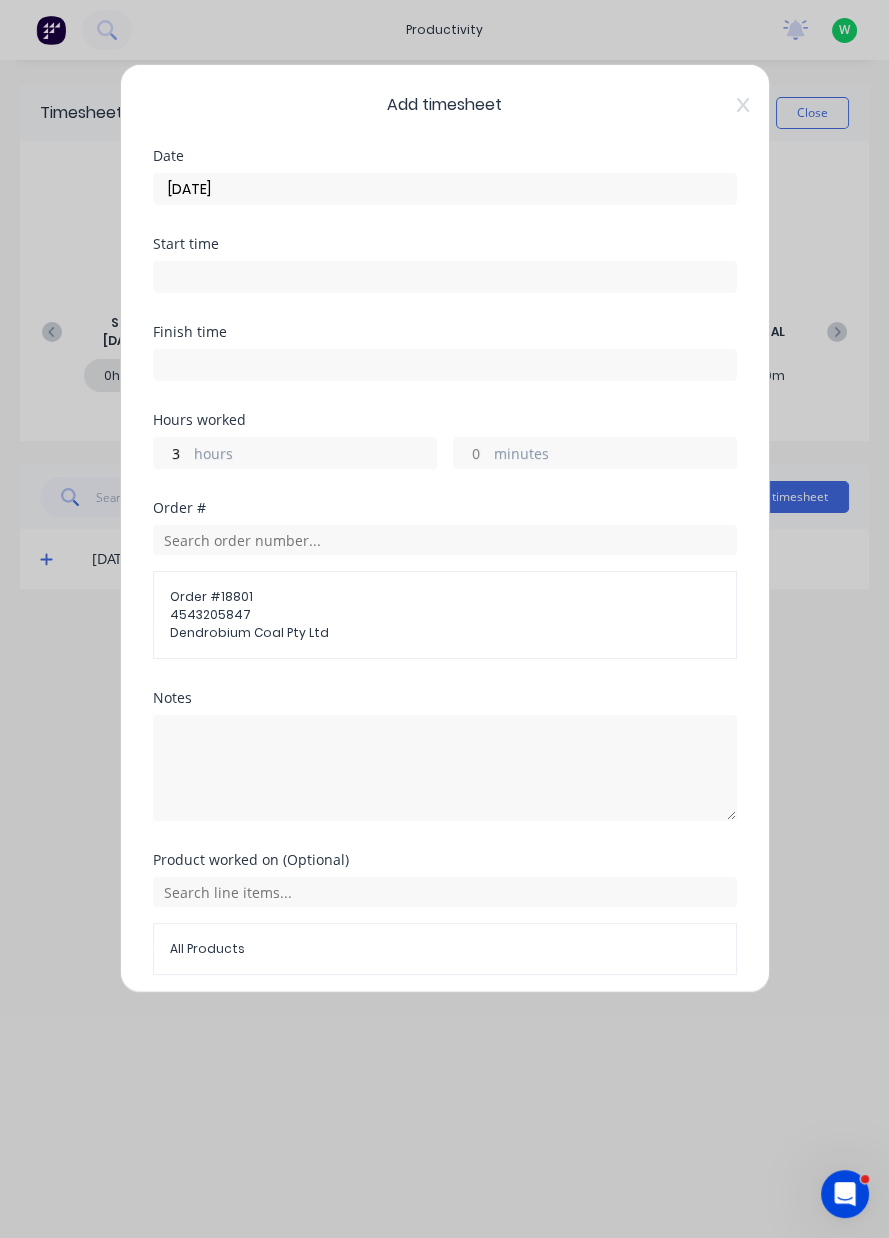 scroll, scrollTop: 71, scrollLeft: 0, axis: vertical 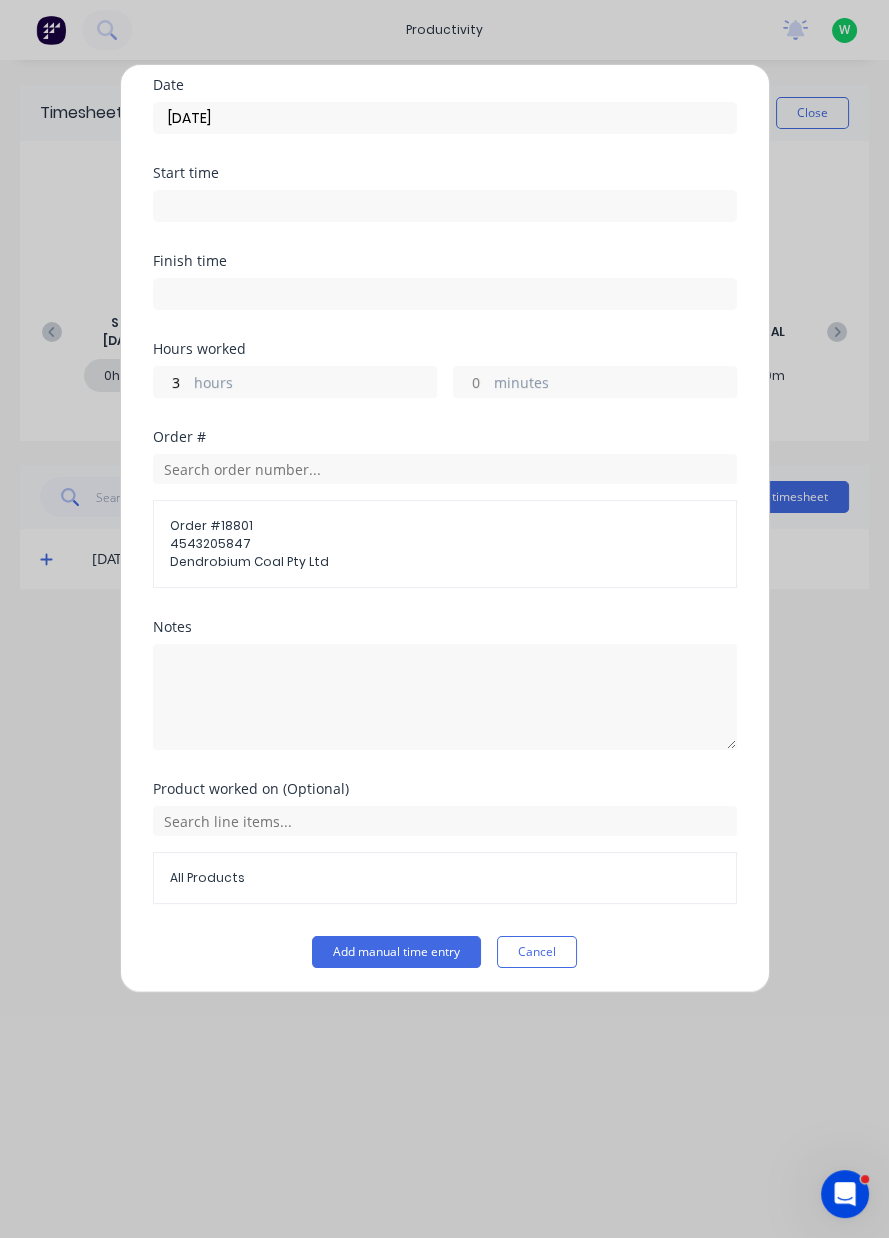 click on "Add manual time entry" at bounding box center (396, 952) 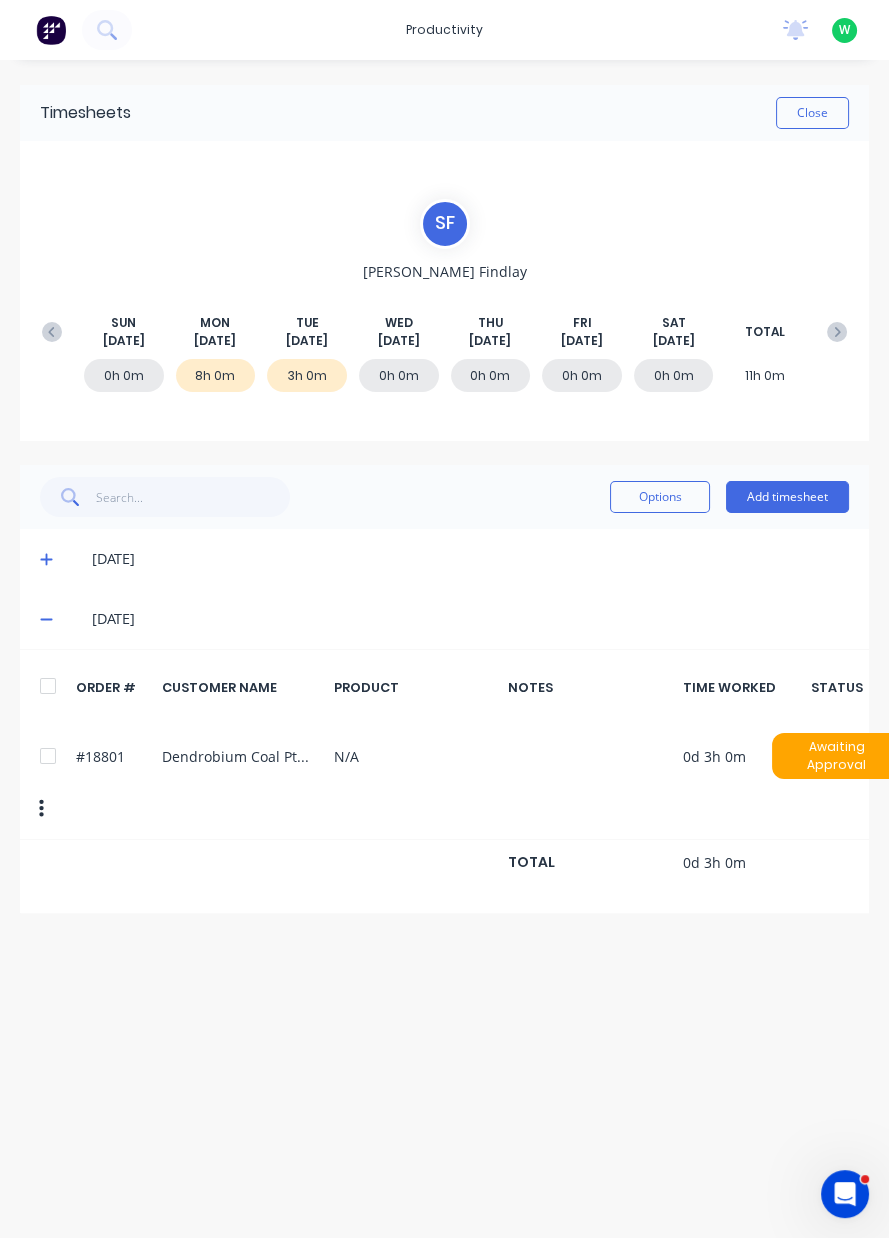 click on "Add timesheet" at bounding box center [787, 497] 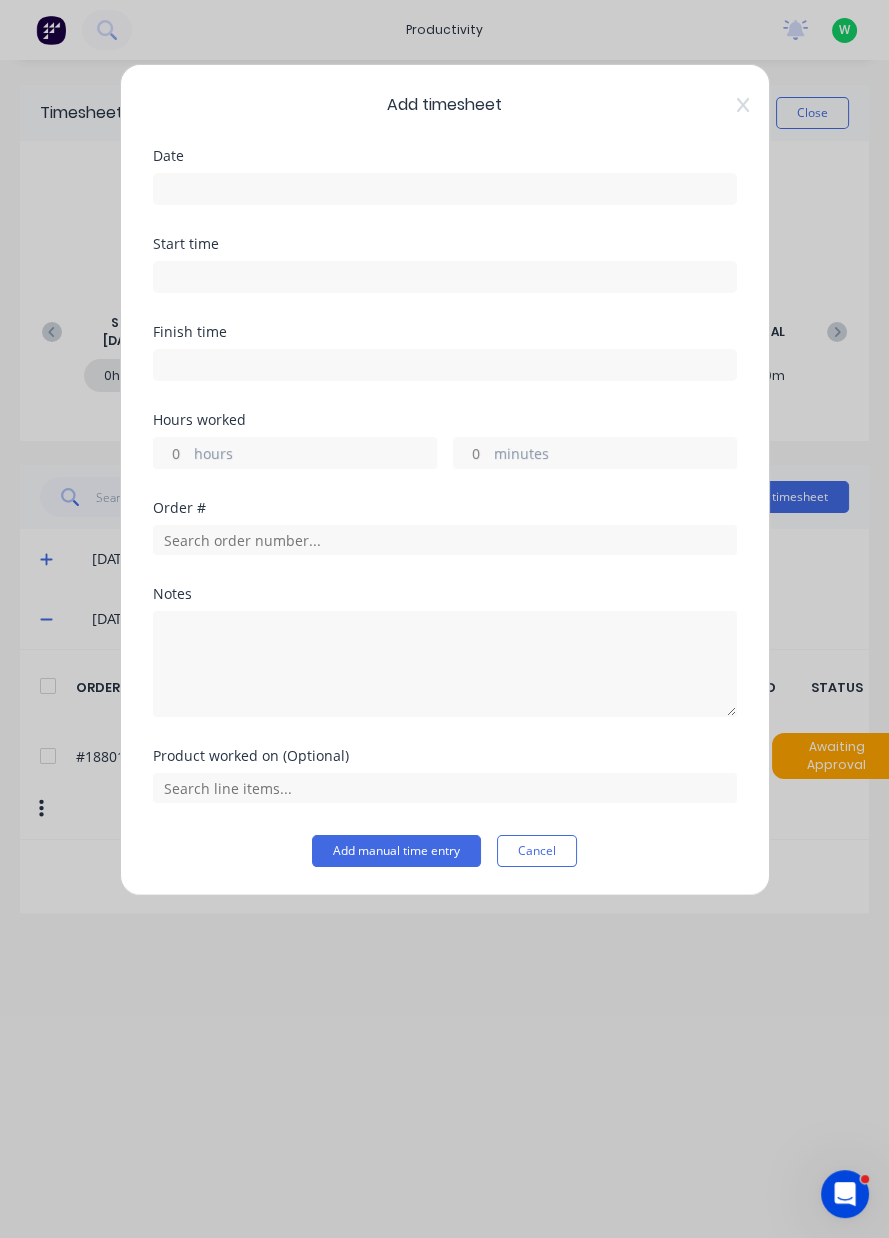 click at bounding box center (445, 189) 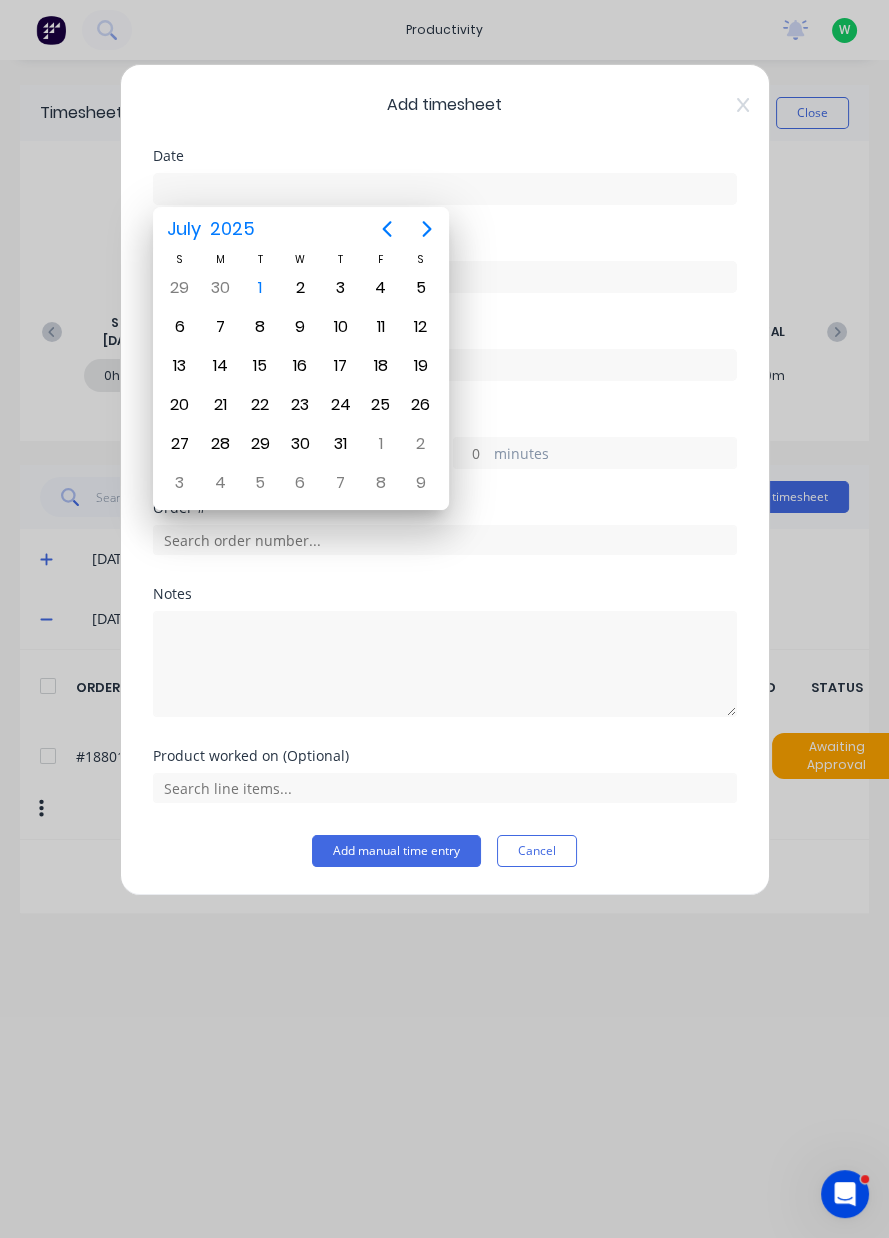 click on "1" at bounding box center (260, 288) 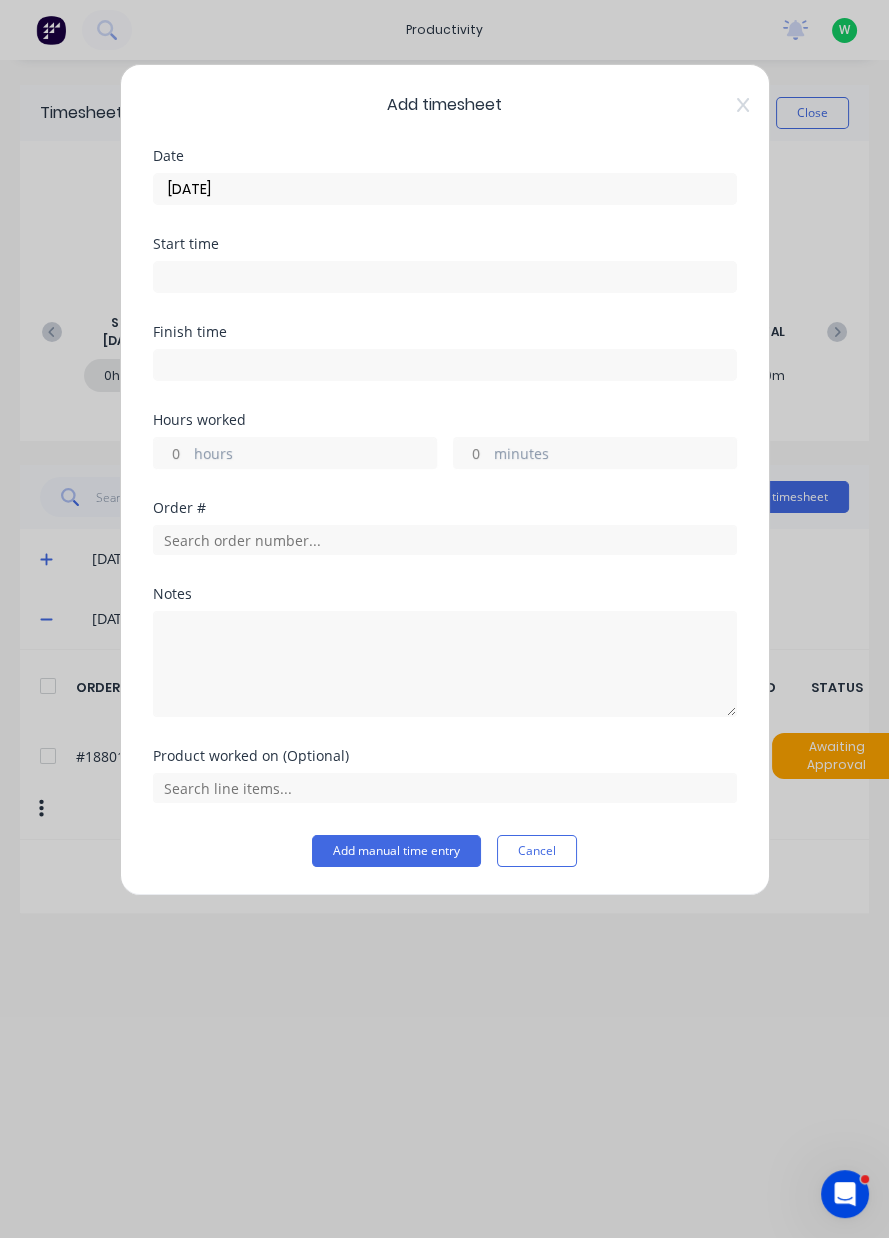 click on "hours" at bounding box center [171, 453] 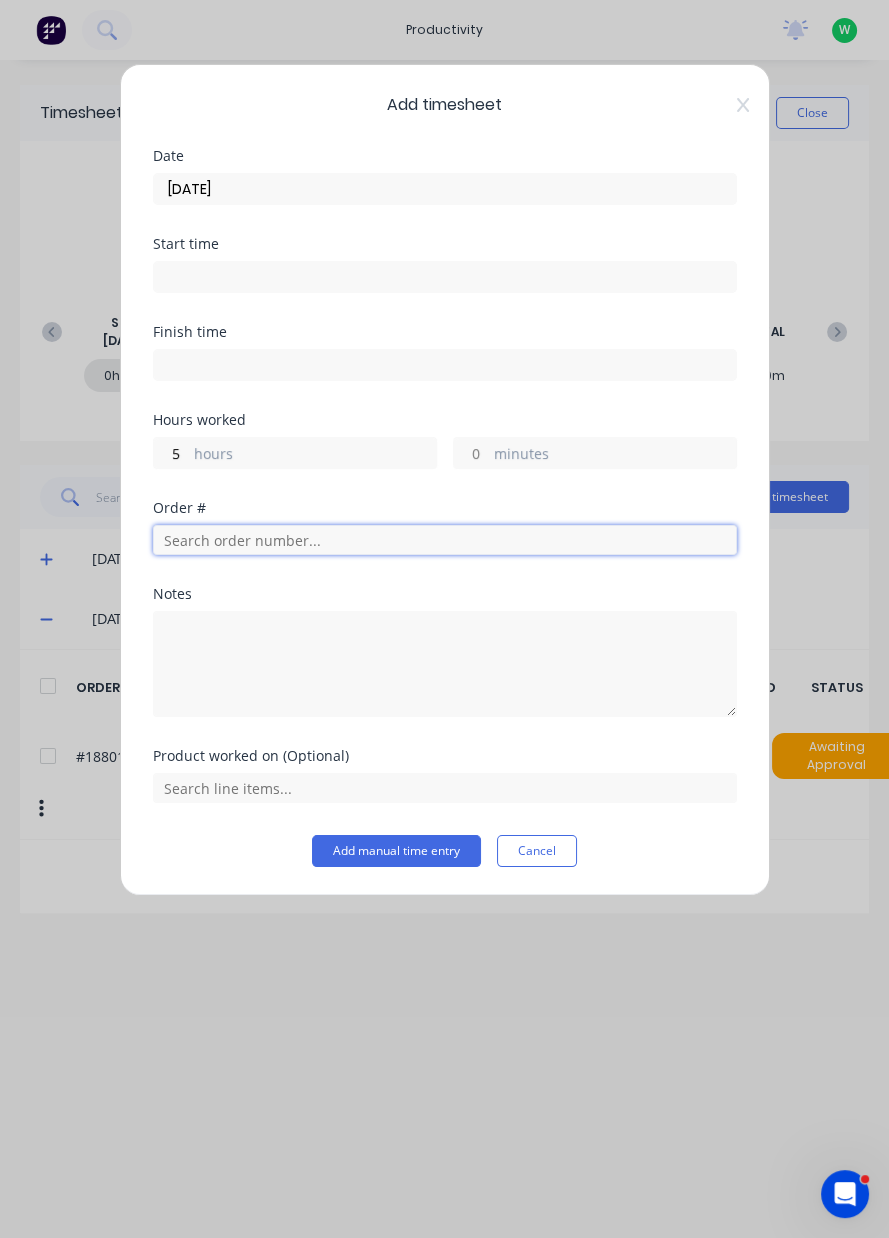 click at bounding box center [445, 540] 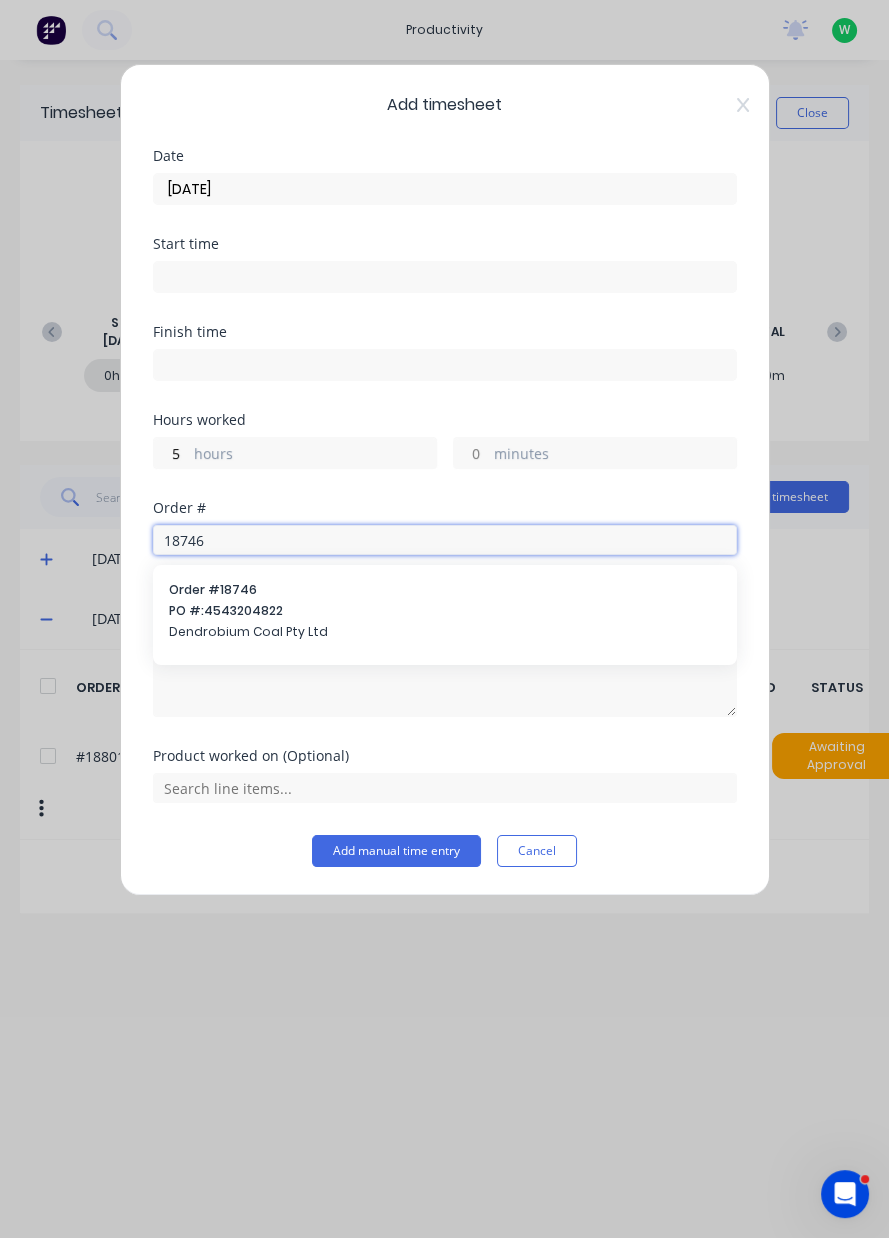 type on "18746" 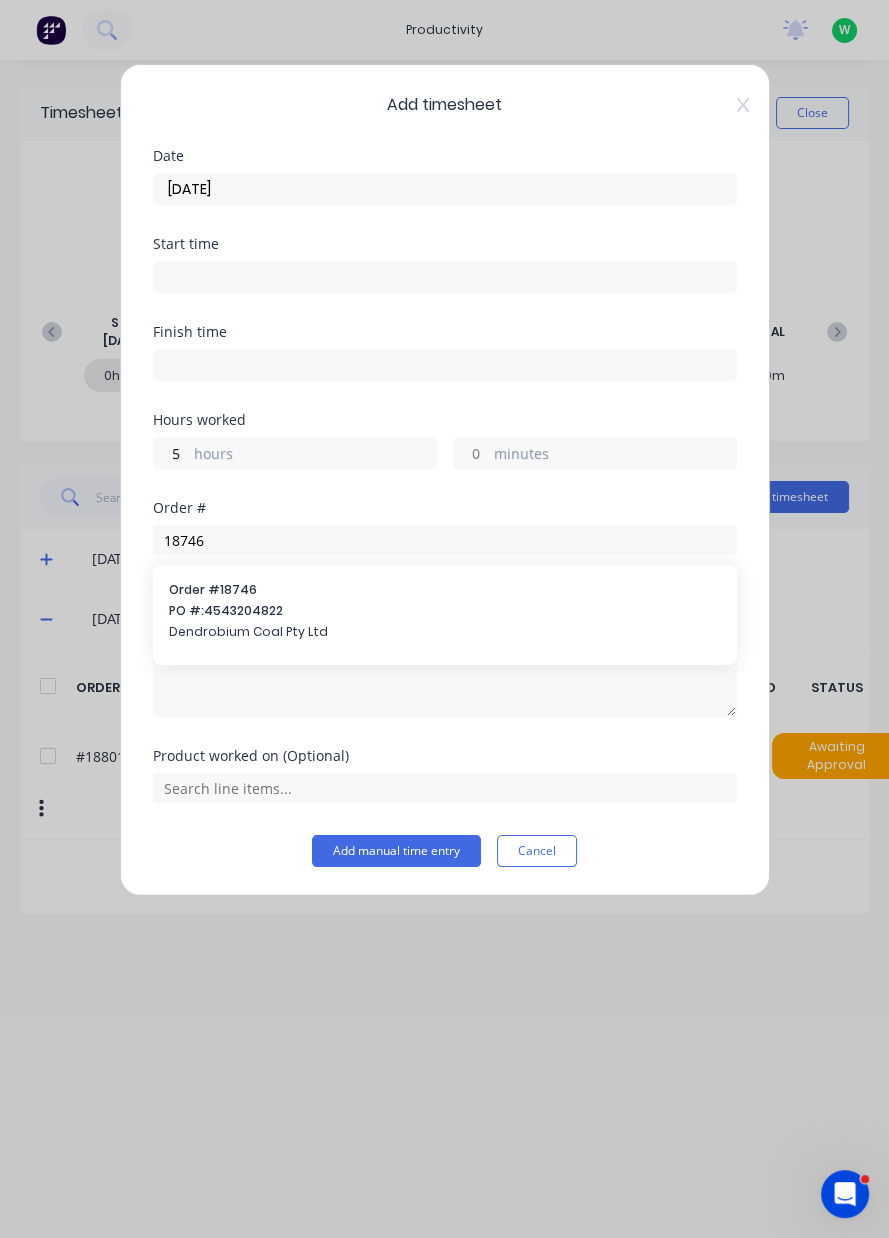 click on "Dendrobium Coal Pty Ltd" at bounding box center [445, 632] 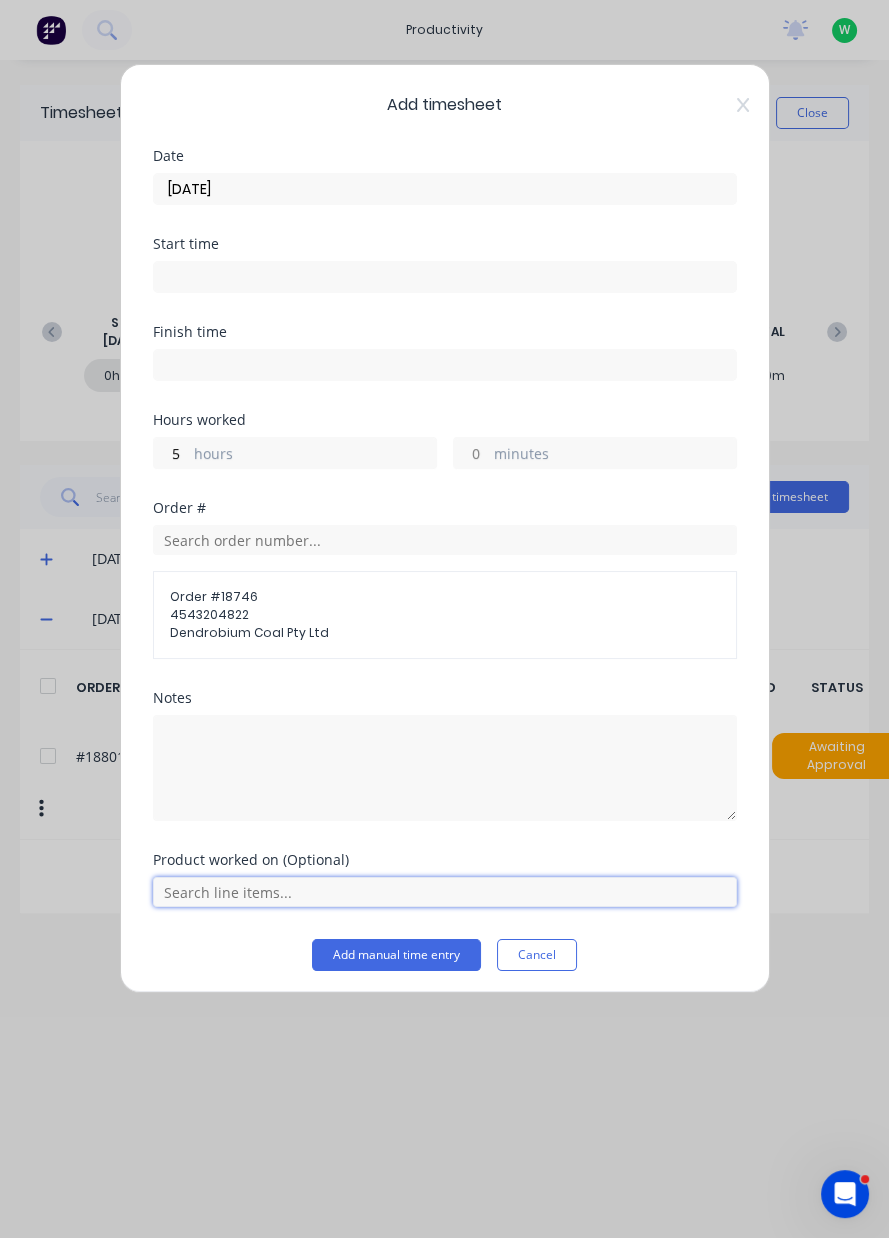 click at bounding box center [445, 892] 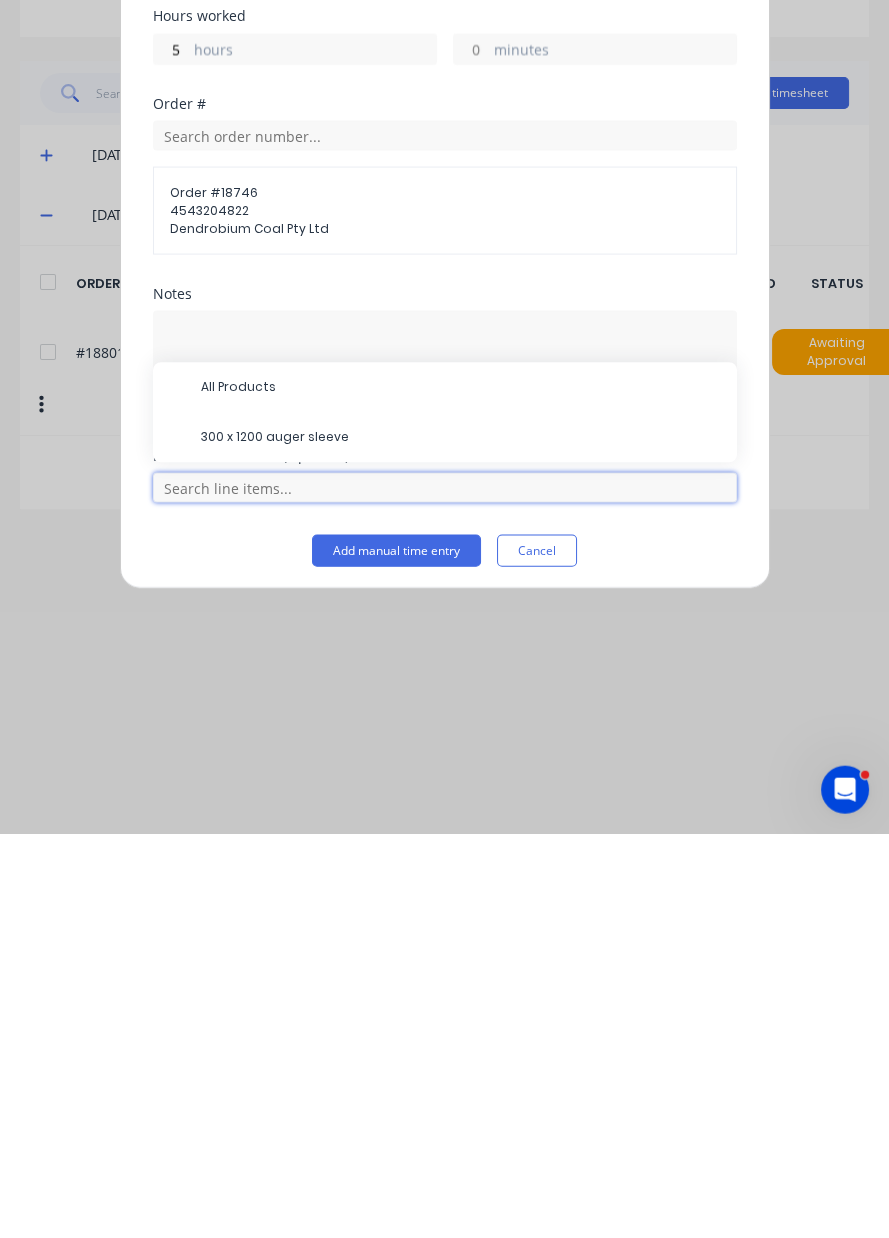 scroll, scrollTop: 68, scrollLeft: 0, axis: vertical 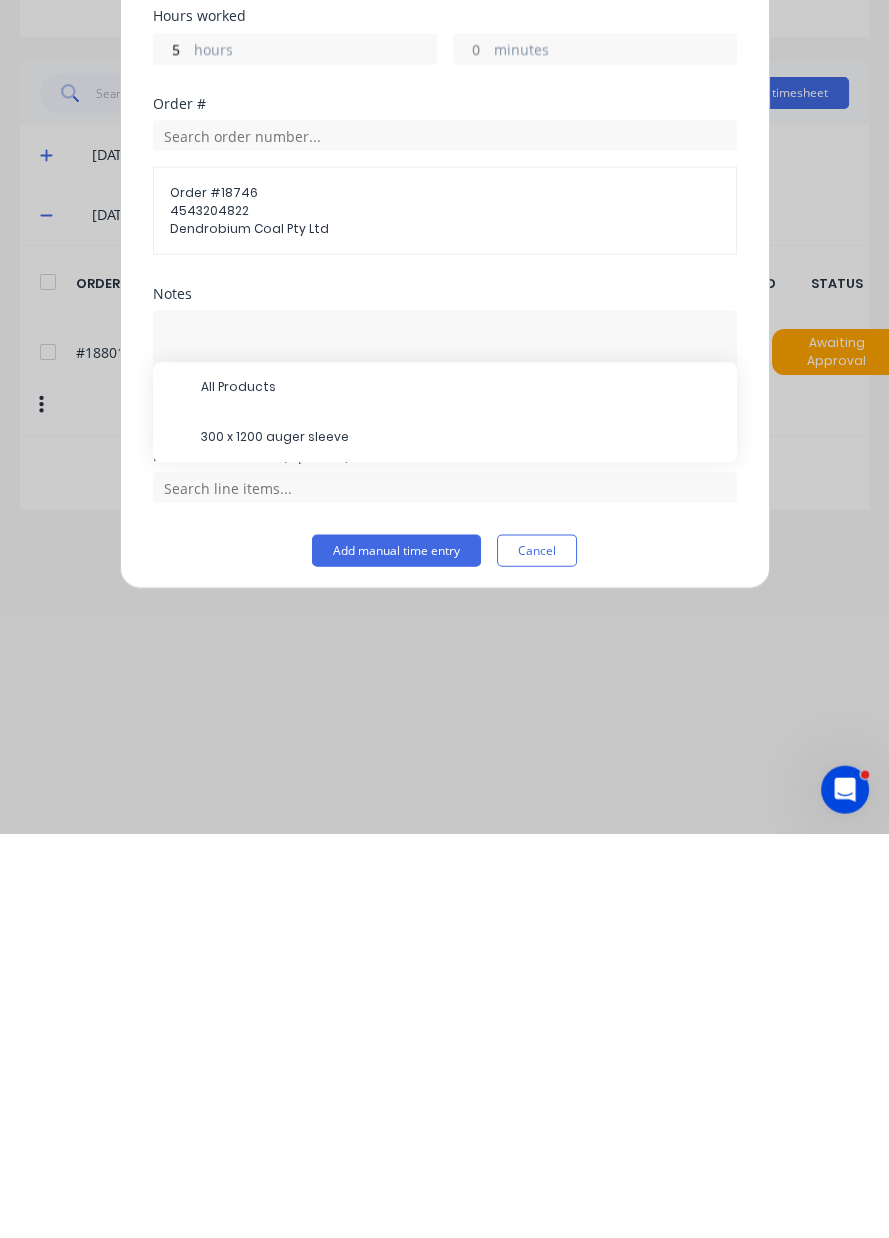 click on "300 x 1200 auger sleeve" at bounding box center (461, 842) 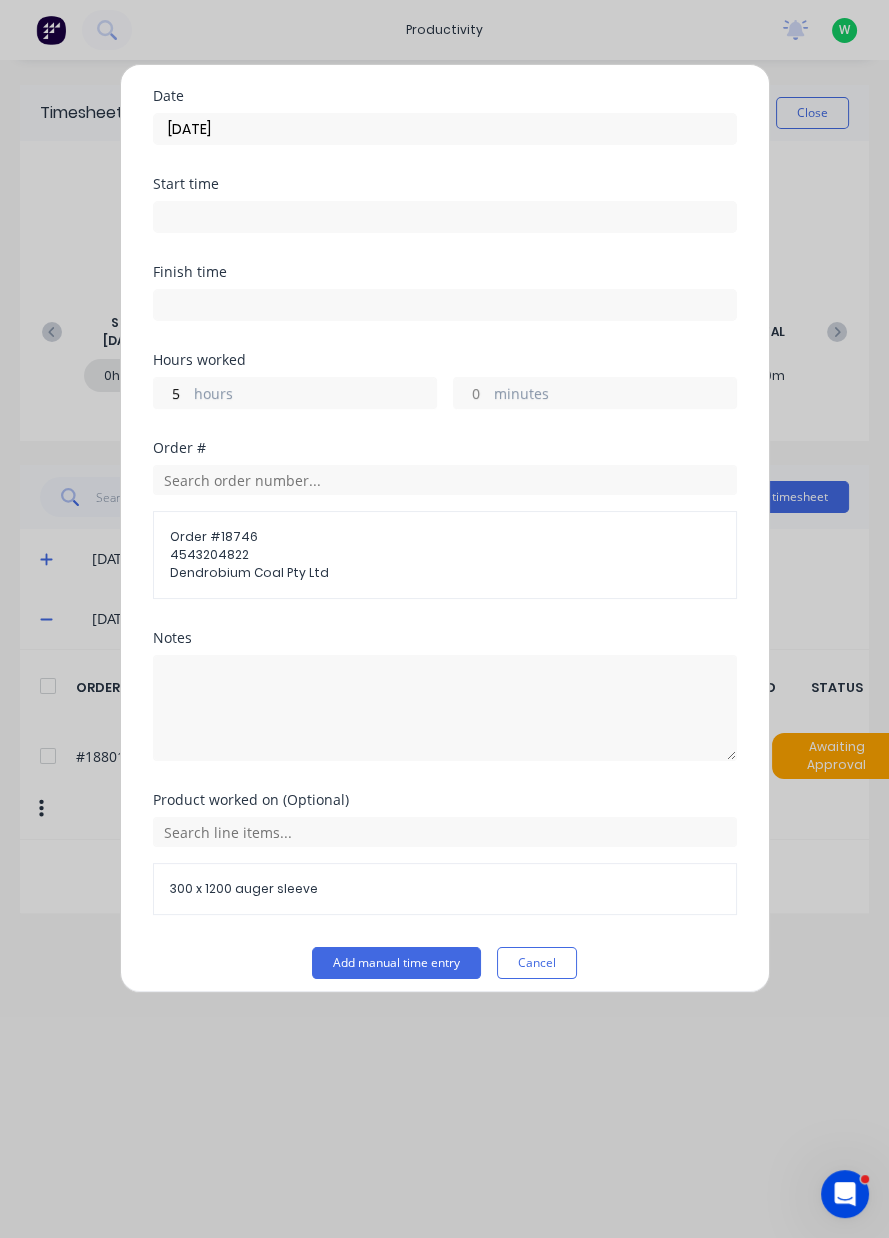 scroll, scrollTop: 71, scrollLeft: 0, axis: vertical 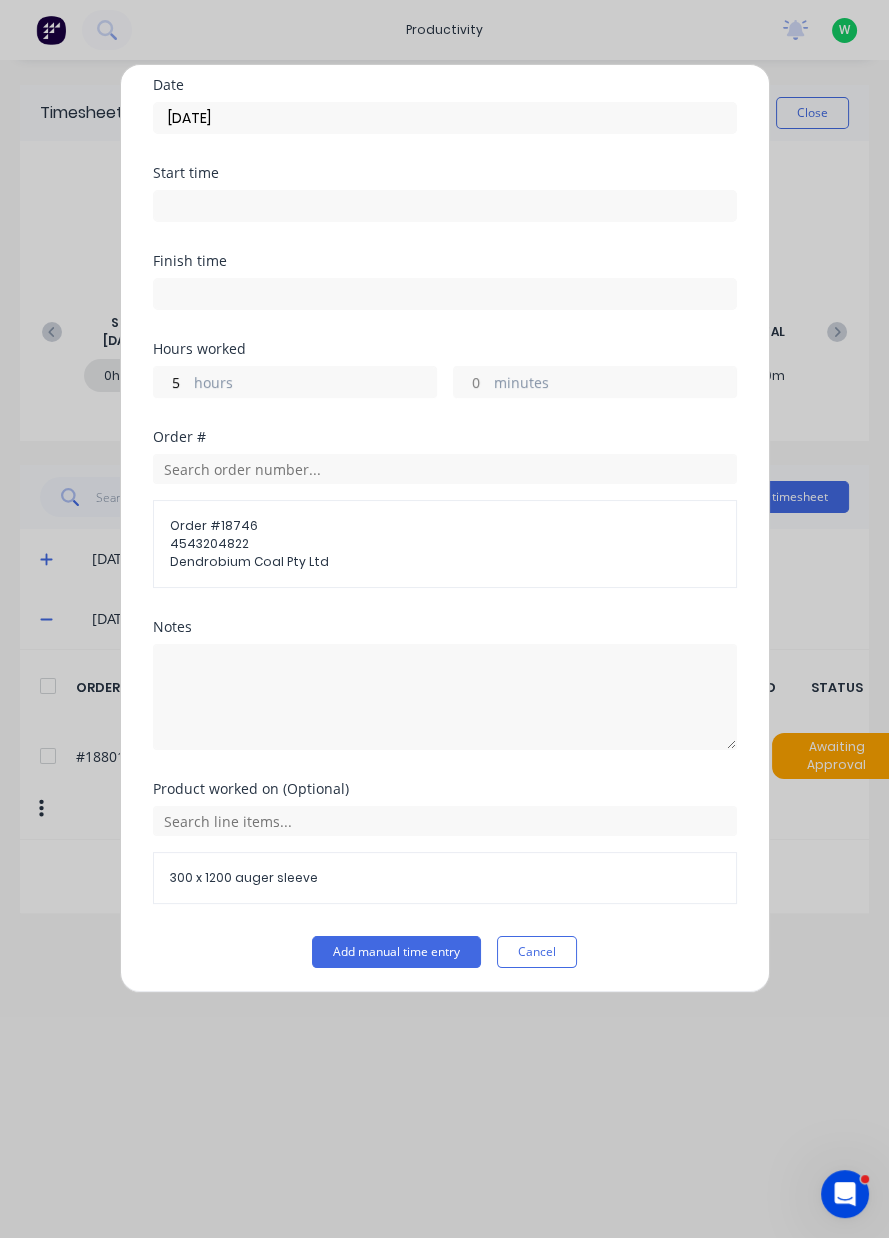 click on "Add manual time entry" at bounding box center (396, 952) 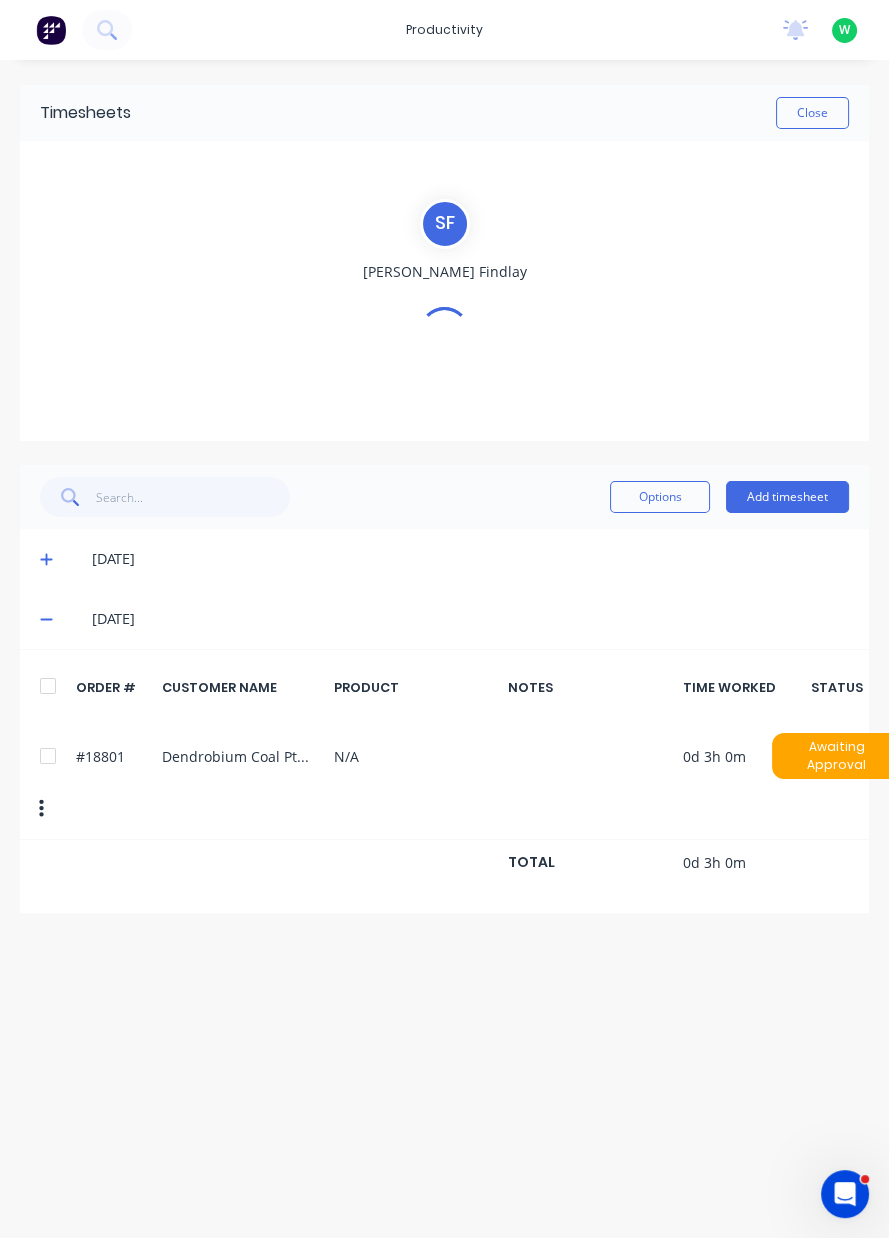 scroll, scrollTop: 0, scrollLeft: 0, axis: both 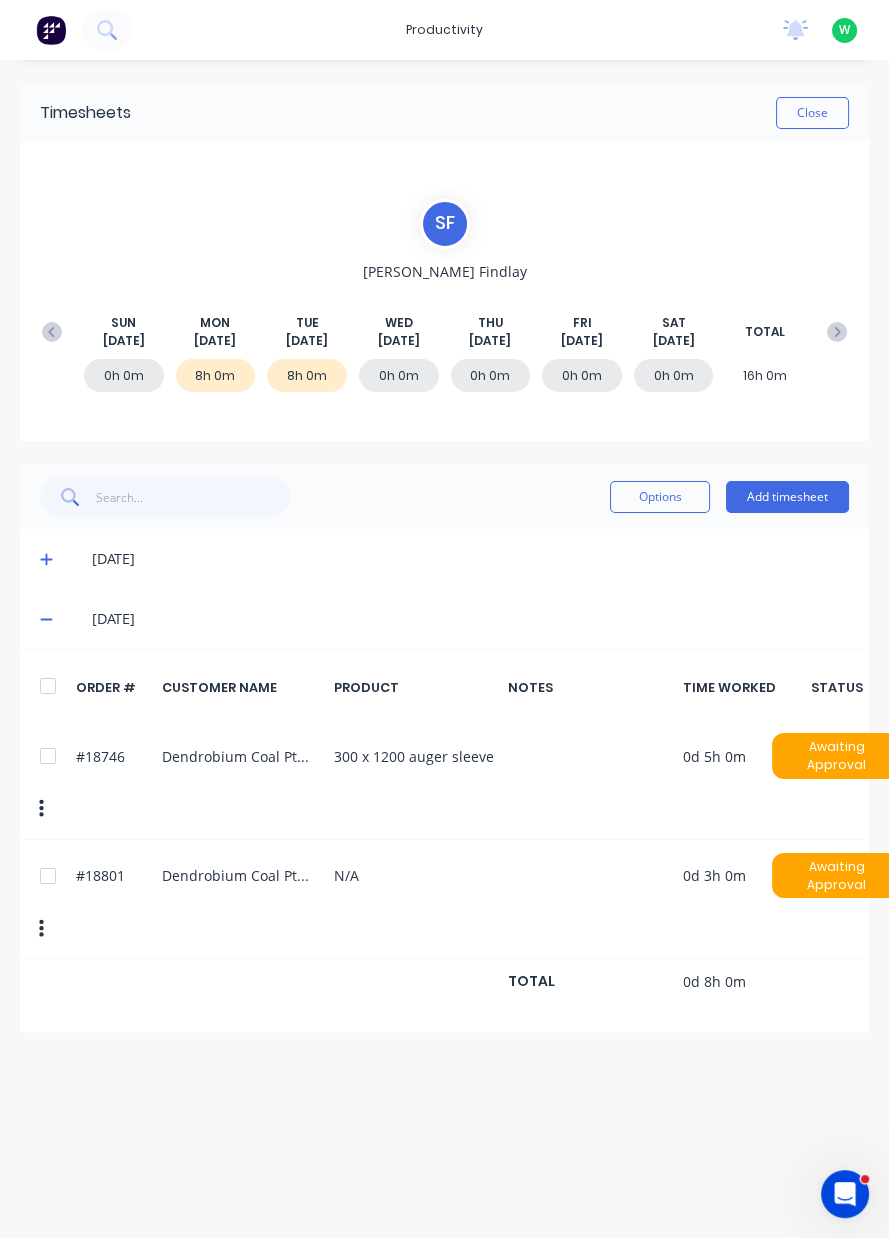 click on "Add timesheet" at bounding box center [787, 497] 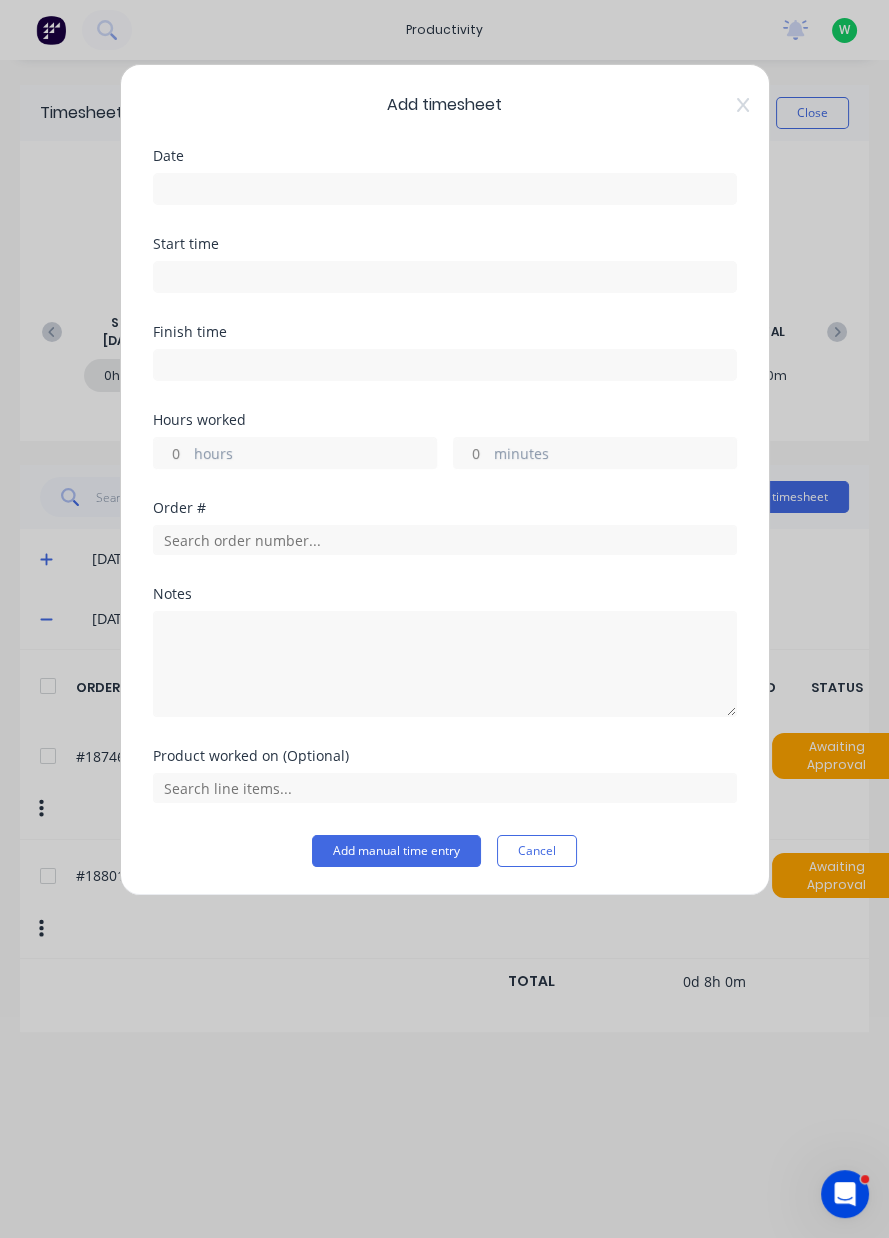 click on "Add timesheet" at bounding box center (445, 105) 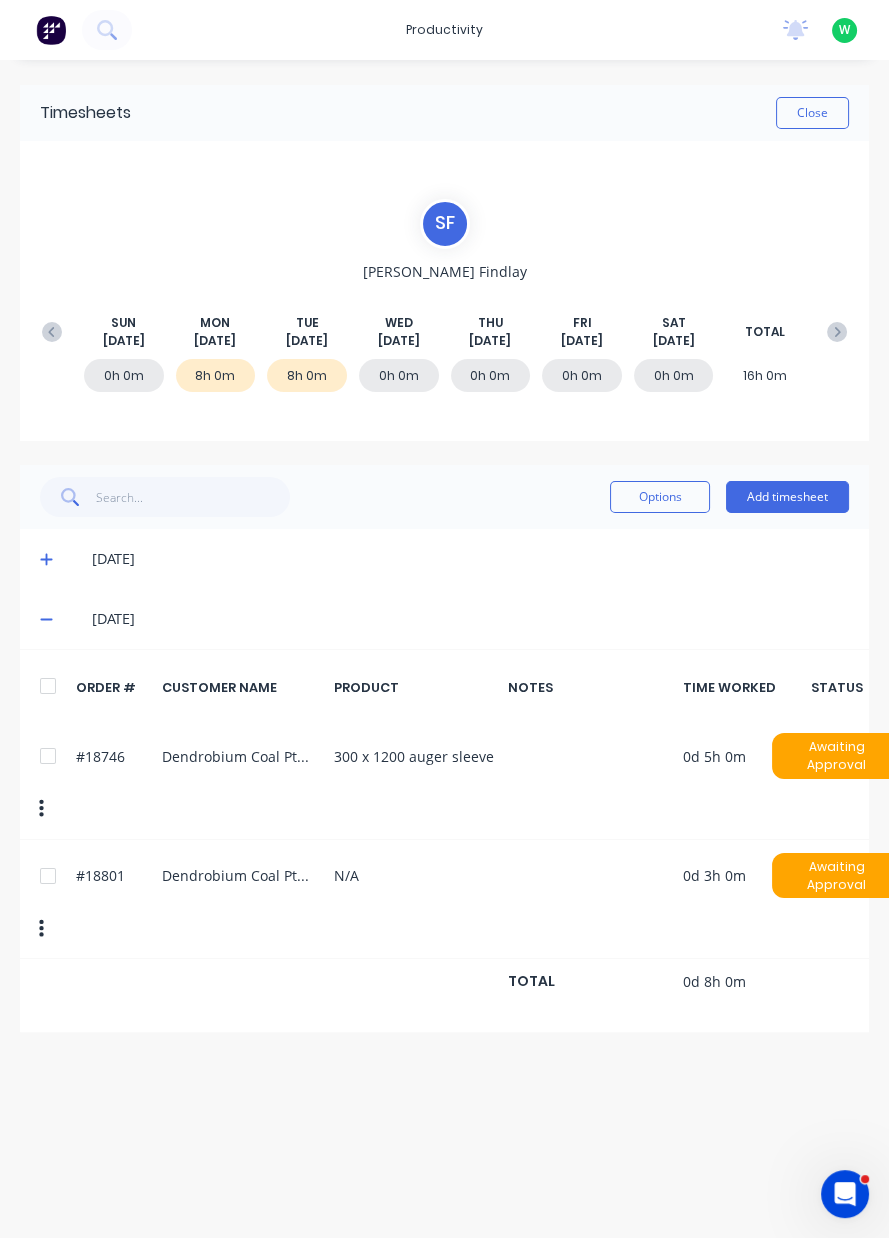 click on "Close" at bounding box center [812, 113] 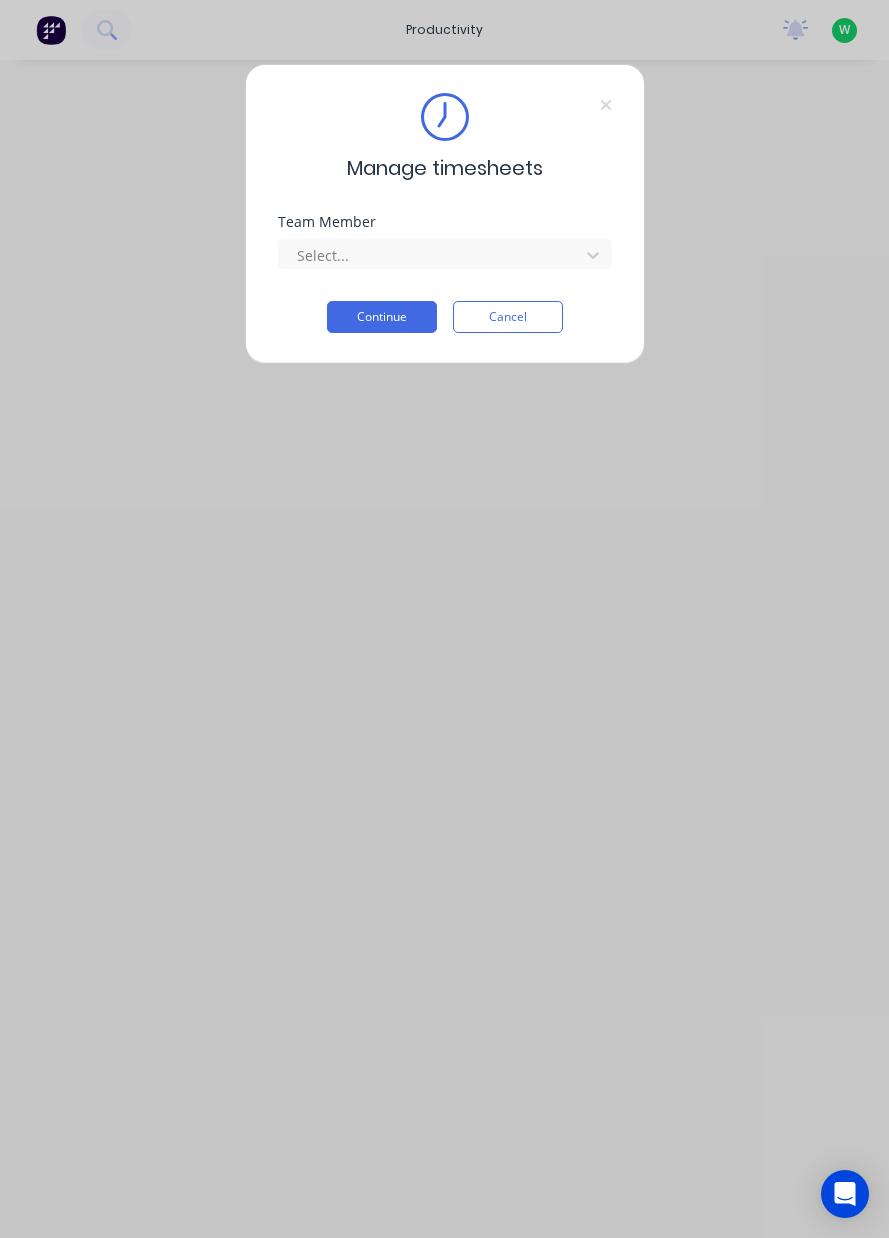 scroll, scrollTop: 0, scrollLeft: 0, axis: both 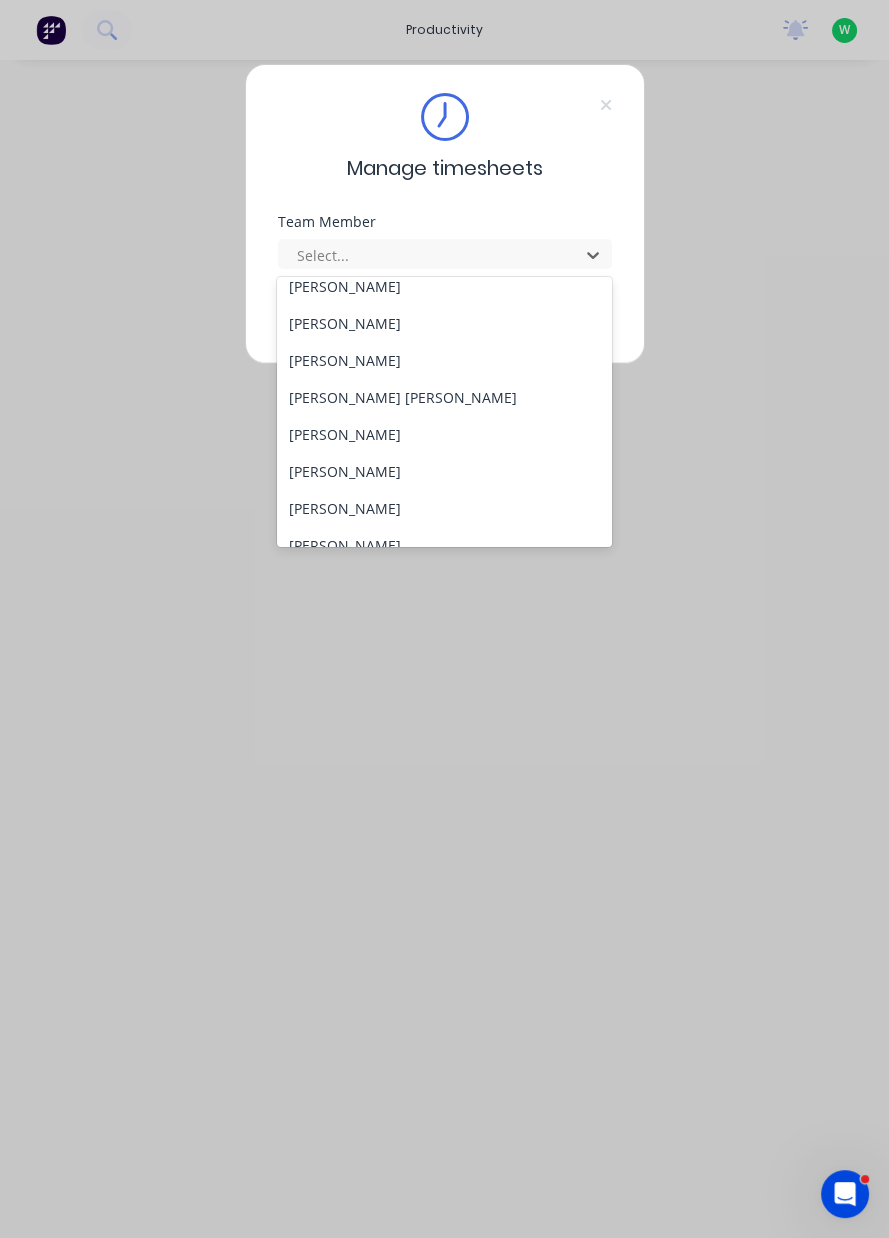 click on "[PERSON_NAME] [PERSON_NAME]" at bounding box center (444, 397) 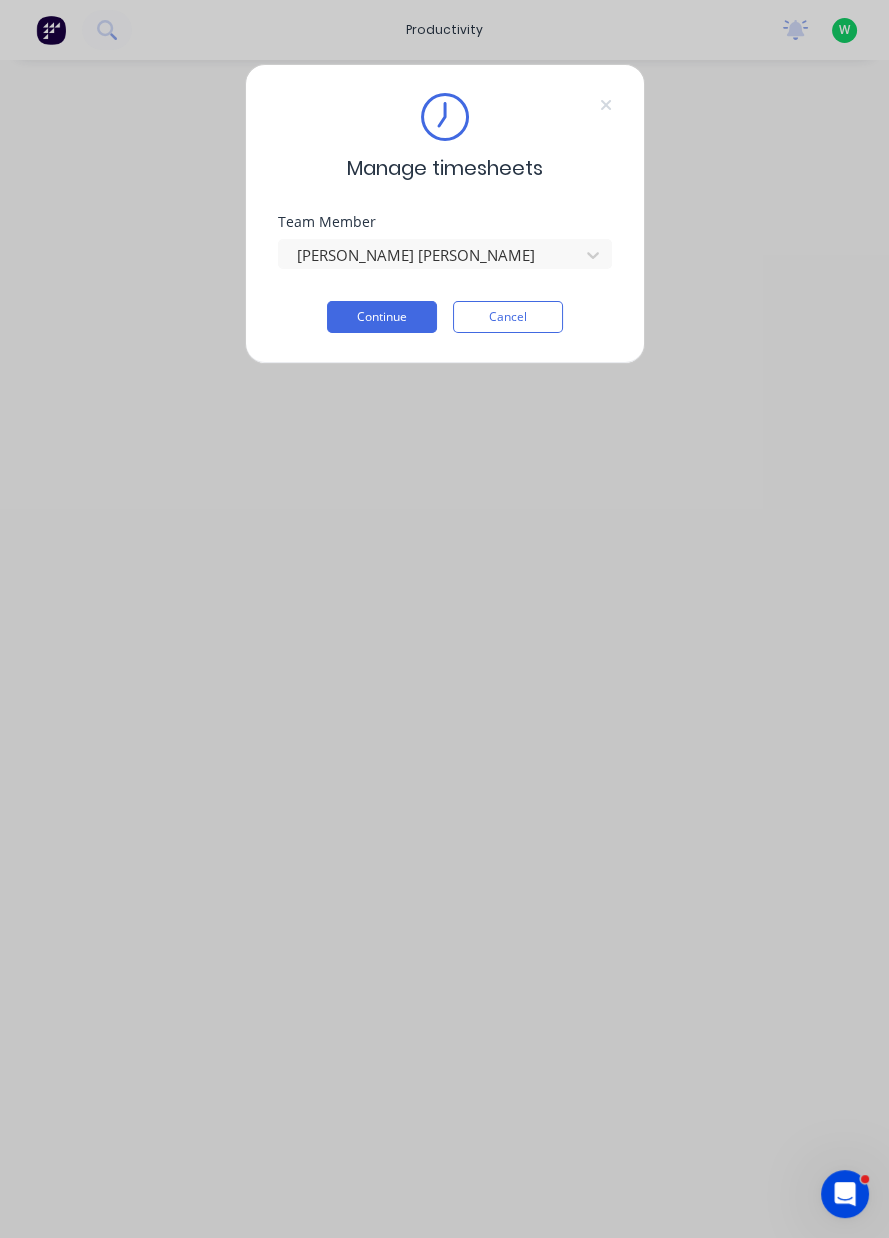 click on "Continue" at bounding box center (382, 317) 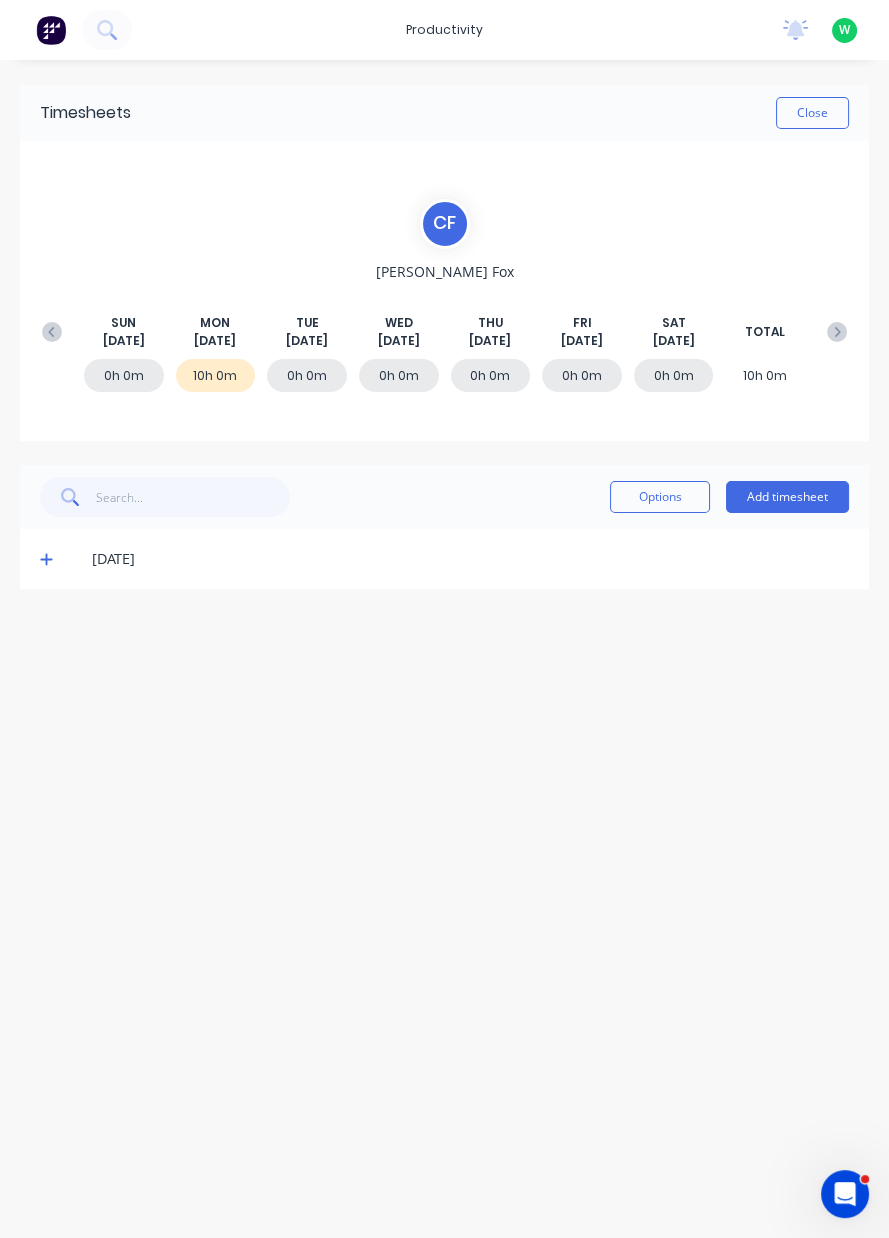 click 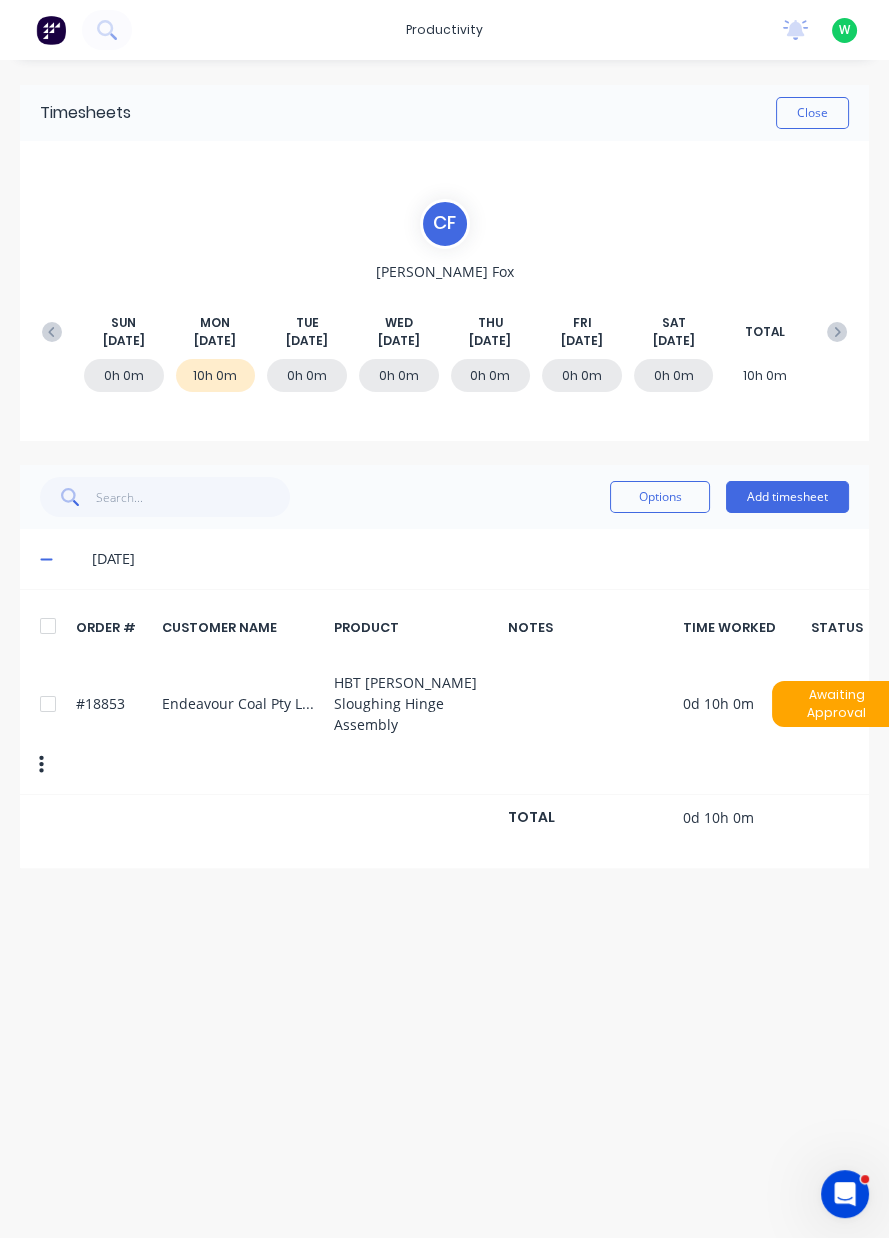 click on "Add timesheet" at bounding box center (787, 497) 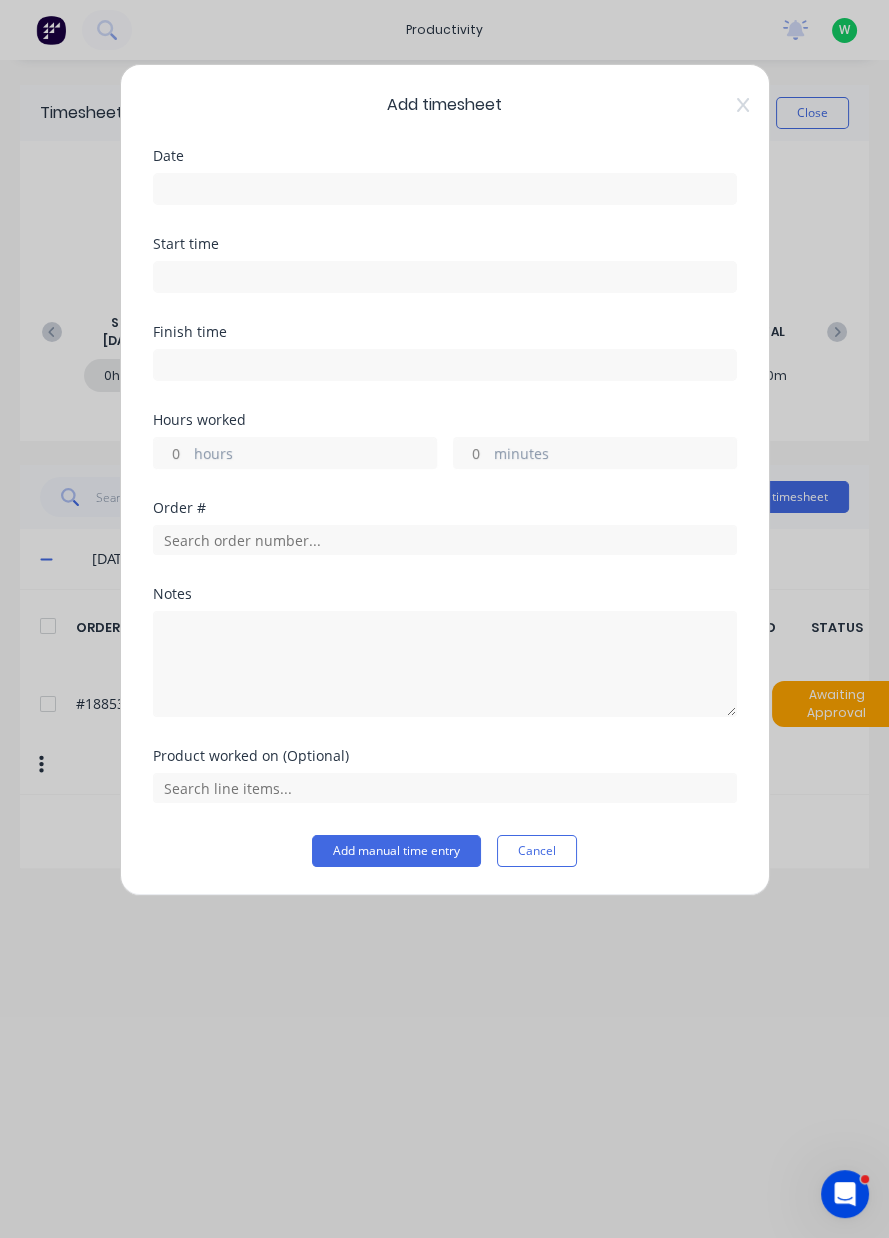 click at bounding box center [445, 189] 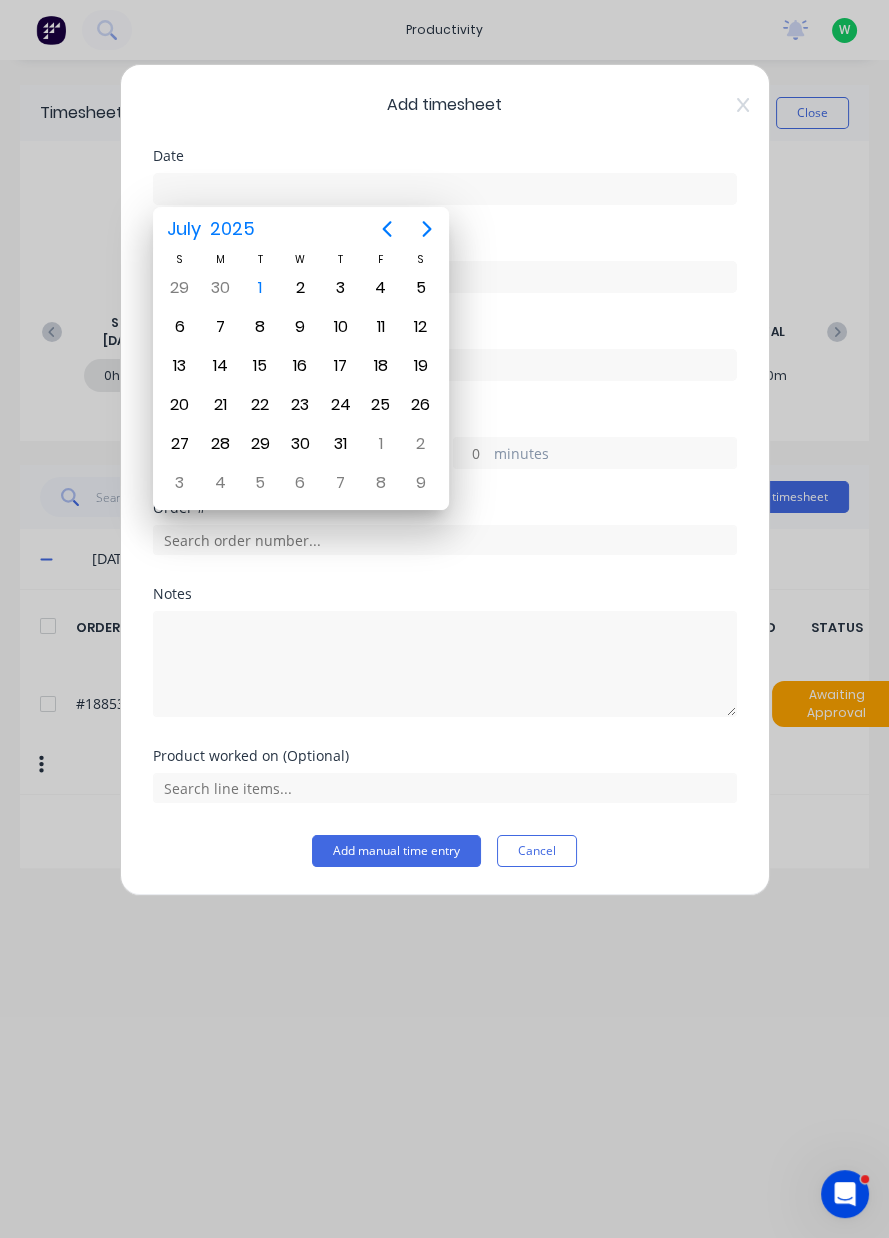 click on "1" at bounding box center [260, 288] 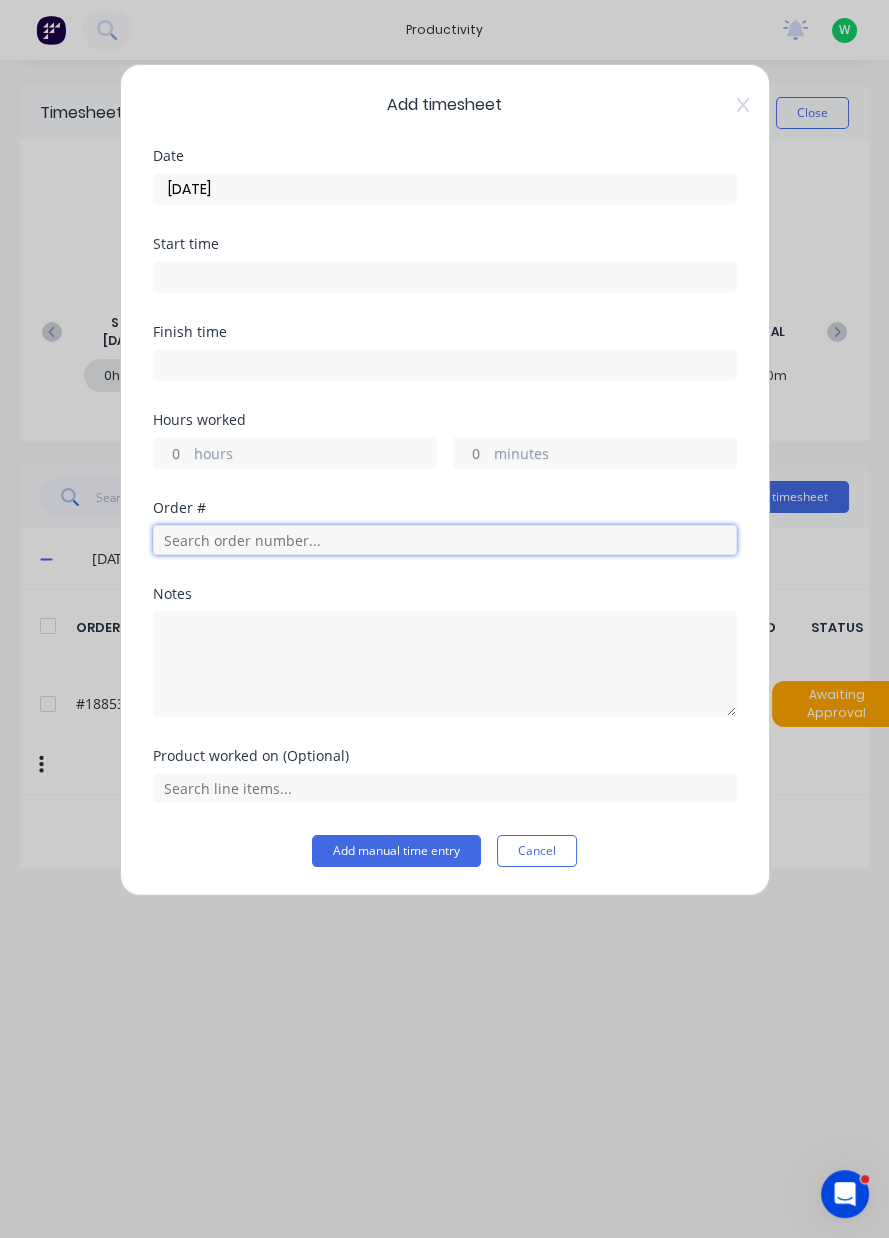 click at bounding box center [445, 540] 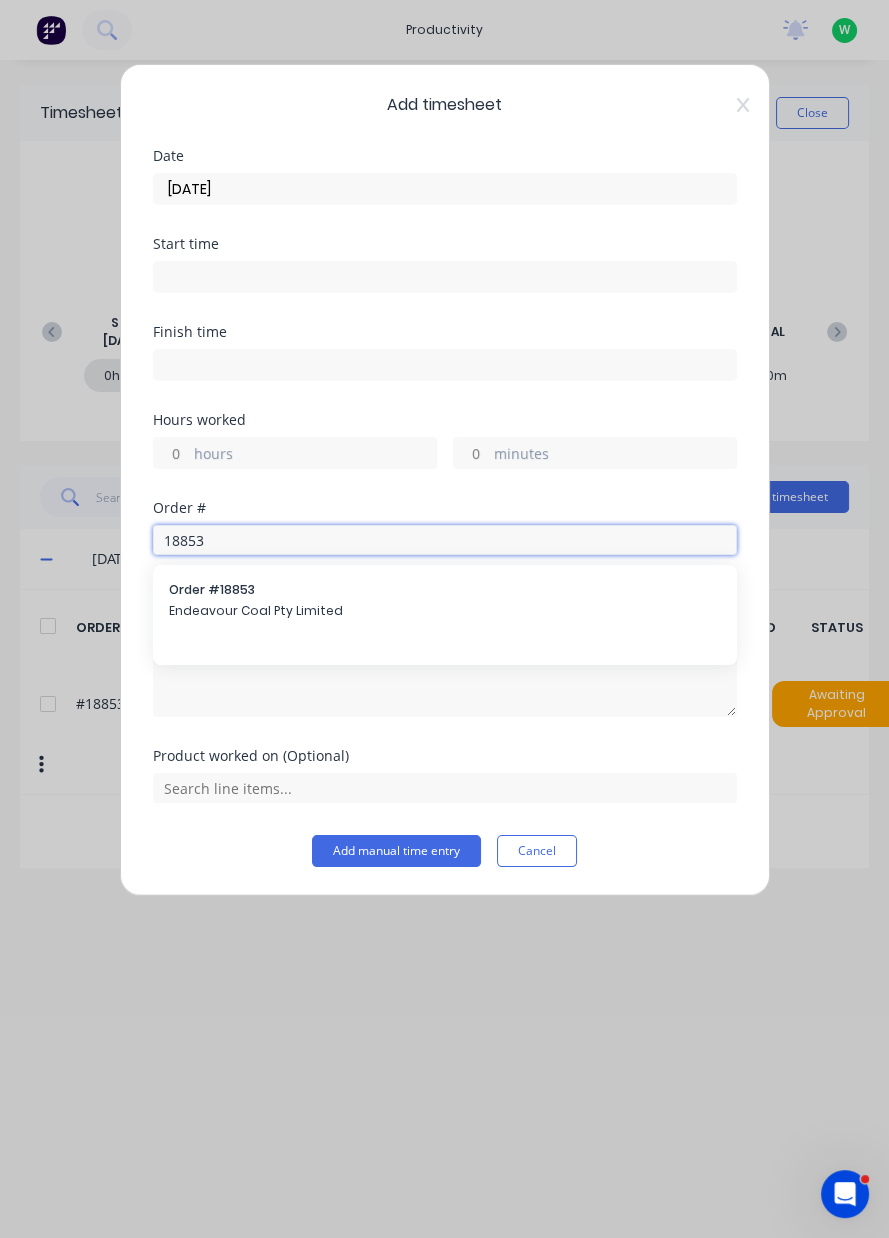 type on "18853" 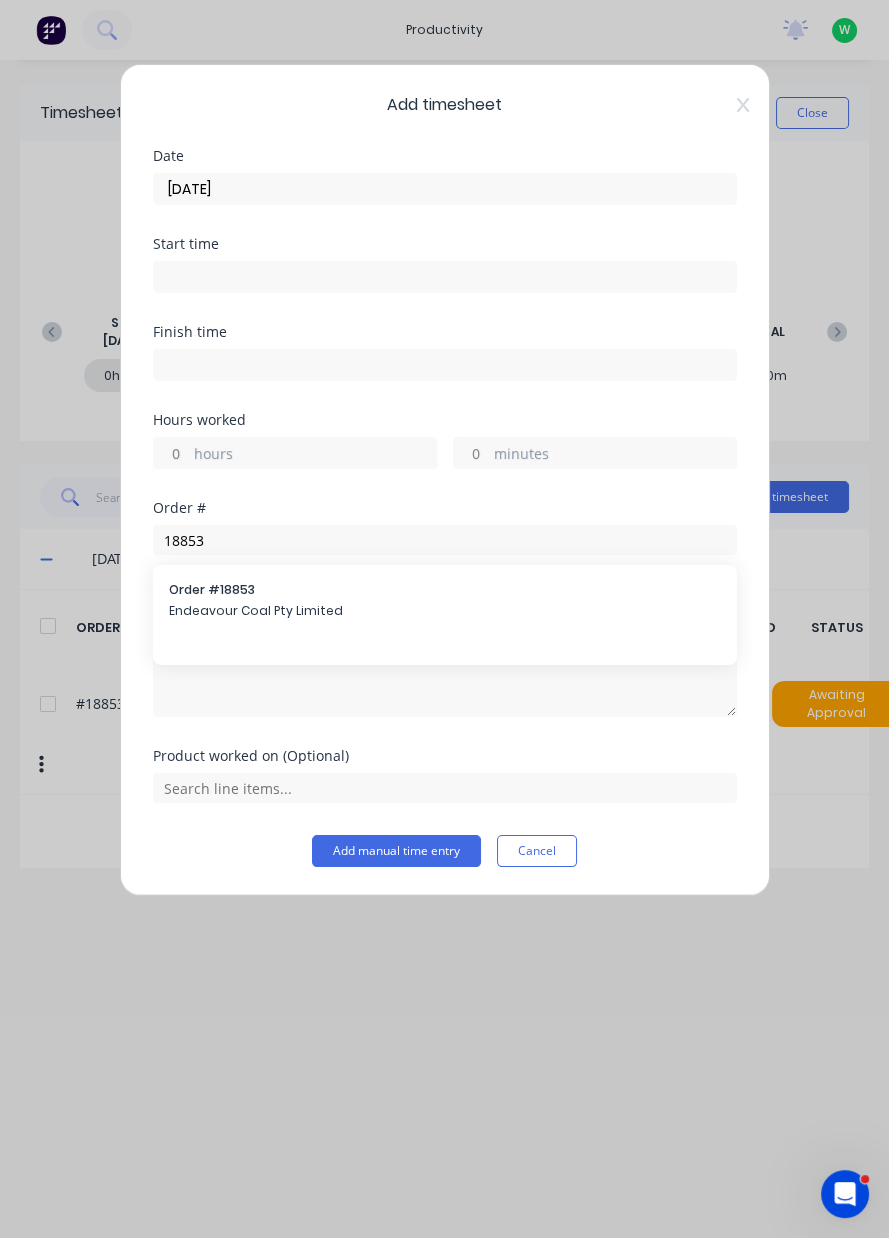 click on "Endeavour Coal Pty Limited" at bounding box center [445, 611] 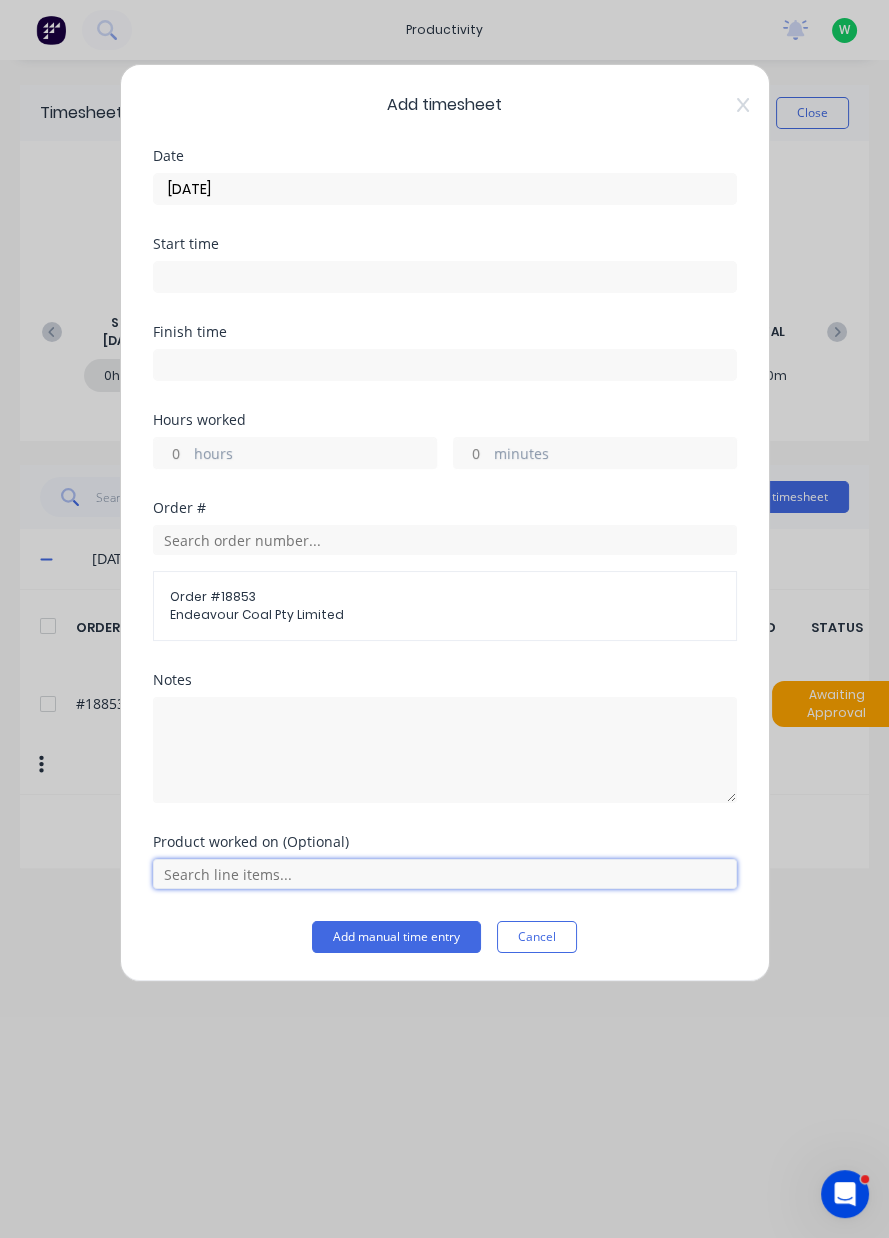 click at bounding box center (445, 874) 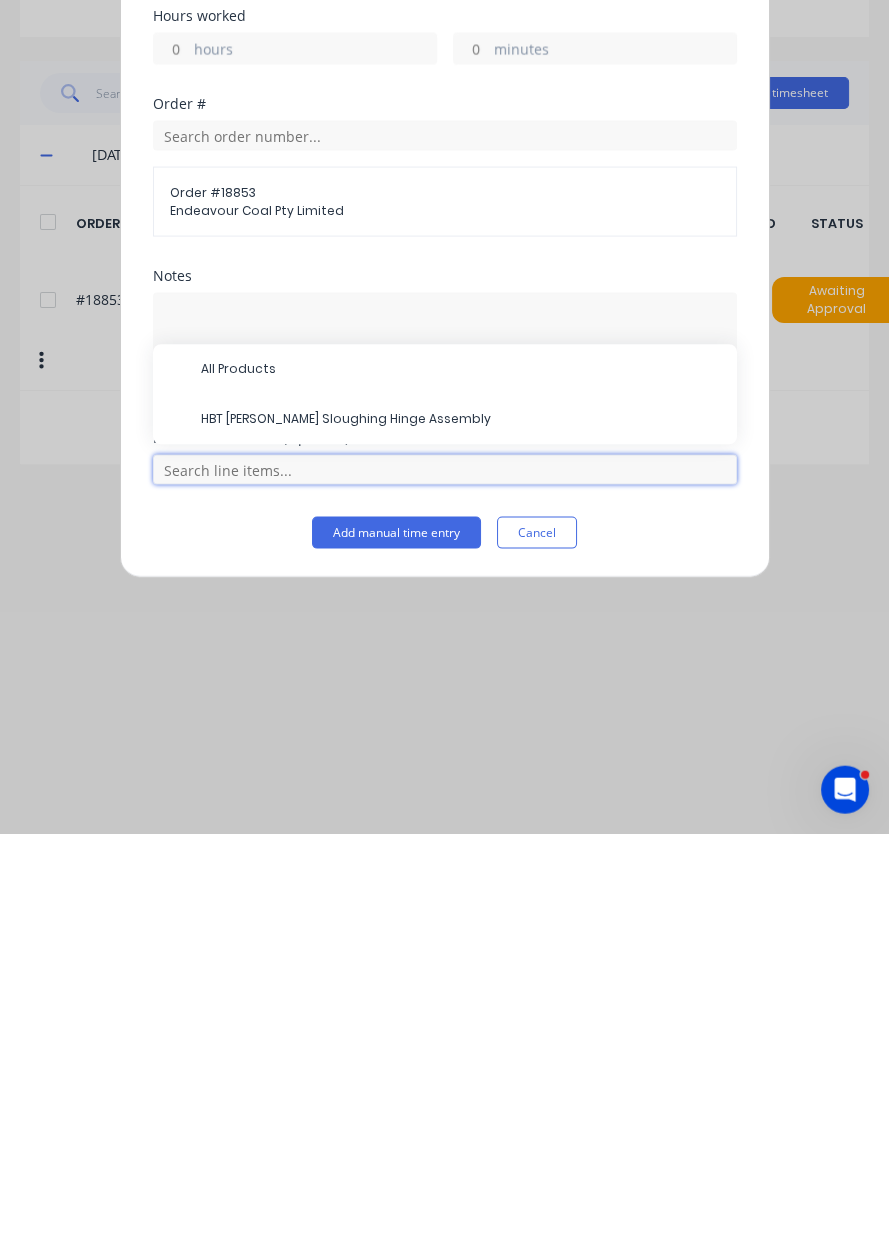 scroll, scrollTop: 49, scrollLeft: 0, axis: vertical 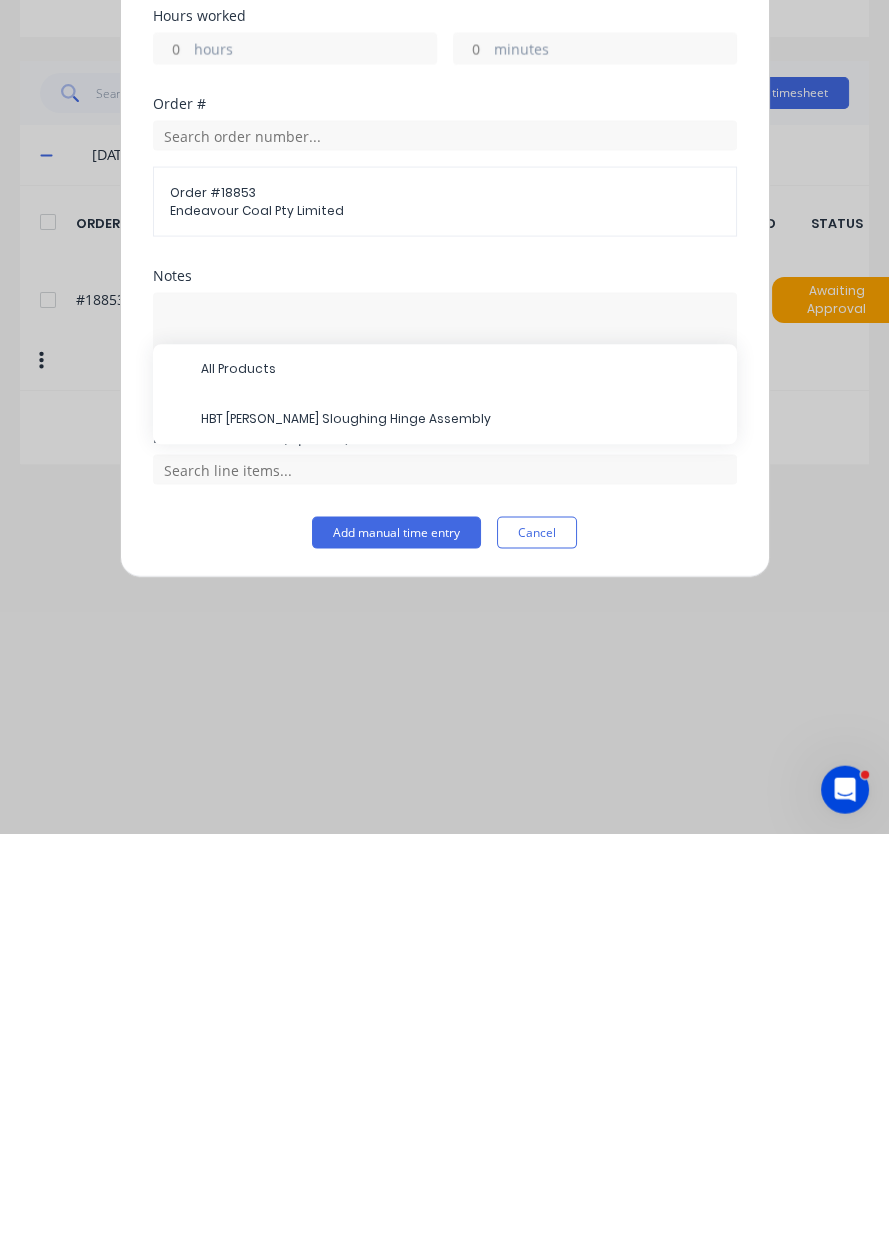 click on "HBT Shearer Sloughing Hinge Assembly" at bounding box center (461, 824) 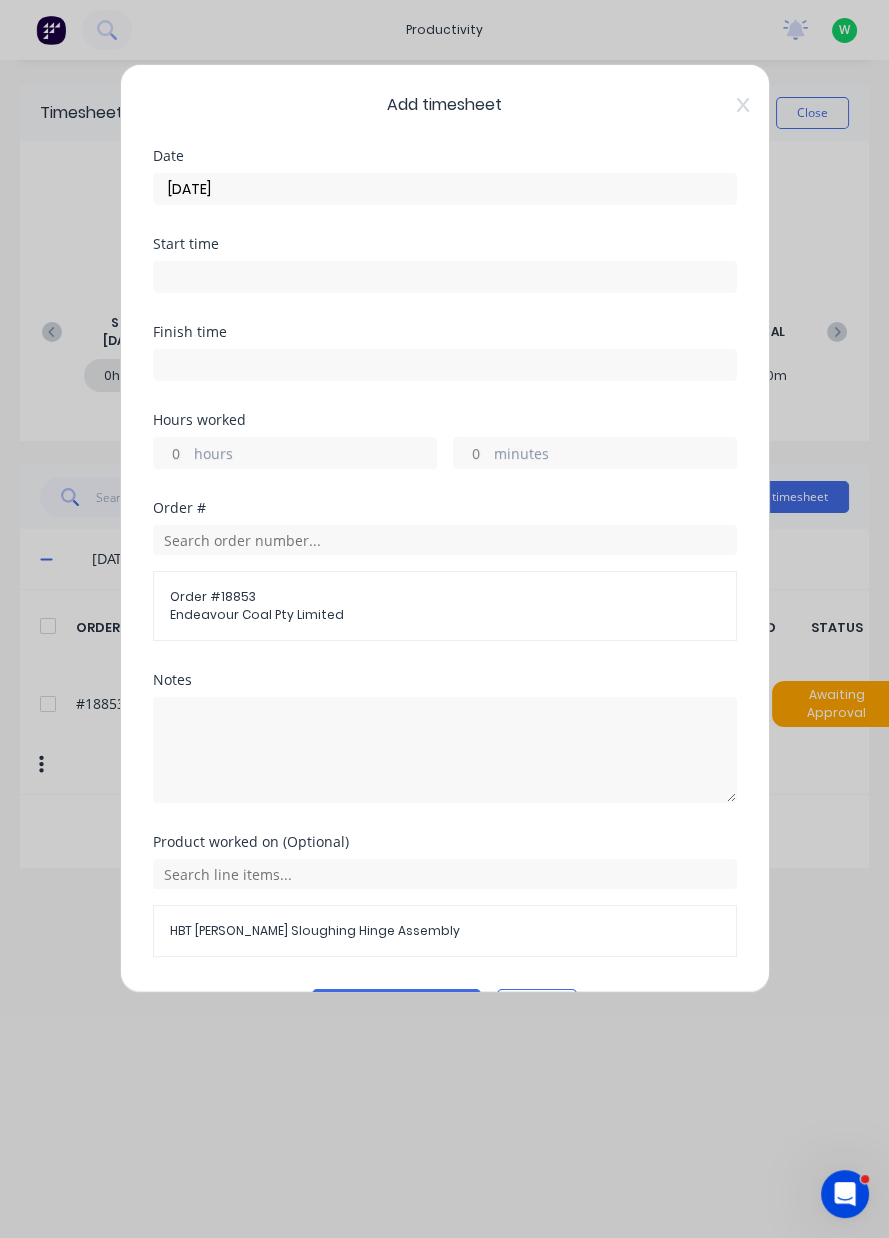 click on "hours" at bounding box center [315, 455] 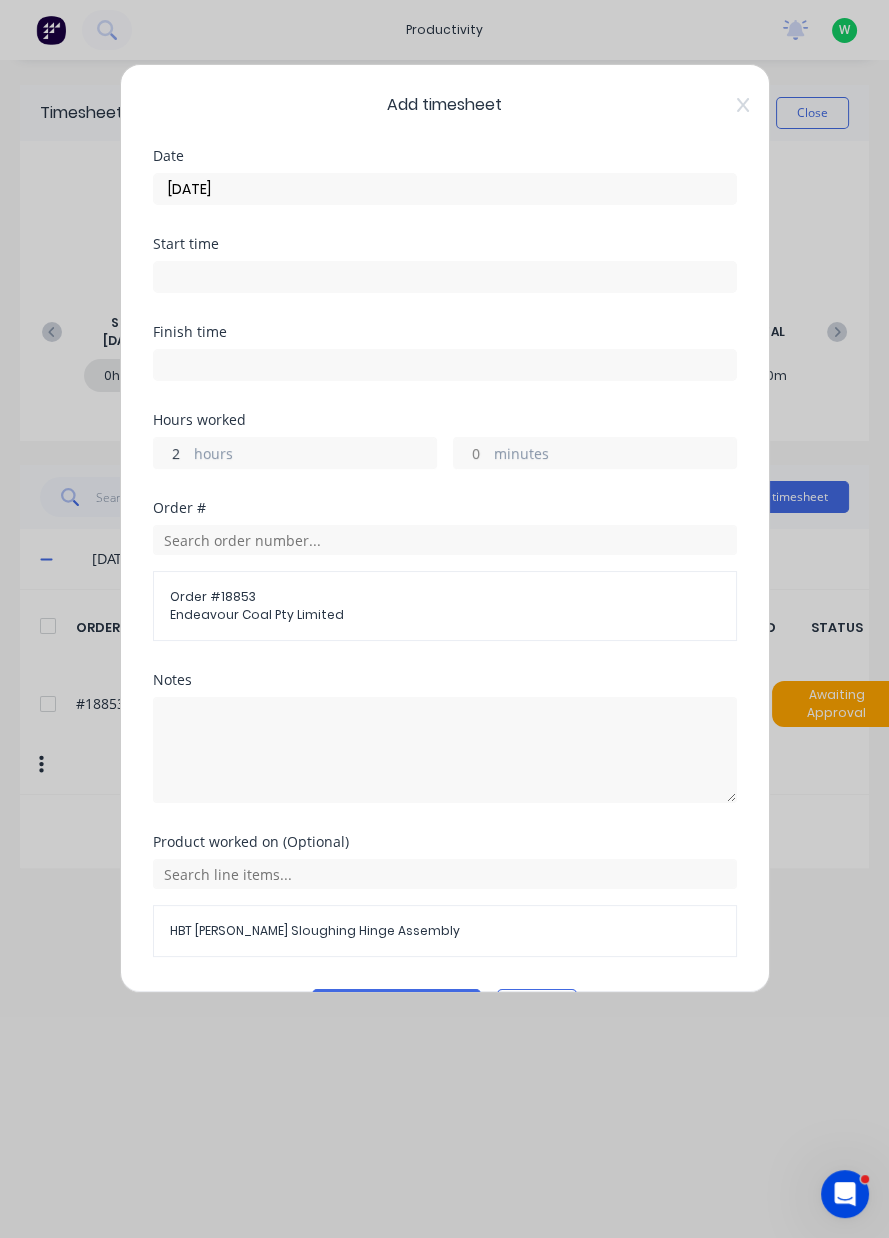 type on "2.5" 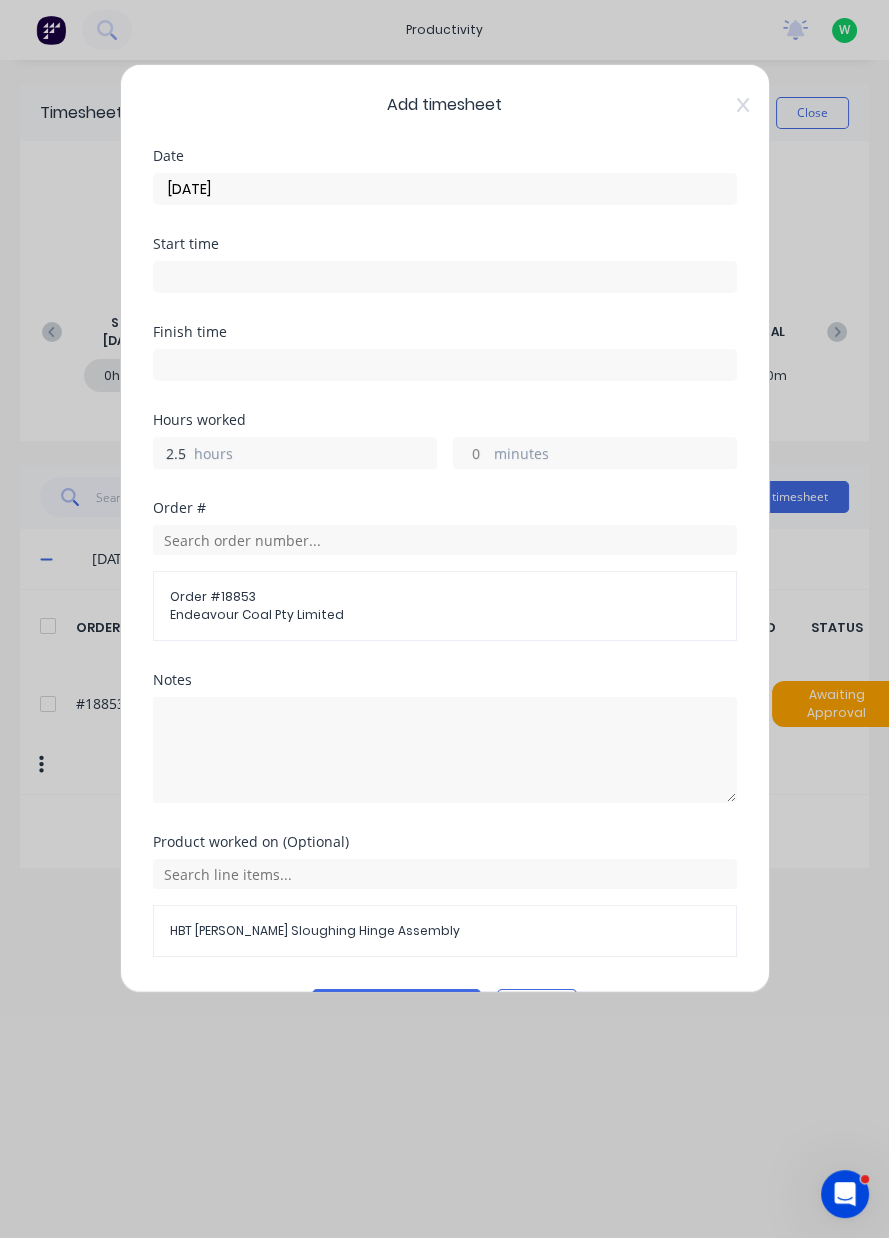 scroll, scrollTop: 53, scrollLeft: 0, axis: vertical 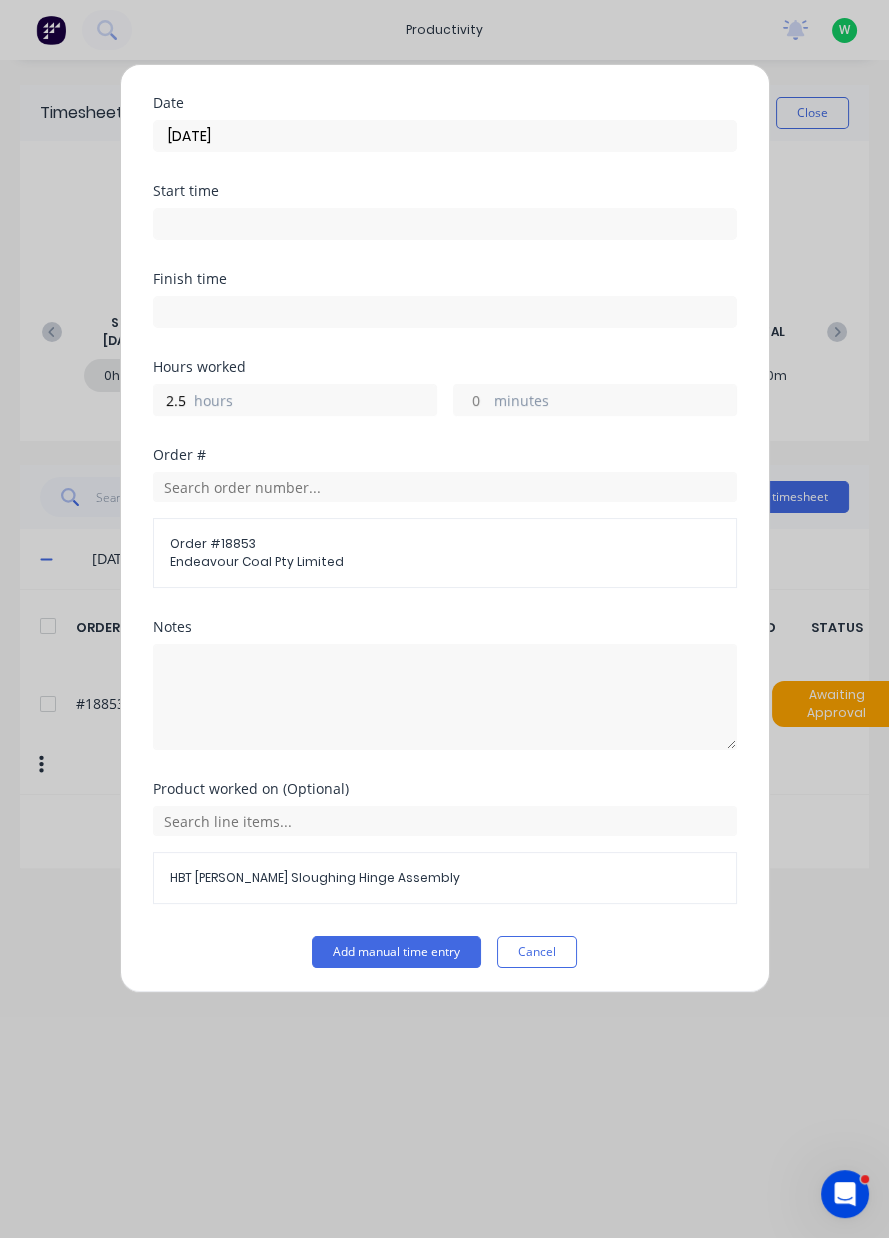 click on "Add timesheet Date 01/07/2025 Start time Finish time Hours worked 2.5 hours minutes Order # Order # 18853 Endeavour Coal Pty Limited Notes Product worked on (Optional) HBT Shearer Sloughing Hinge Assembly Add manual time entry   Cancel" at bounding box center (444, 619) 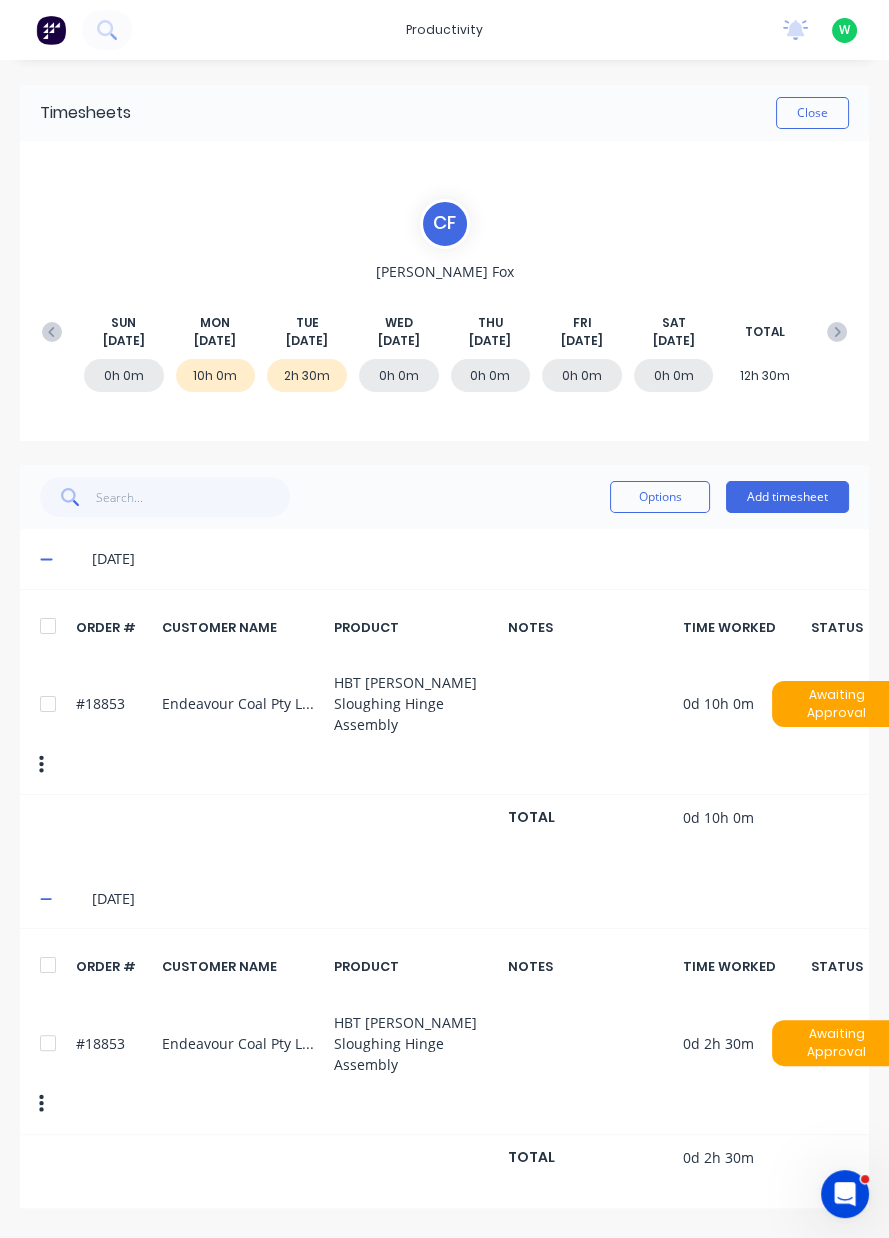scroll, scrollTop: 0, scrollLeft: 0, axis: both 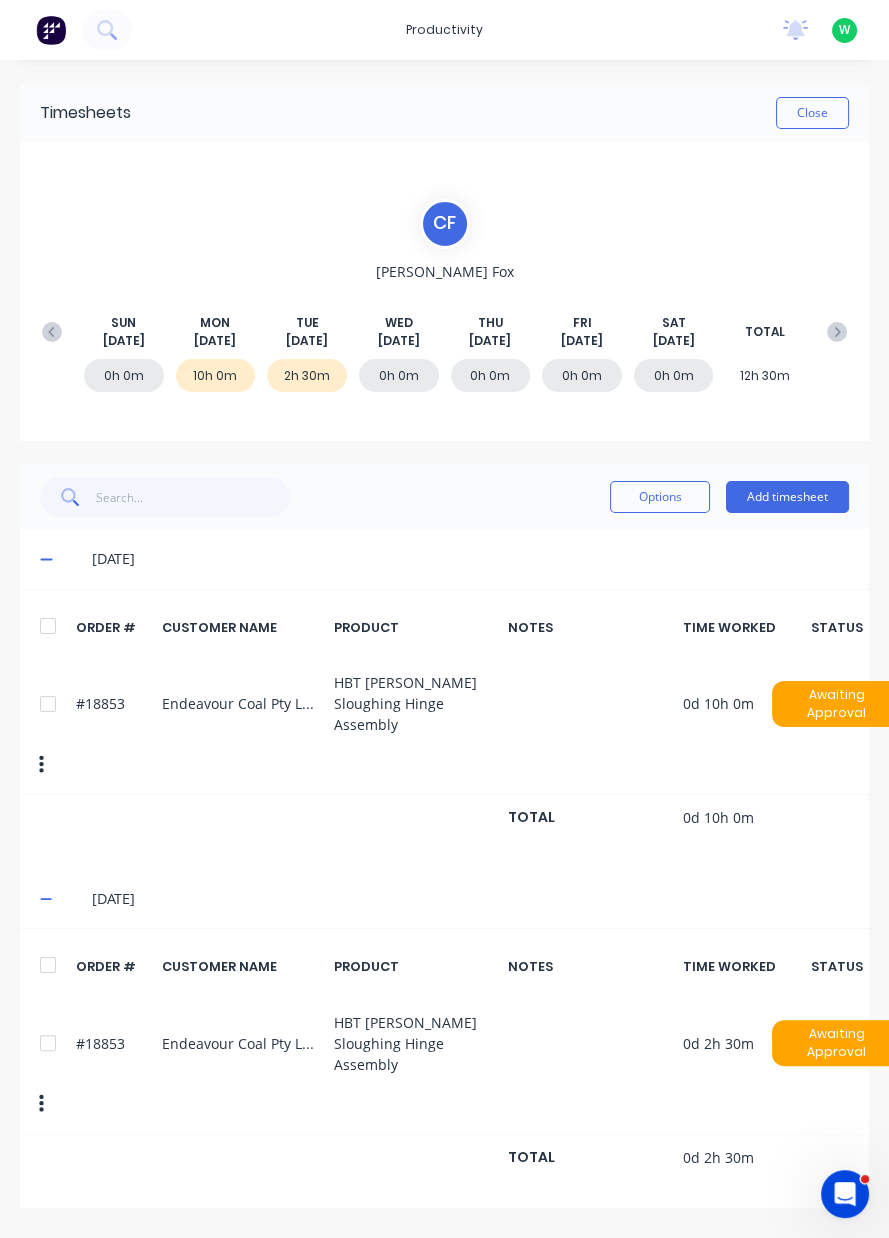 click 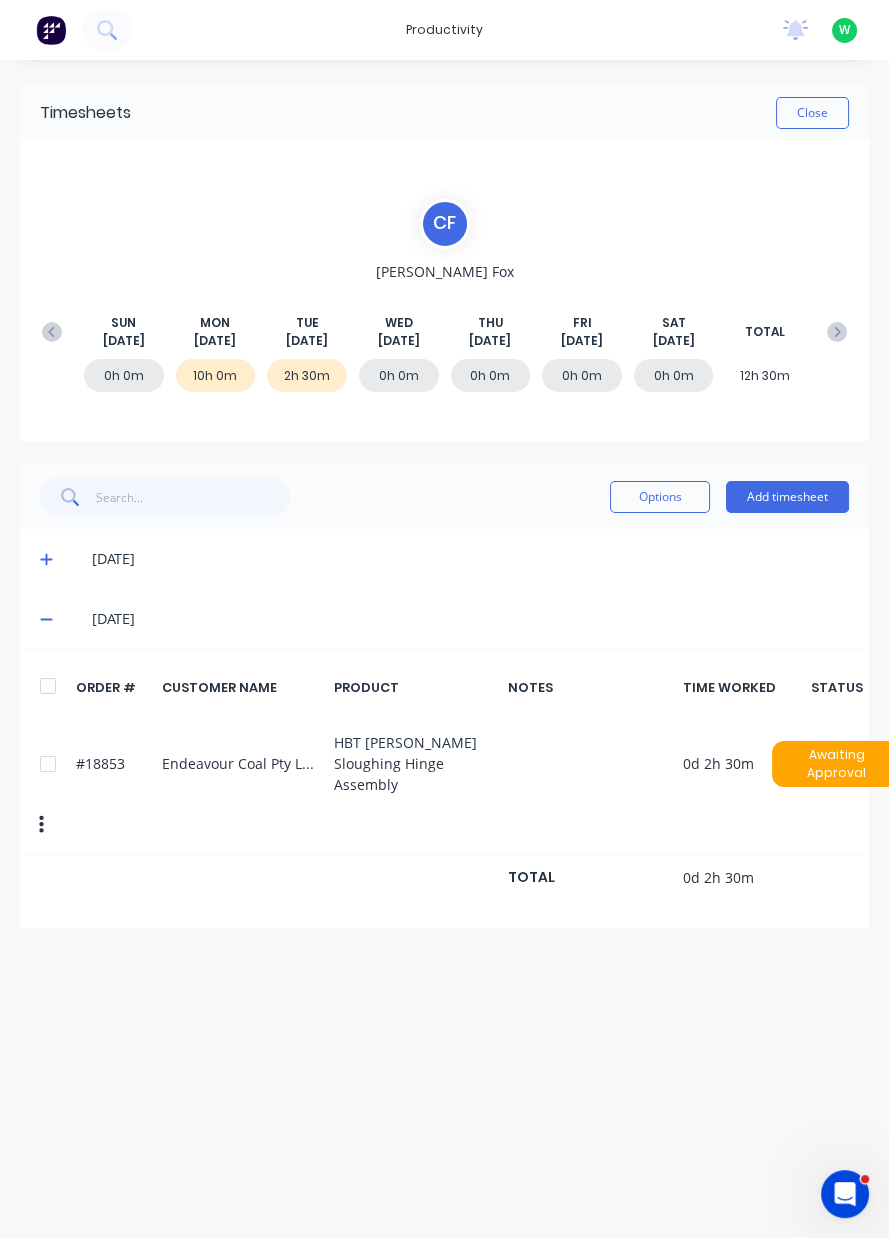 click on "Add timesheet" at bounding box center [787, 497] 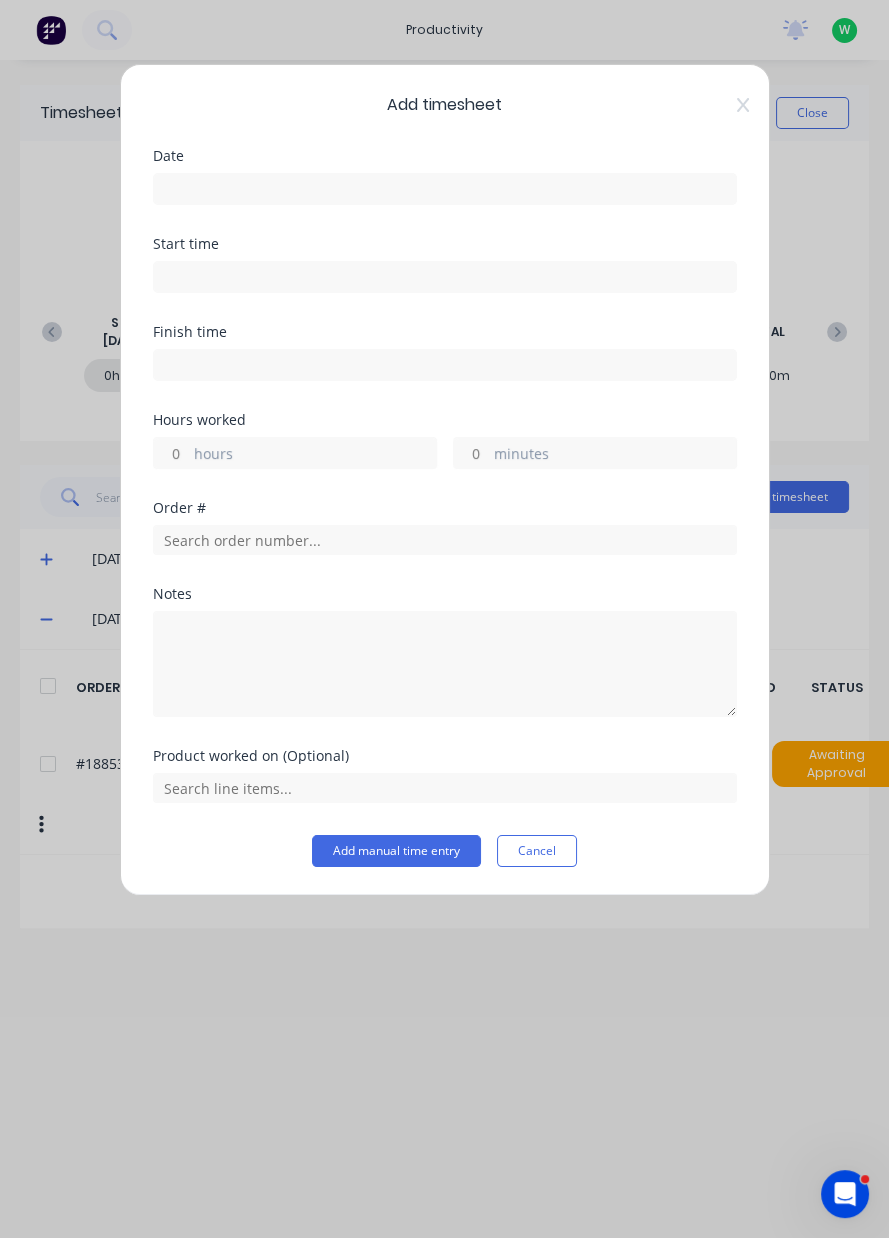 click at bounding box center [445, 189] 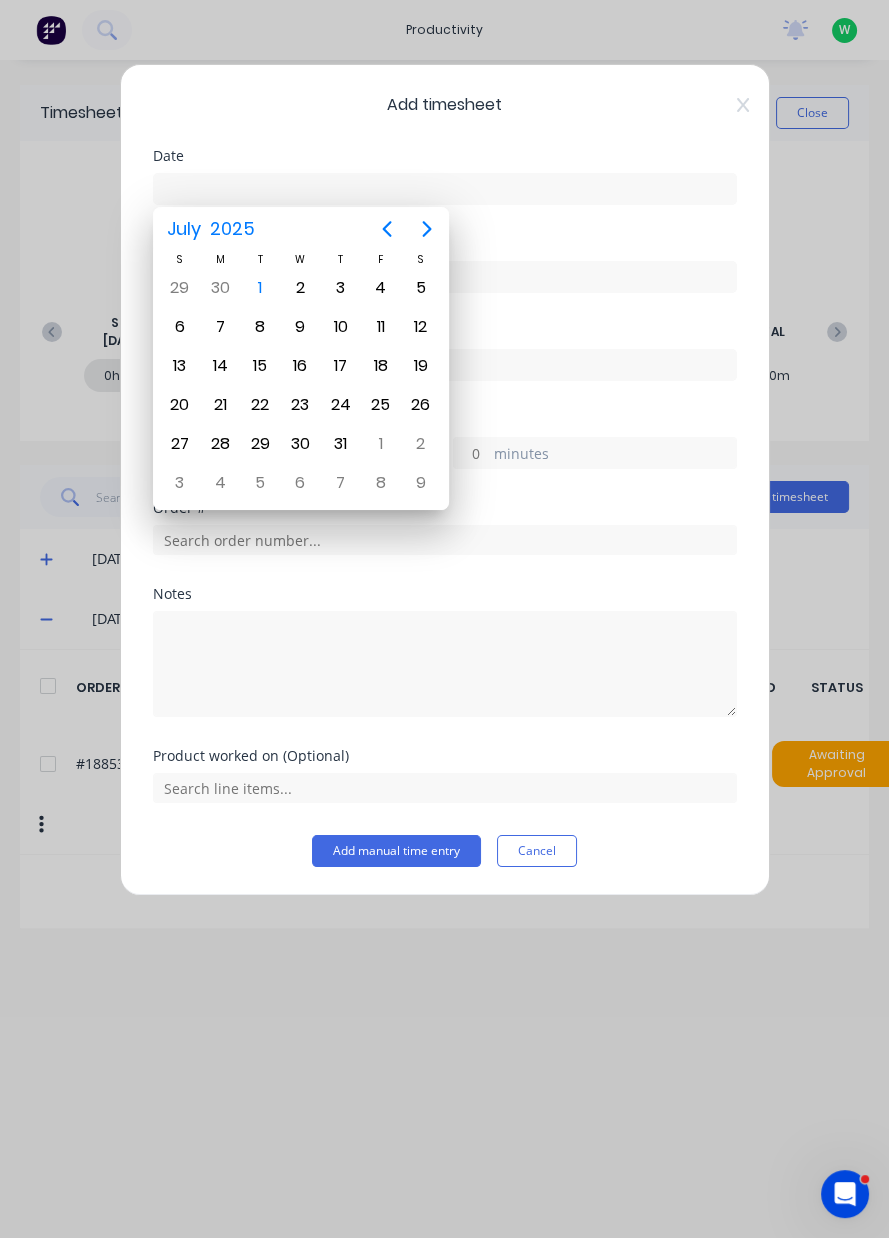 click on "1" at bounding box center [260, 288] 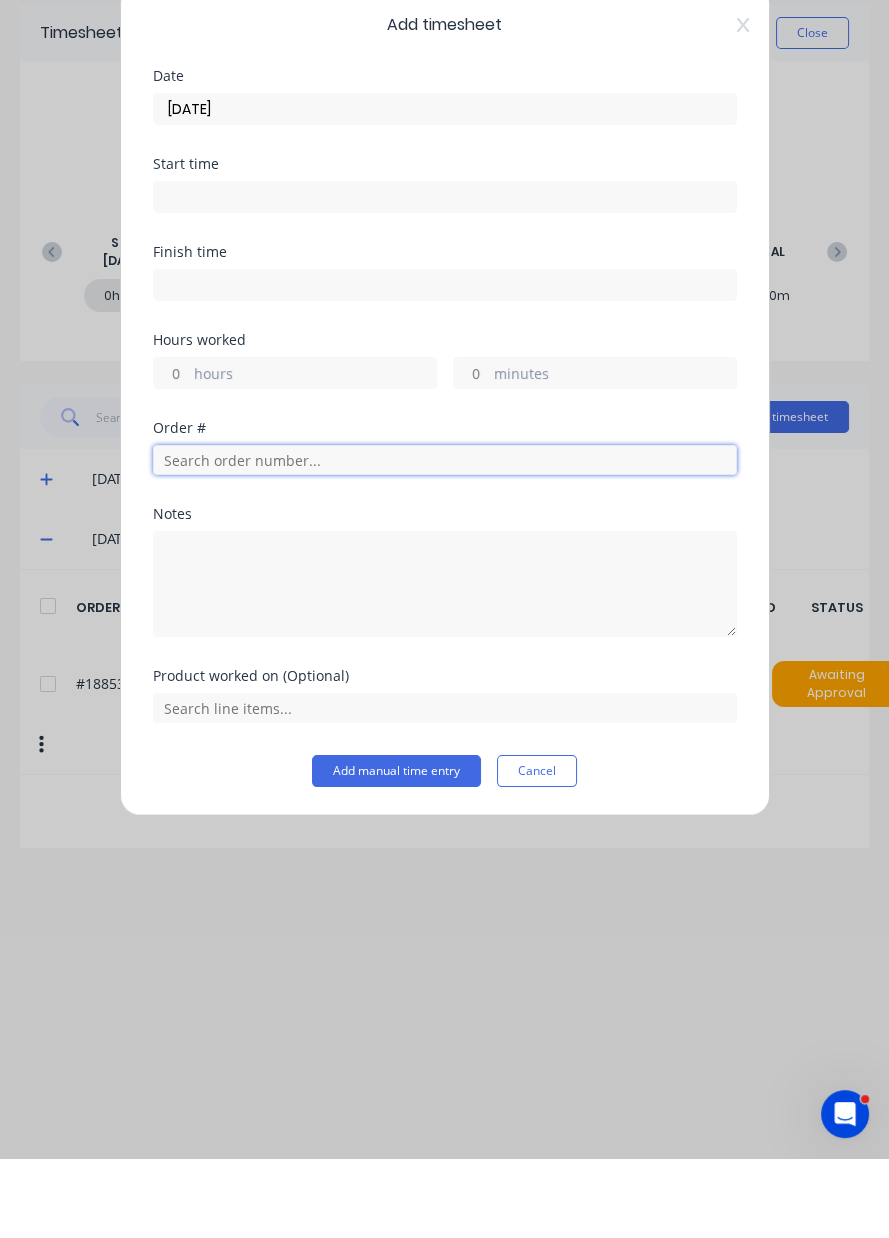 click at bounding box center (445, 540) 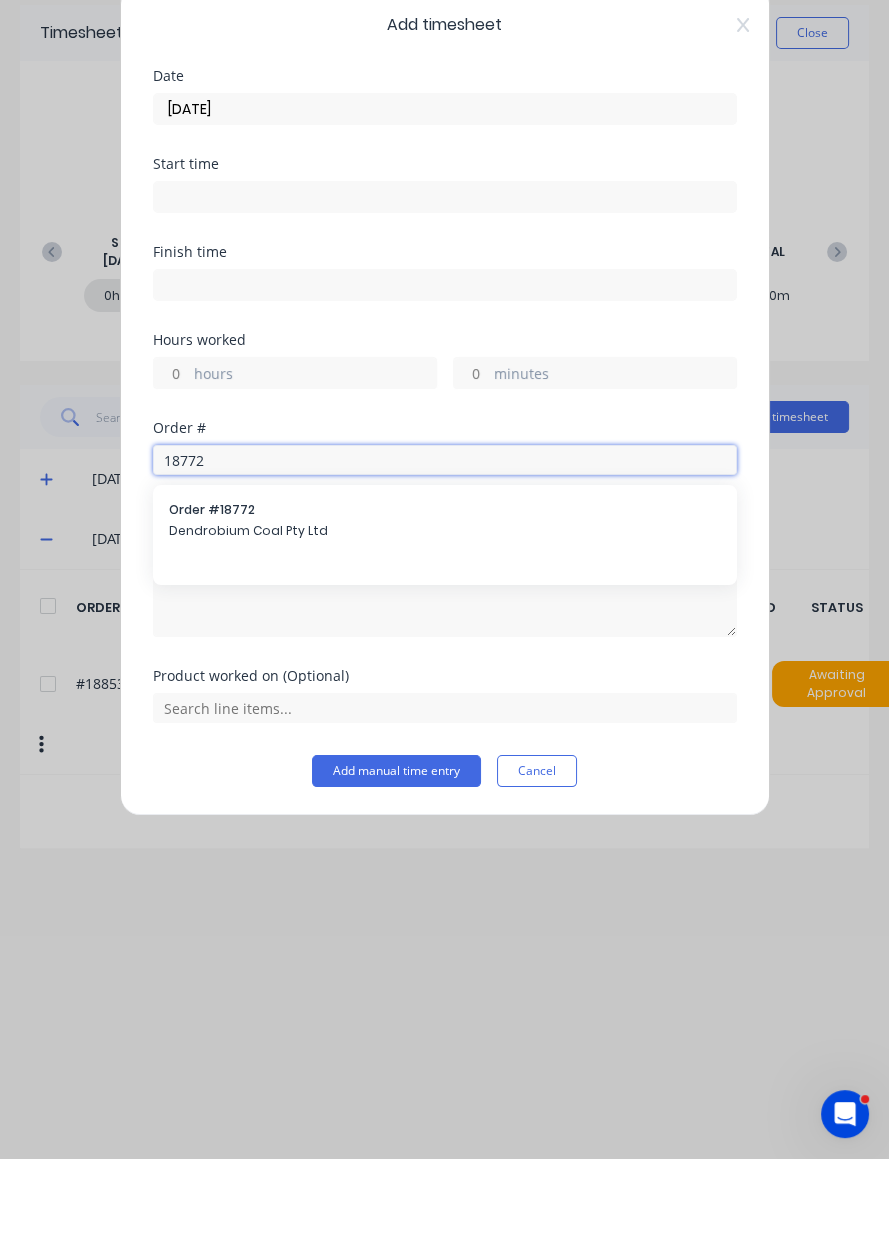 type on "18772" 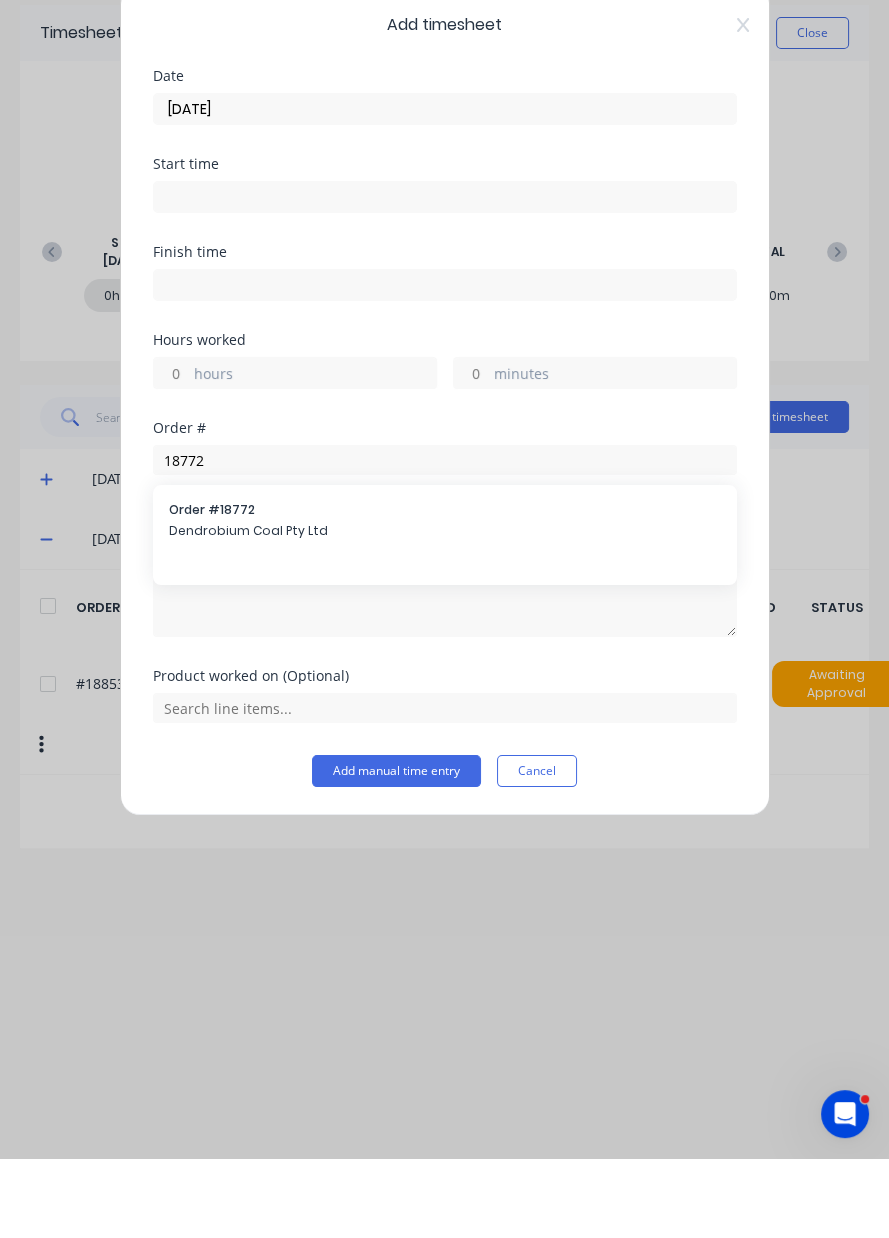 click on "Dendrobium Coal Pty Ltd" at bounding box center (445, 611) 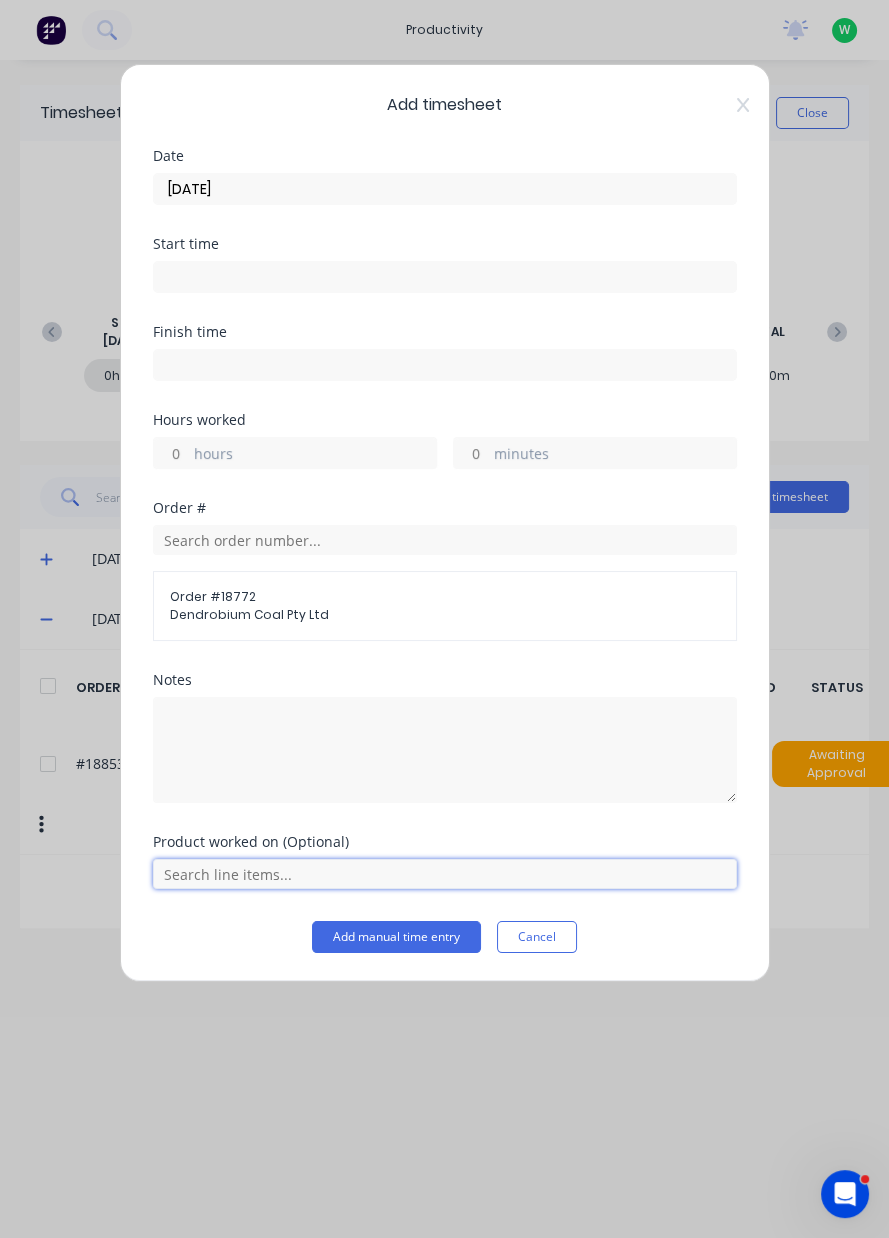 click at bounding box center (445, 874) 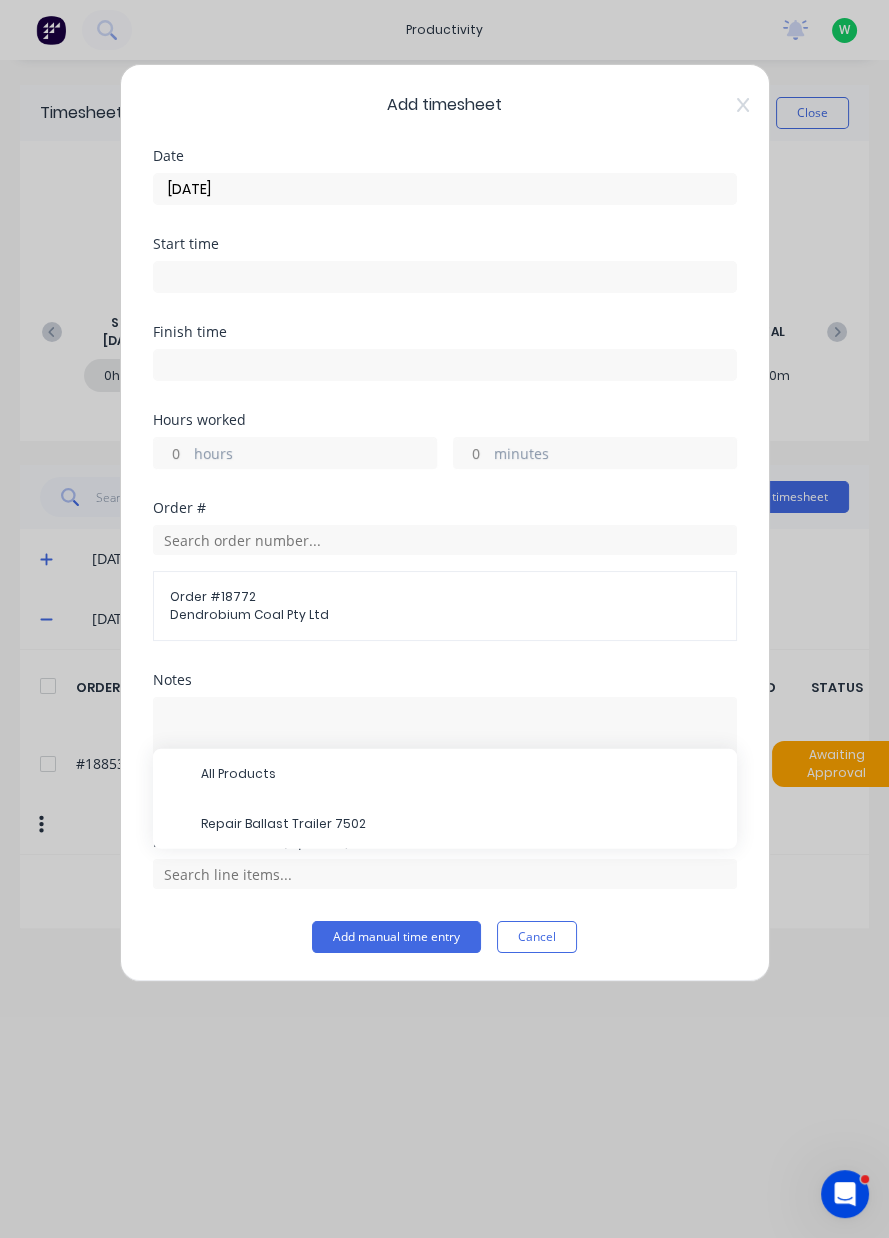 click on "Repair Ballast Trailer 7502" at bounding box center (461, 824) 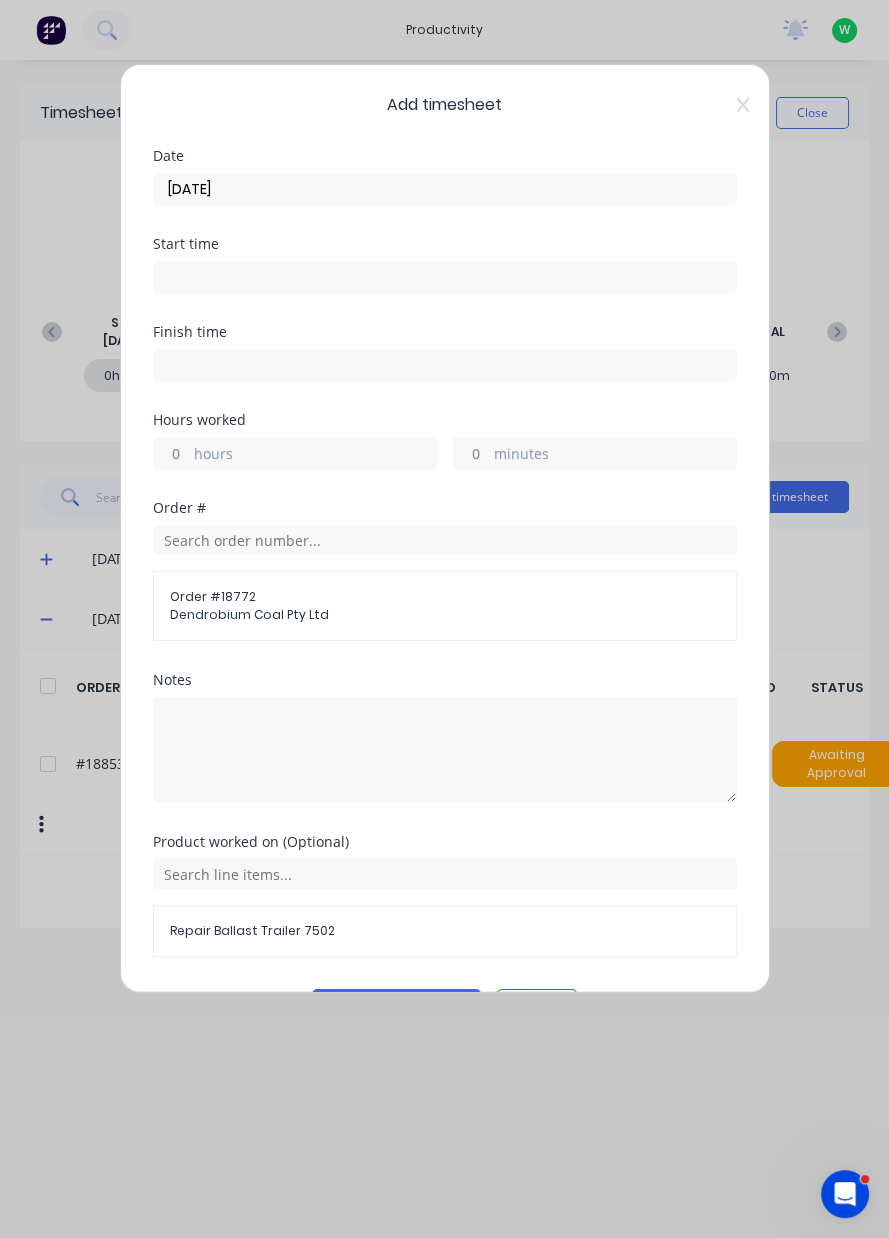click on "hours" at bounding box center [315, 455] 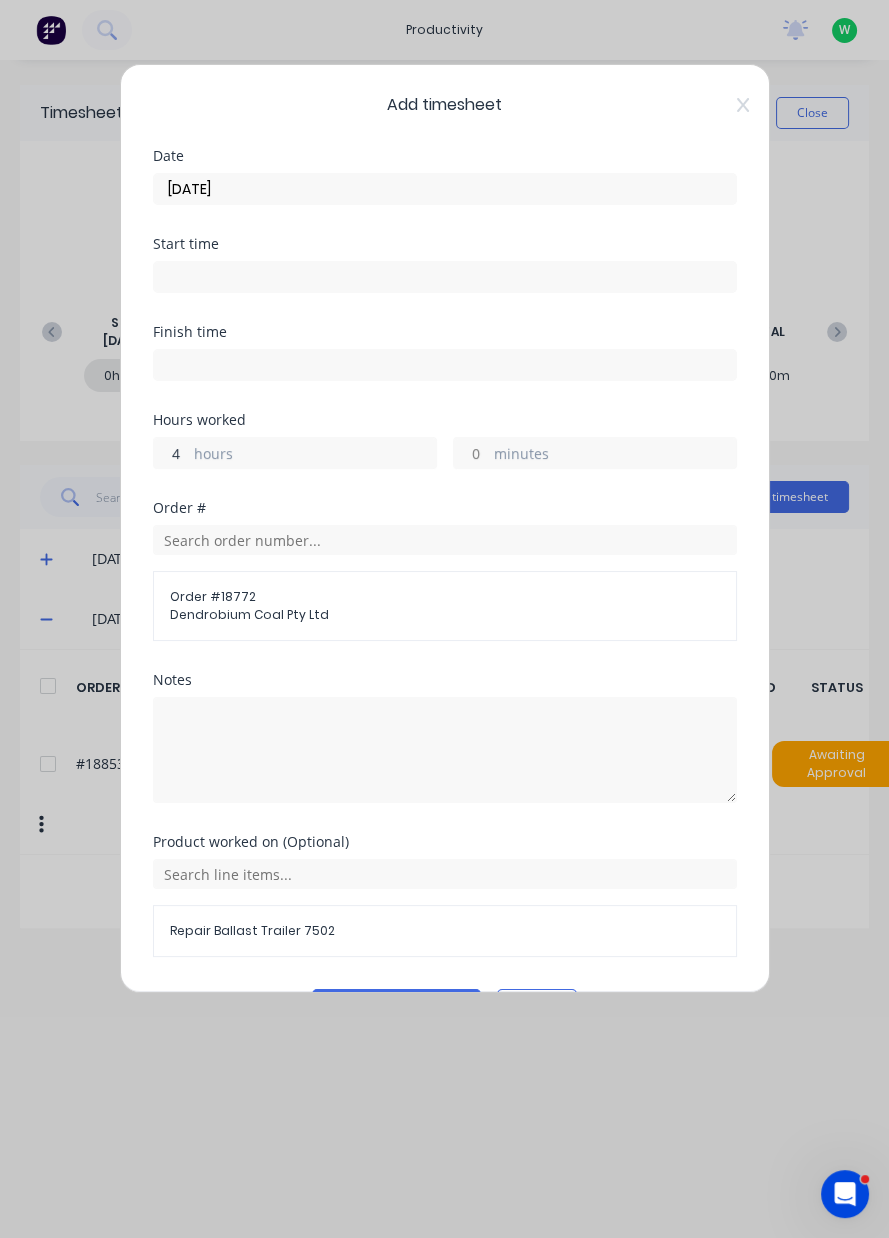 type on "4.5" 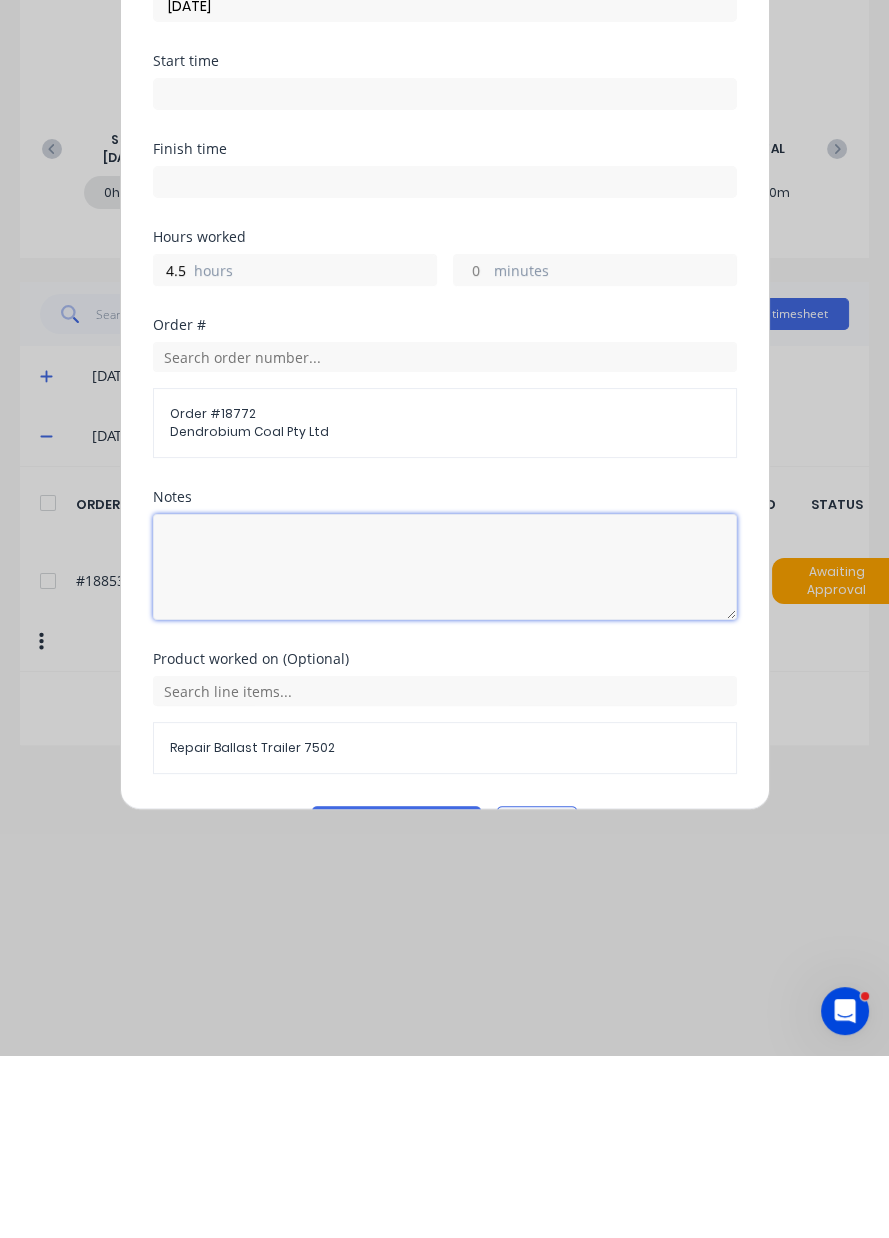click at bounding box center (445, 750) 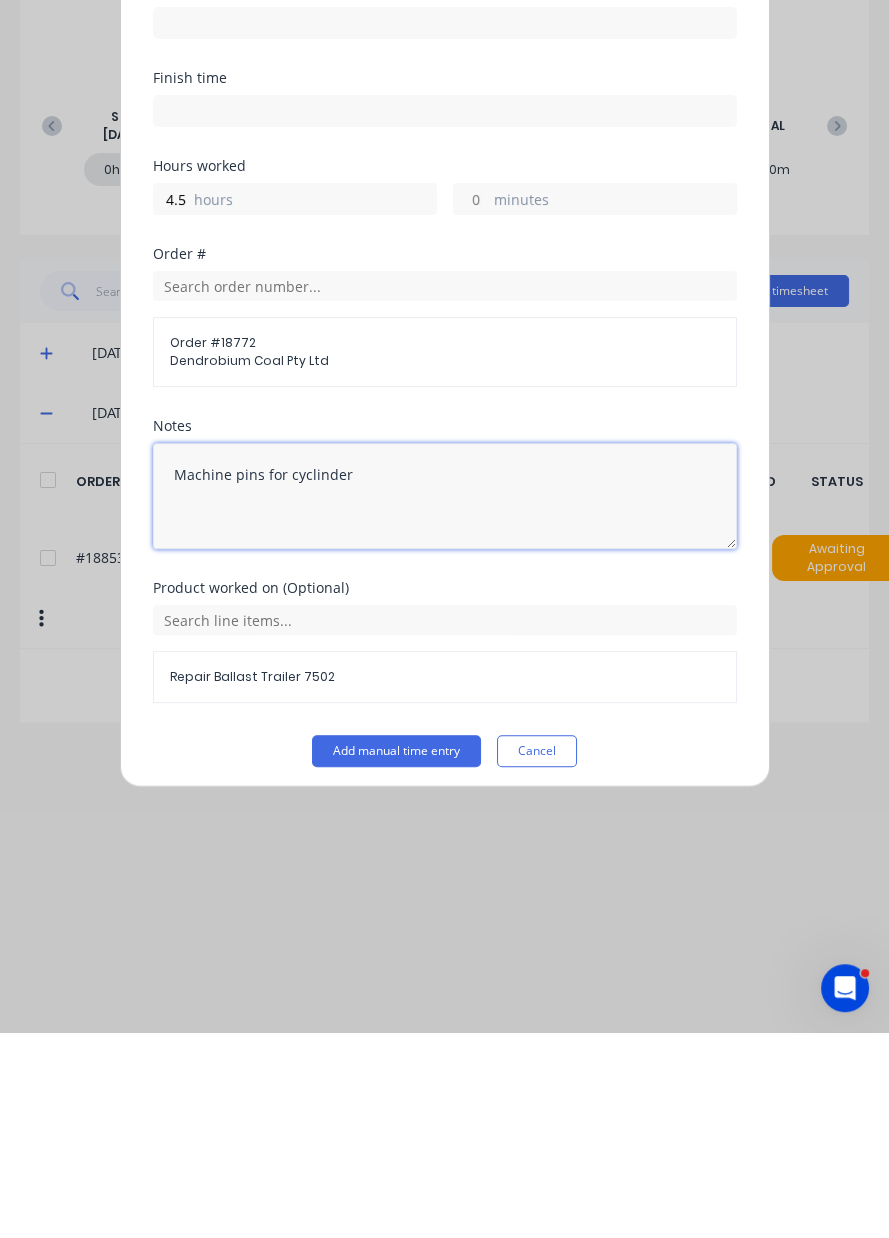 scroll, scrollTop: 52, scrollLeft: 0, axis: vertical 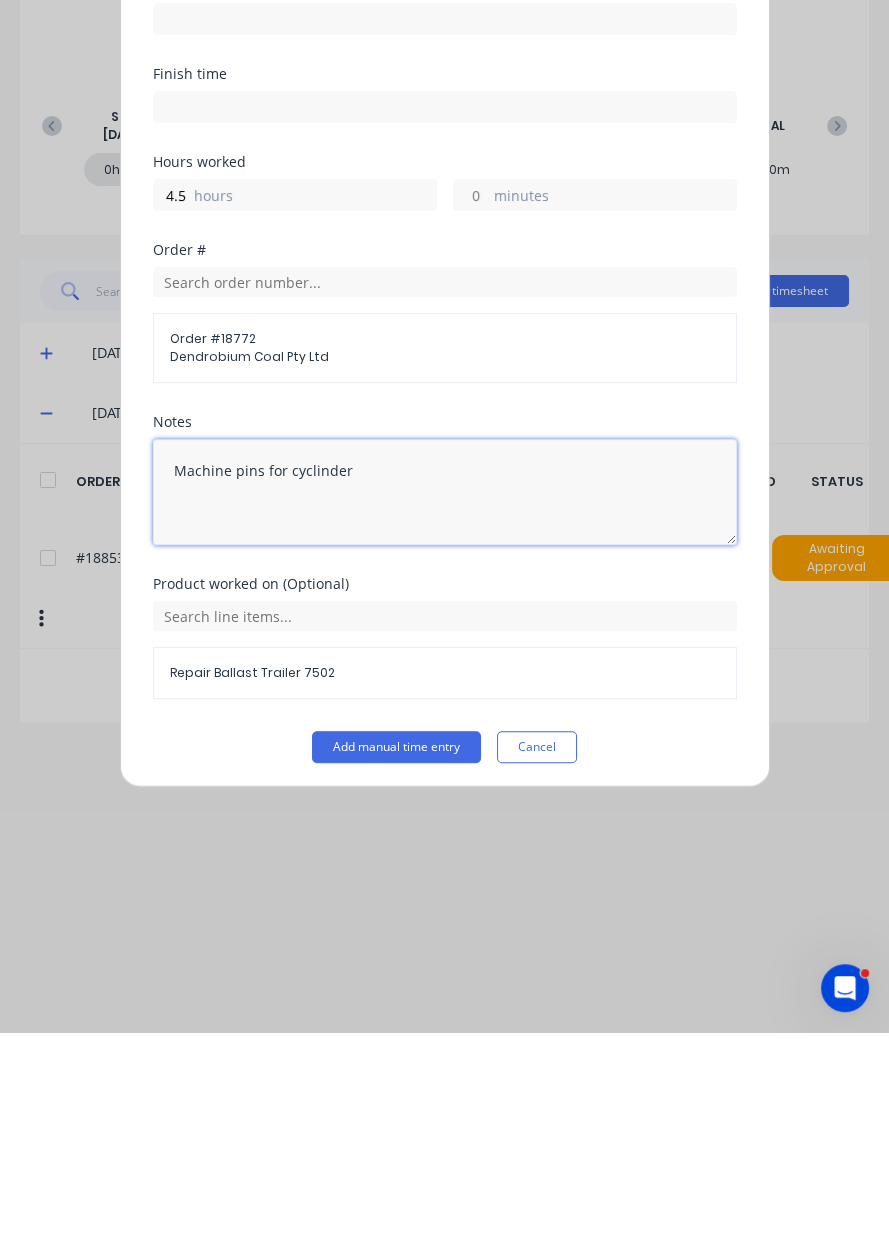 type on "Machine pins for cyclinder" 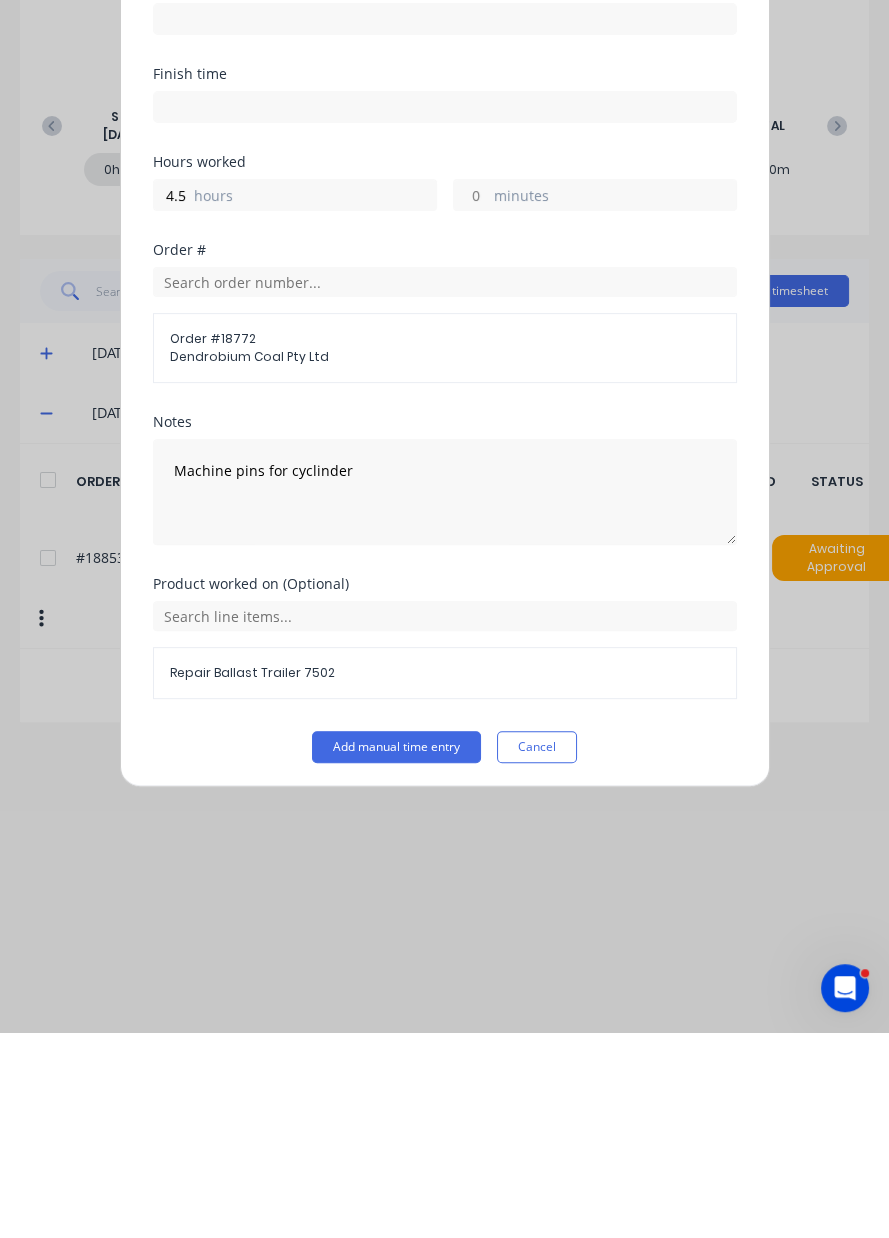 click on "Add manual time entry" at bounding box center (396, 953) 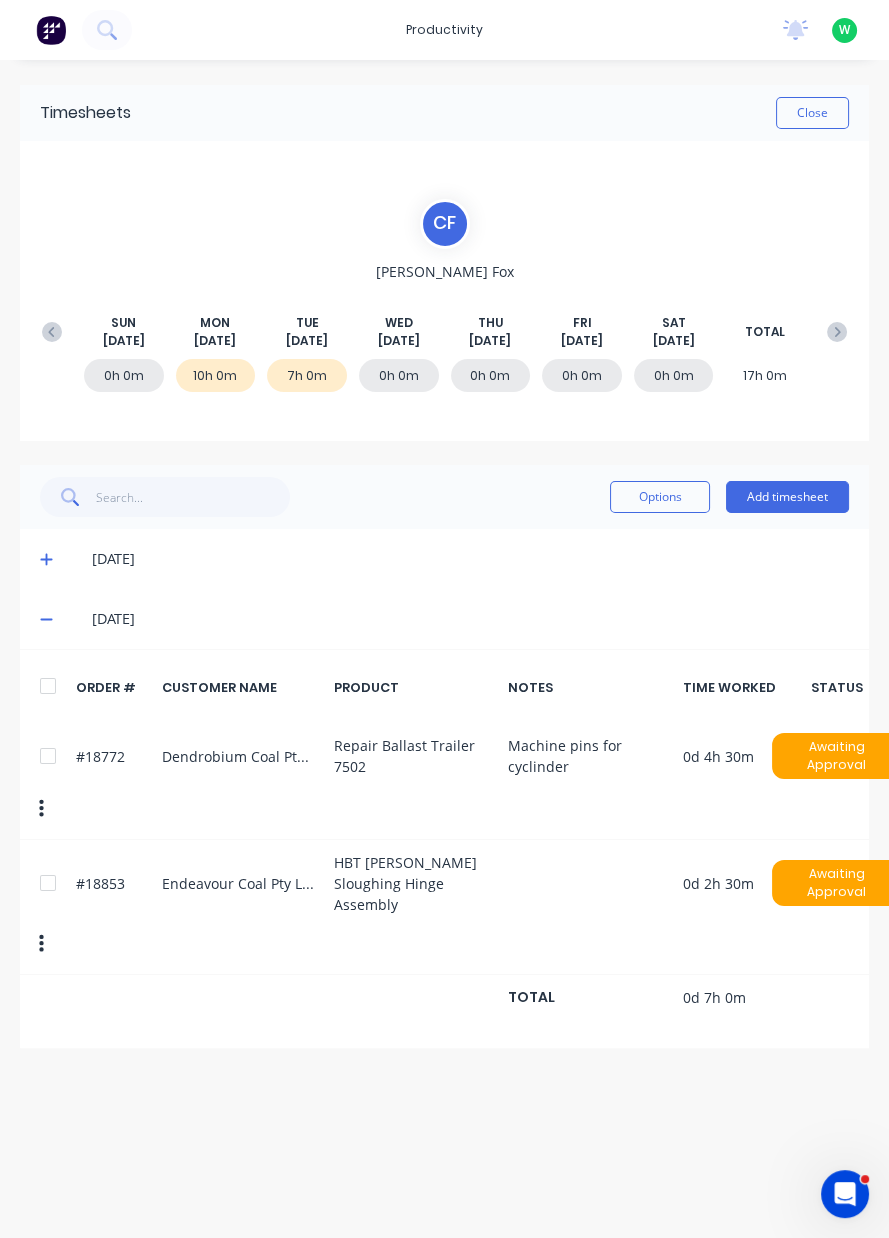click on "Add timesheet" at bounding box center (787, 497) 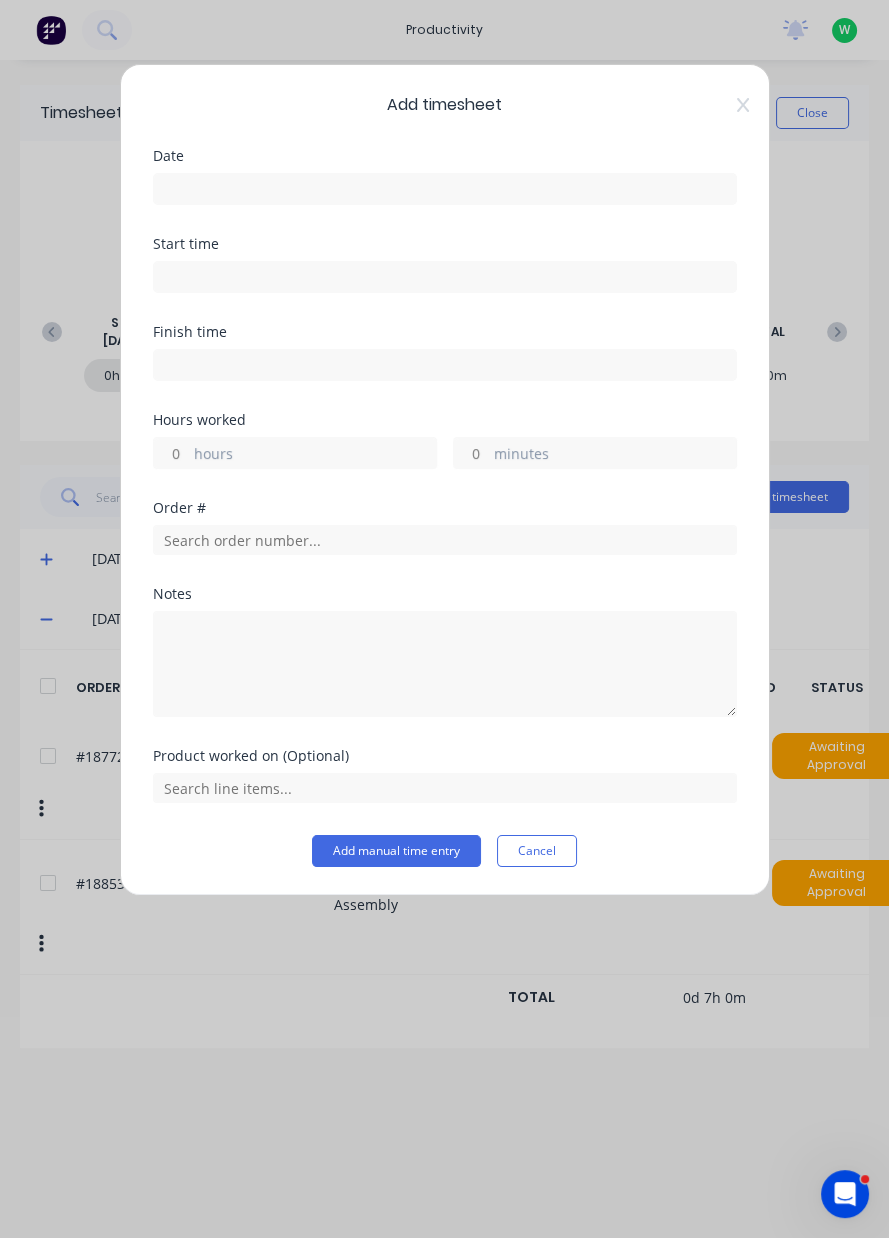 click at bounding box center (445, 189) 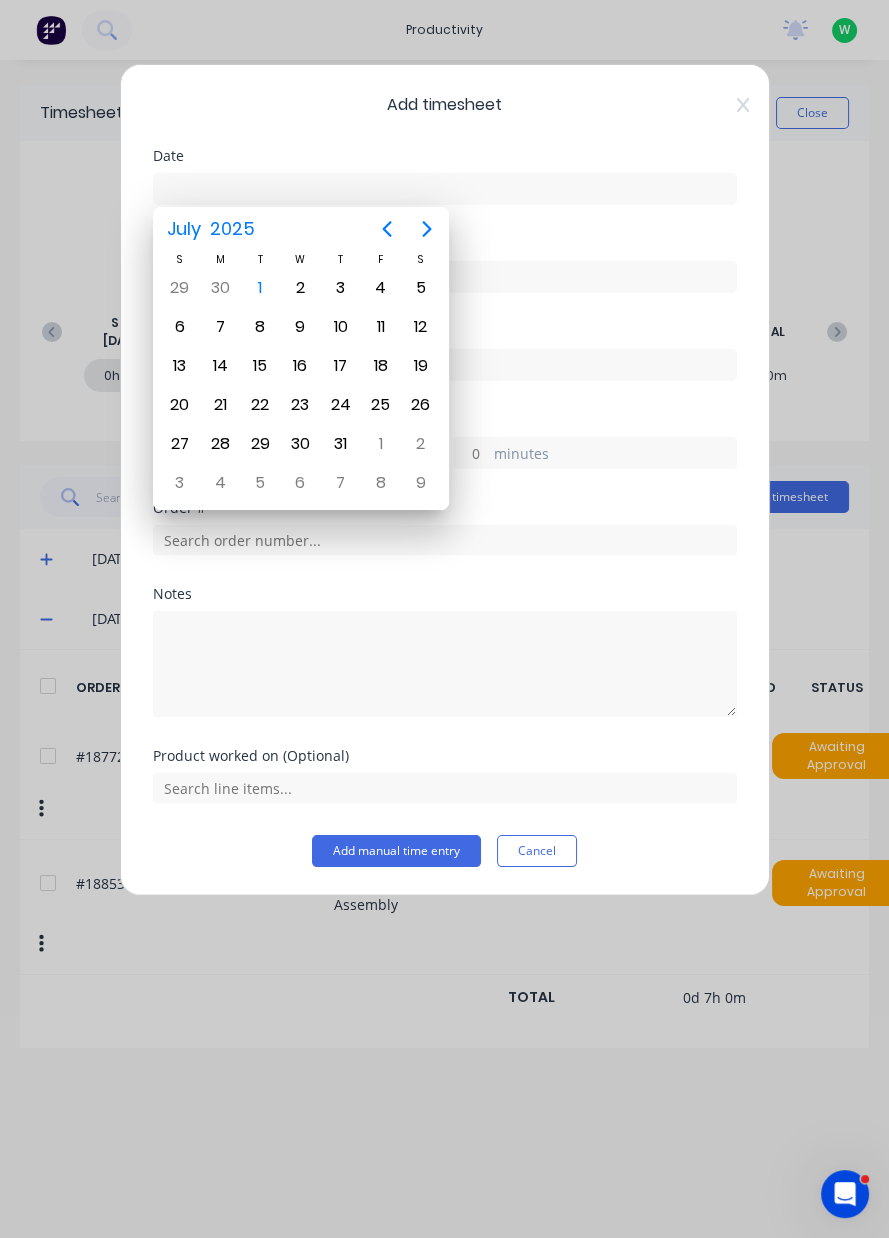 click on "1" at bounding box center (260, 288) 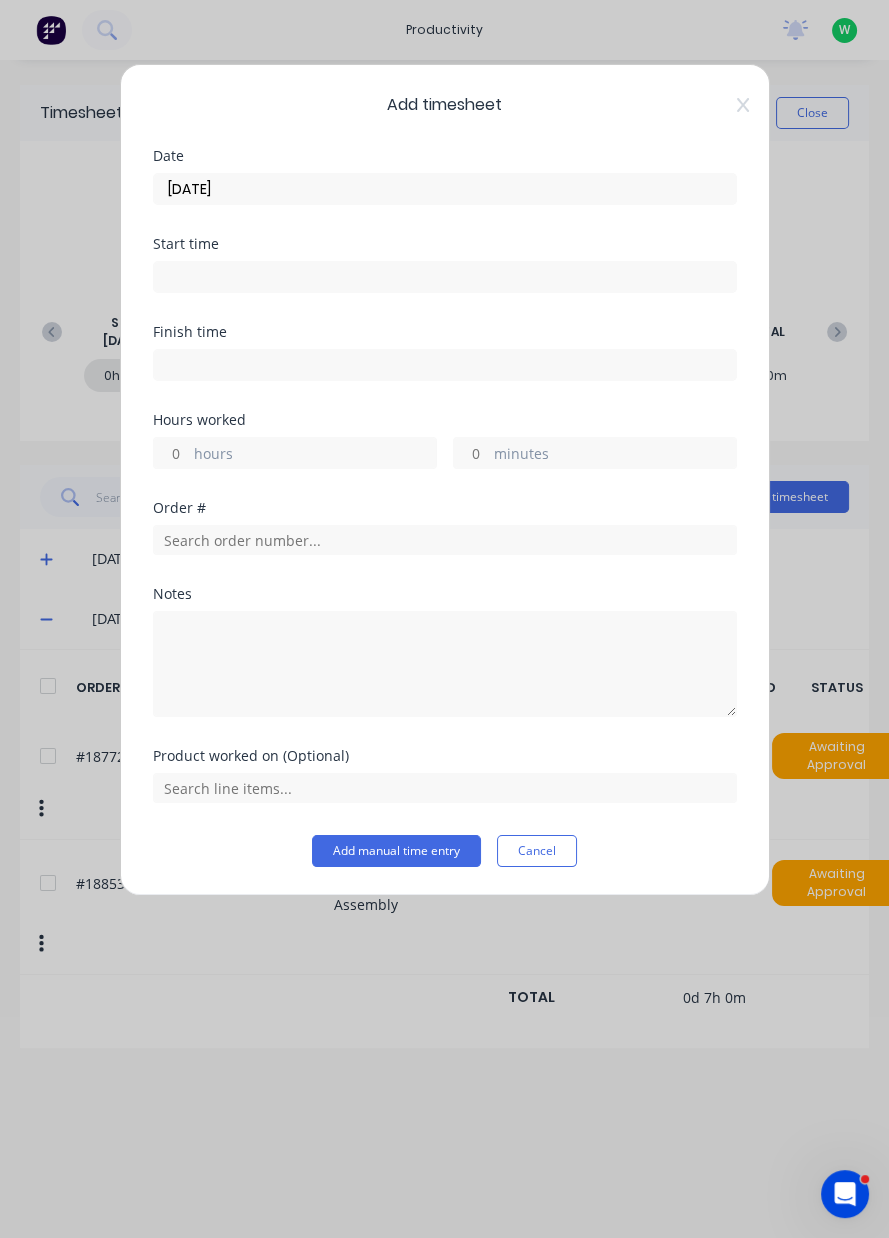 type on "[DATE]" 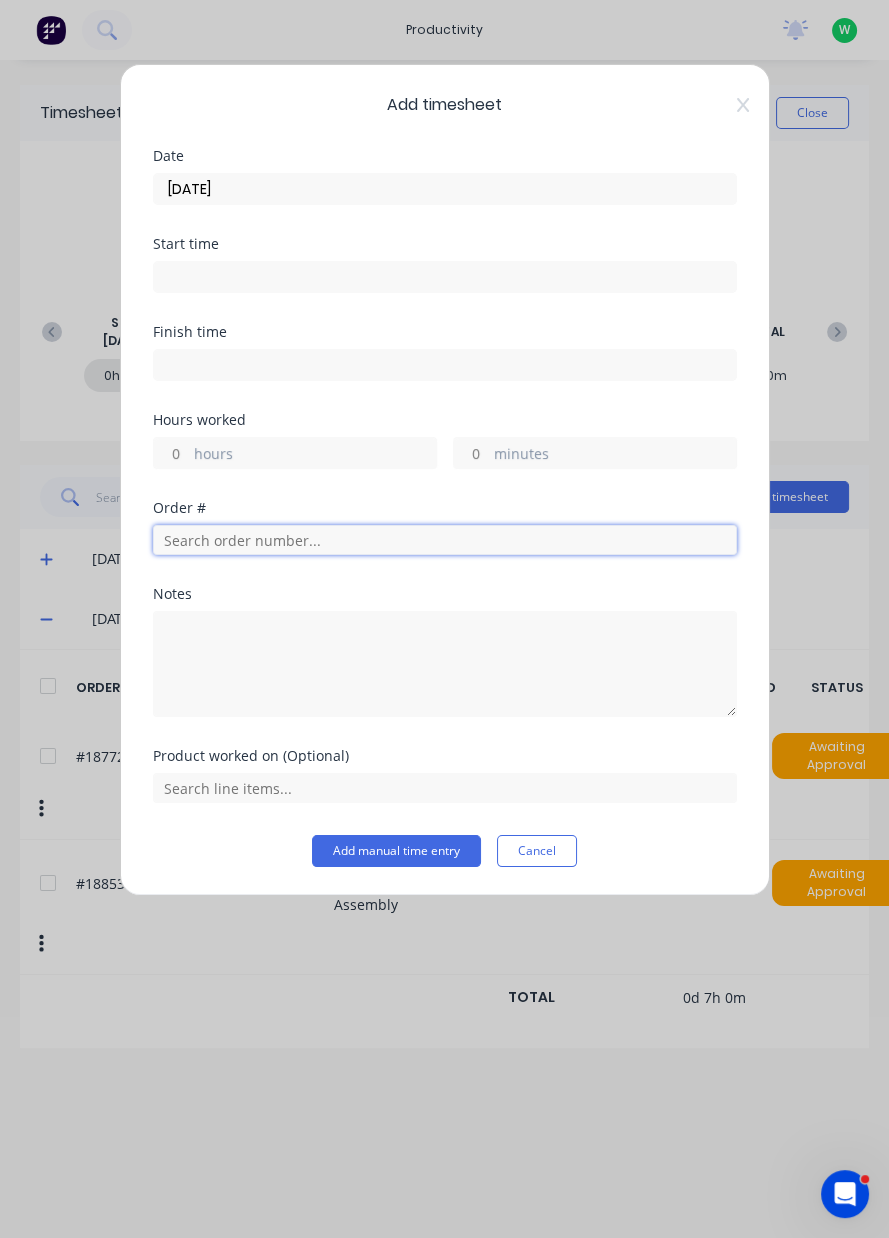 click at bounding box center (445, 540) 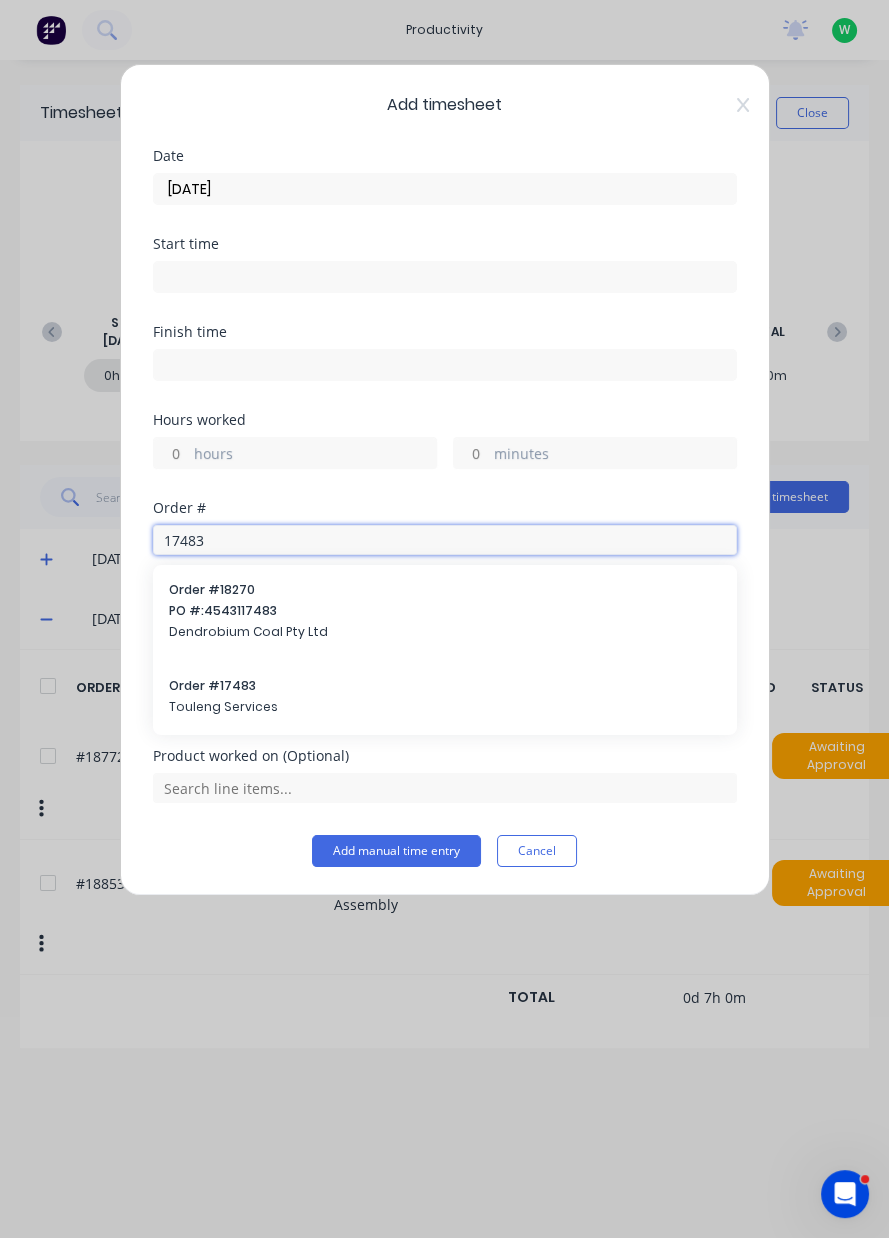 type on "17483" 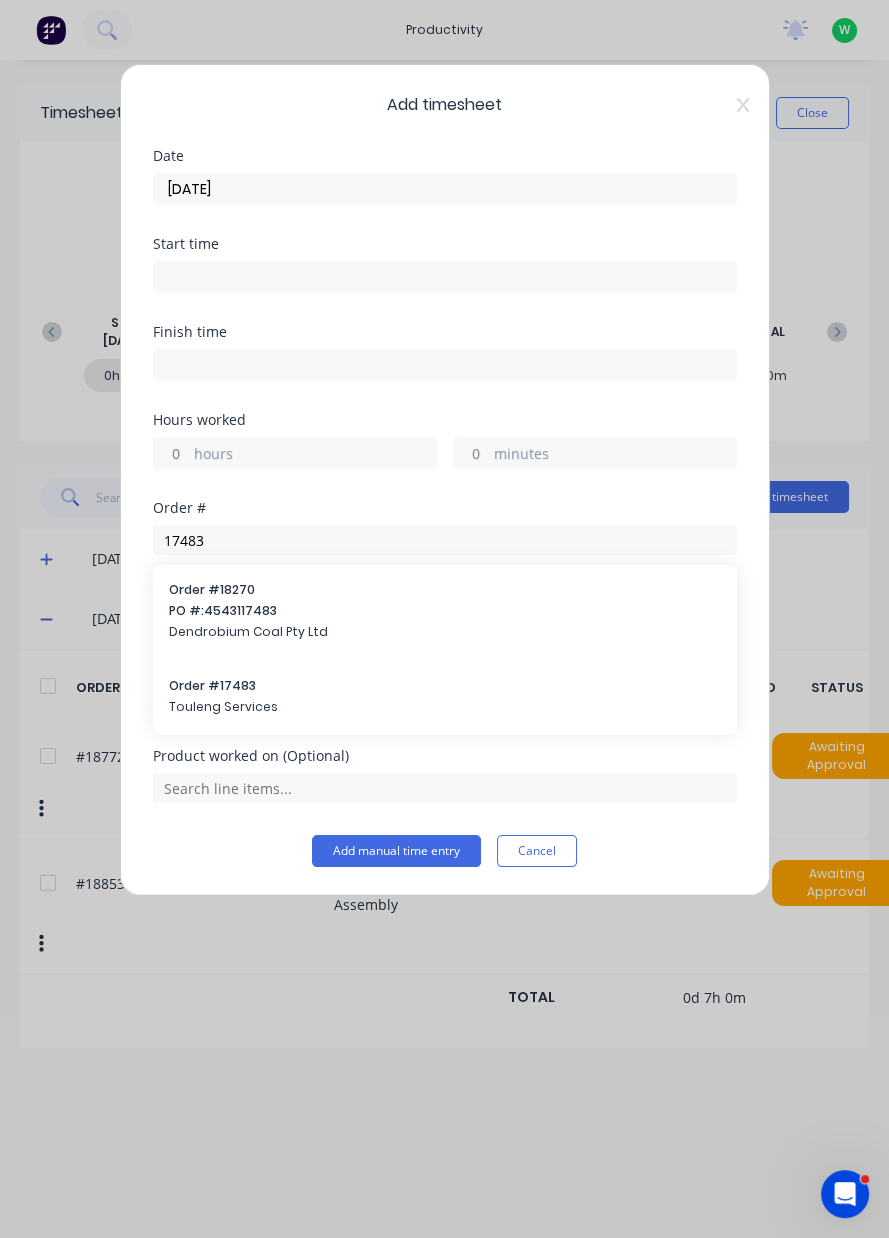 click on "Touleng Services" at bounding box center (445, 707) 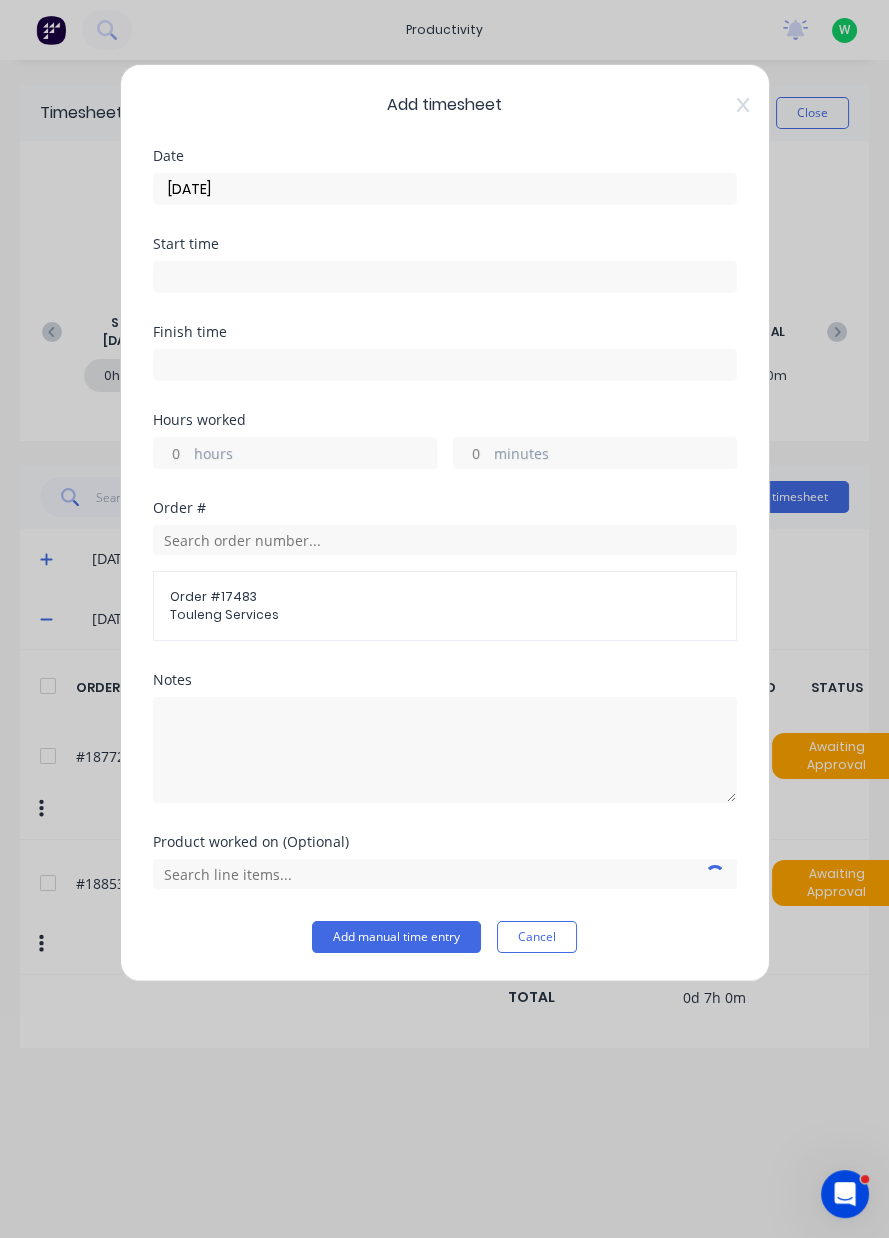 click on "hours" at bounding box center (315, 455) 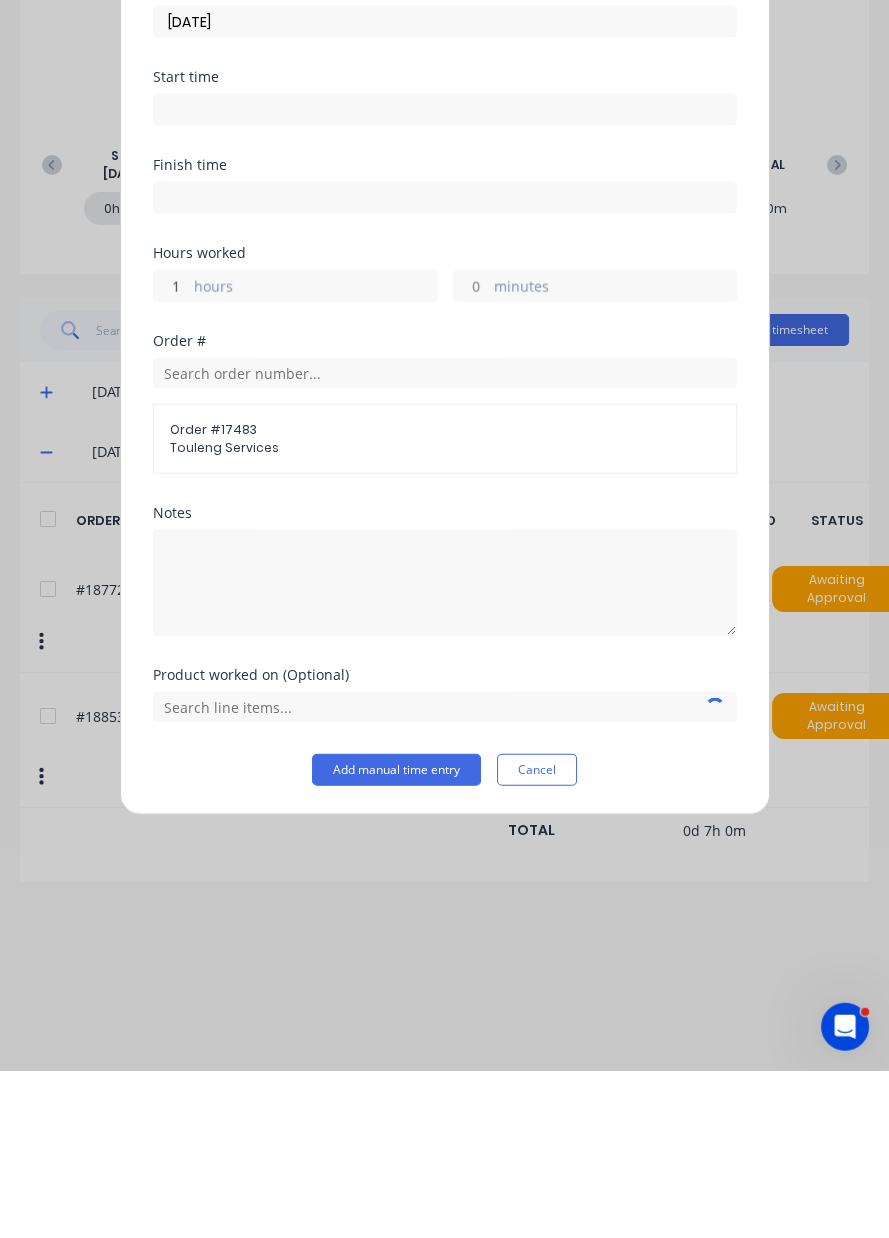type on "1" 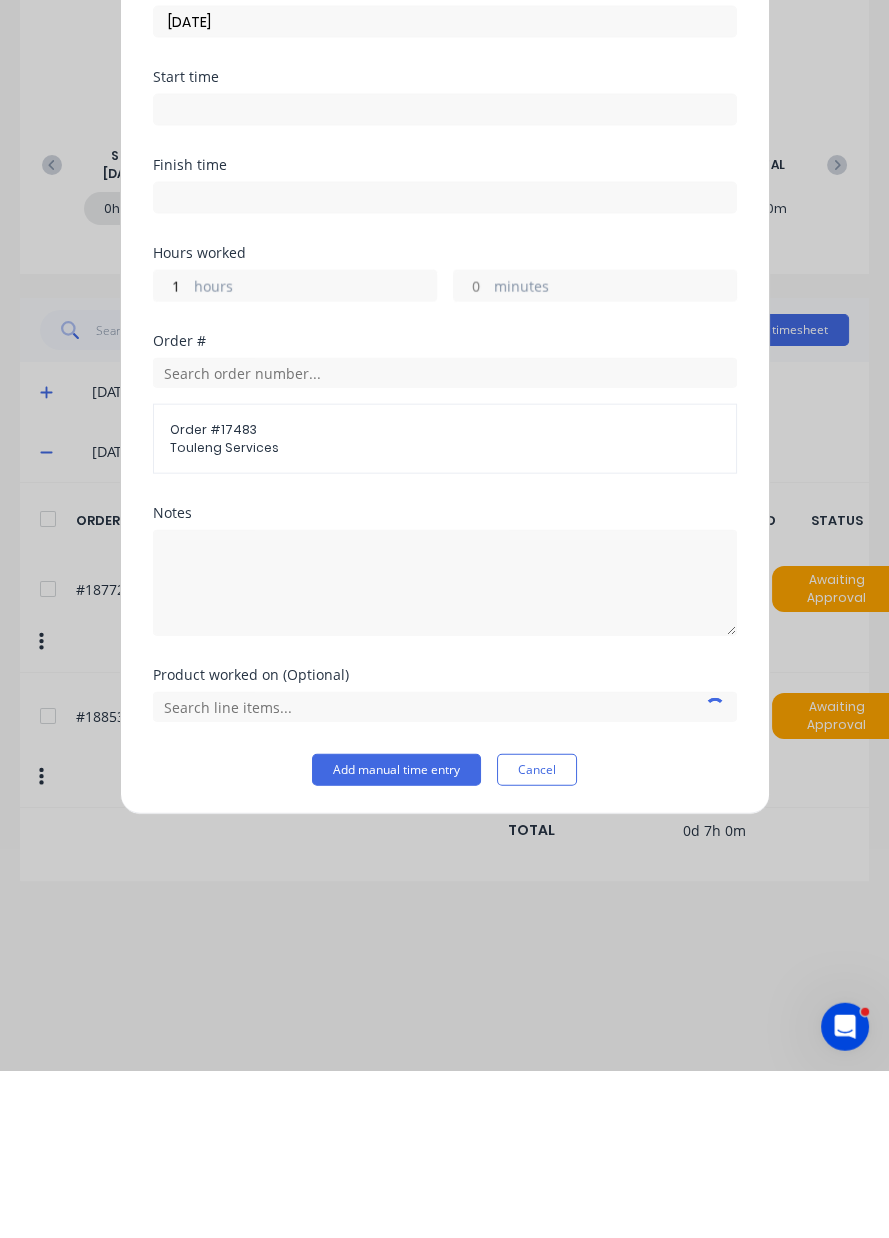 click on "Product worked on (Optional)" at bounding box center [445, 878] 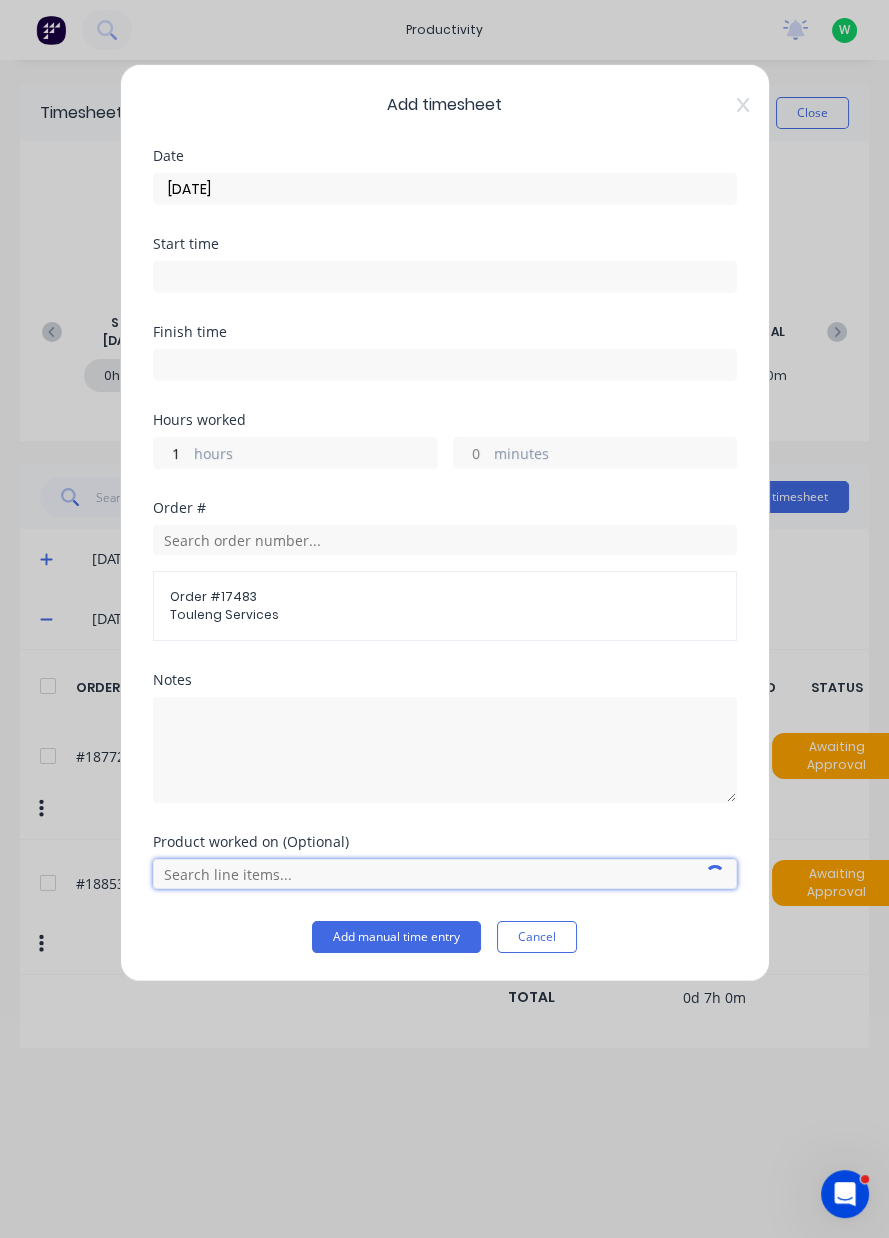 click at bounding box center [445, 874] 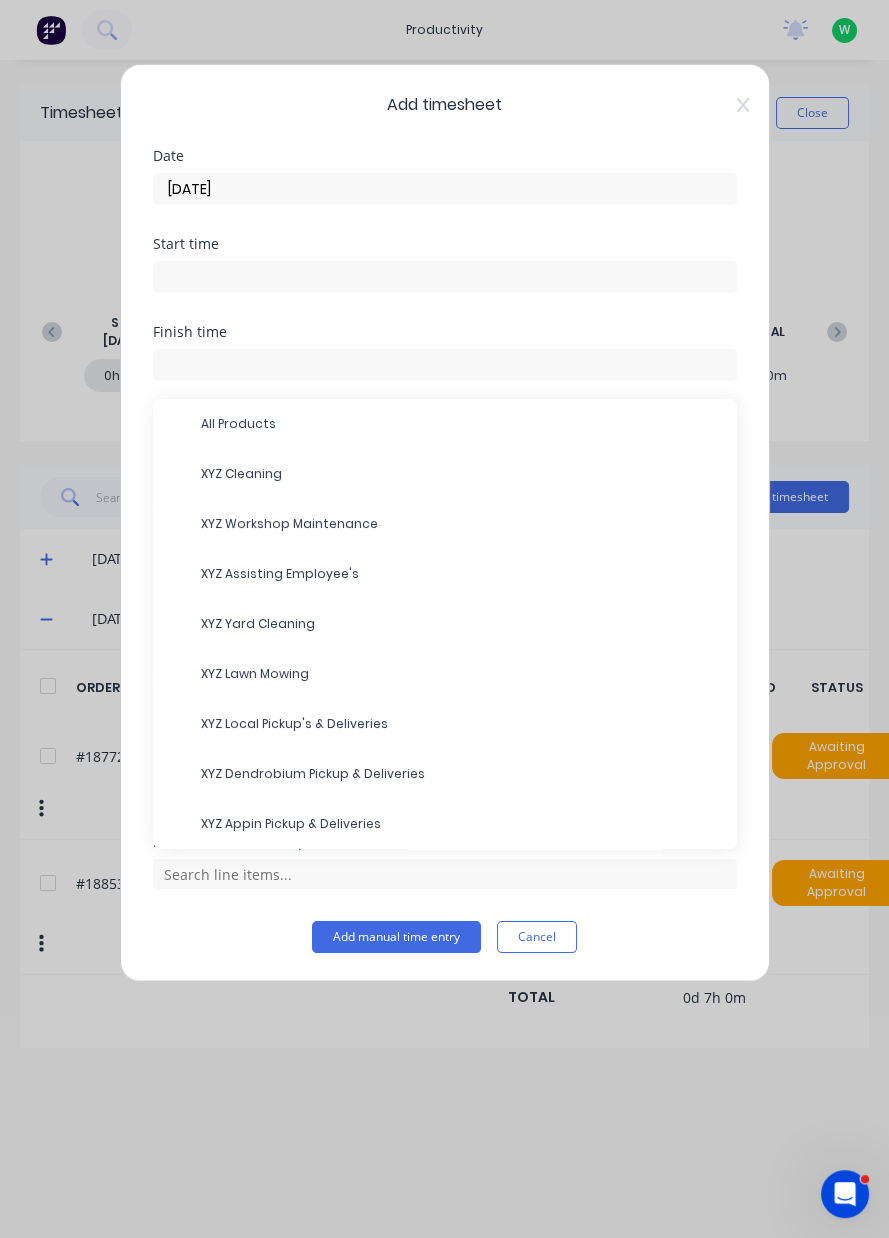 click on "XYZ Cleaning" at bounding box center (461, 474) 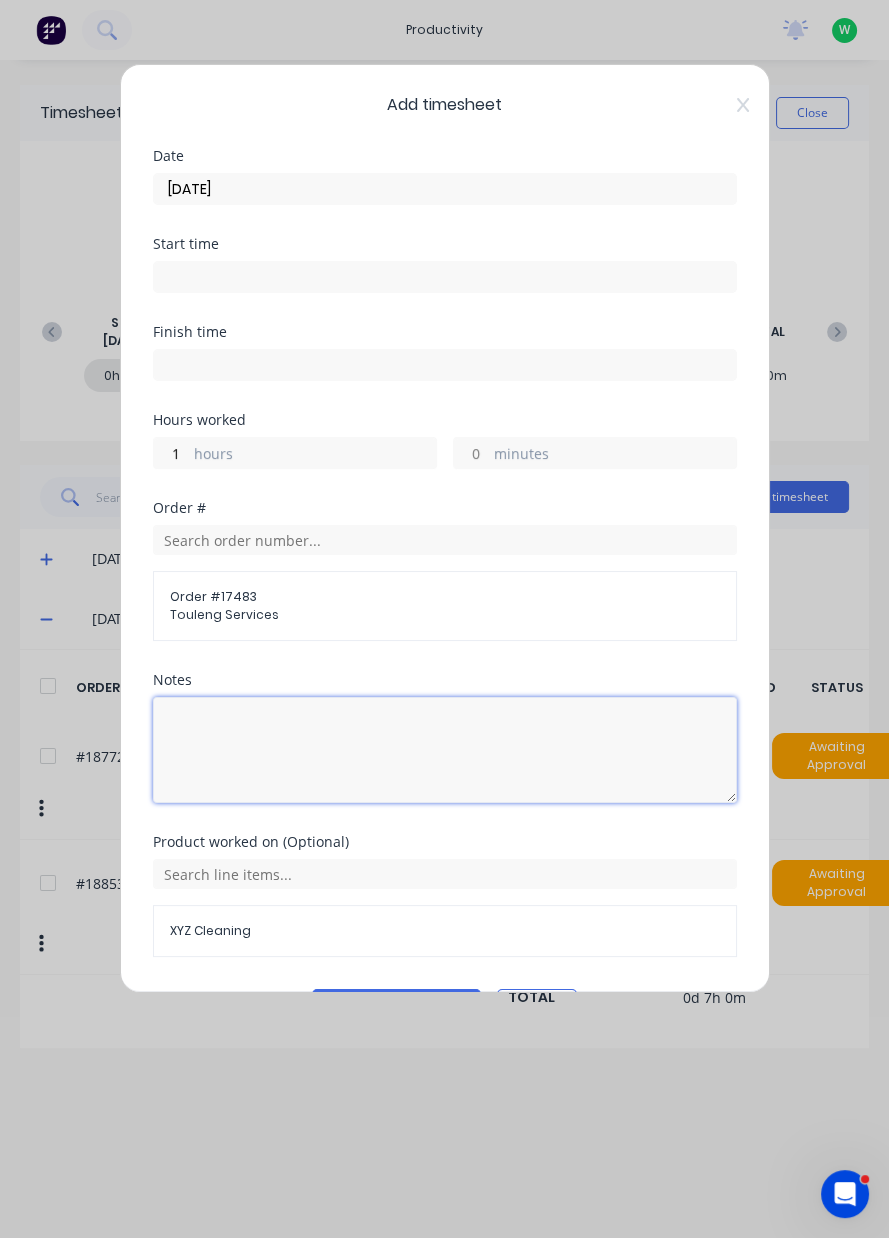 click at bounding box center [445, 750] 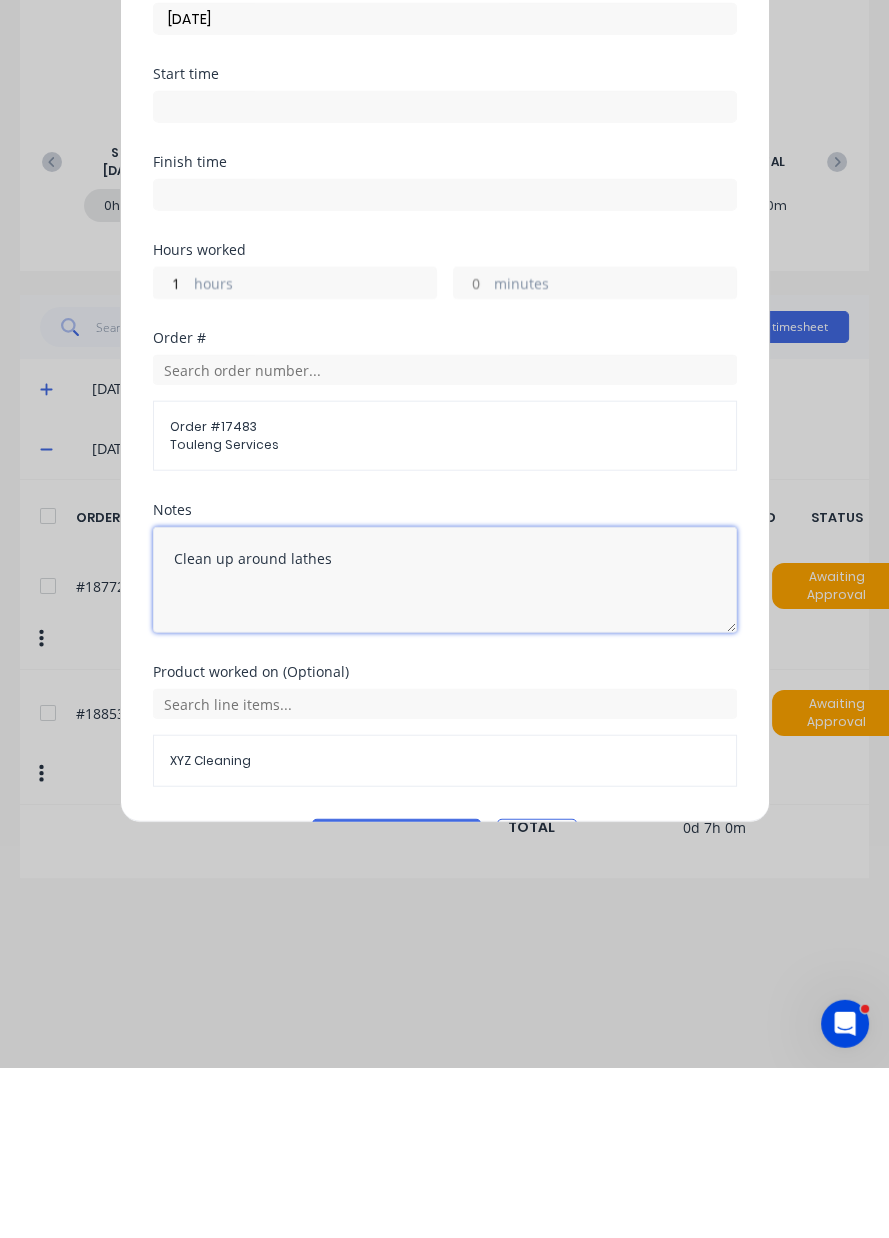type on "Clean up around lathes" 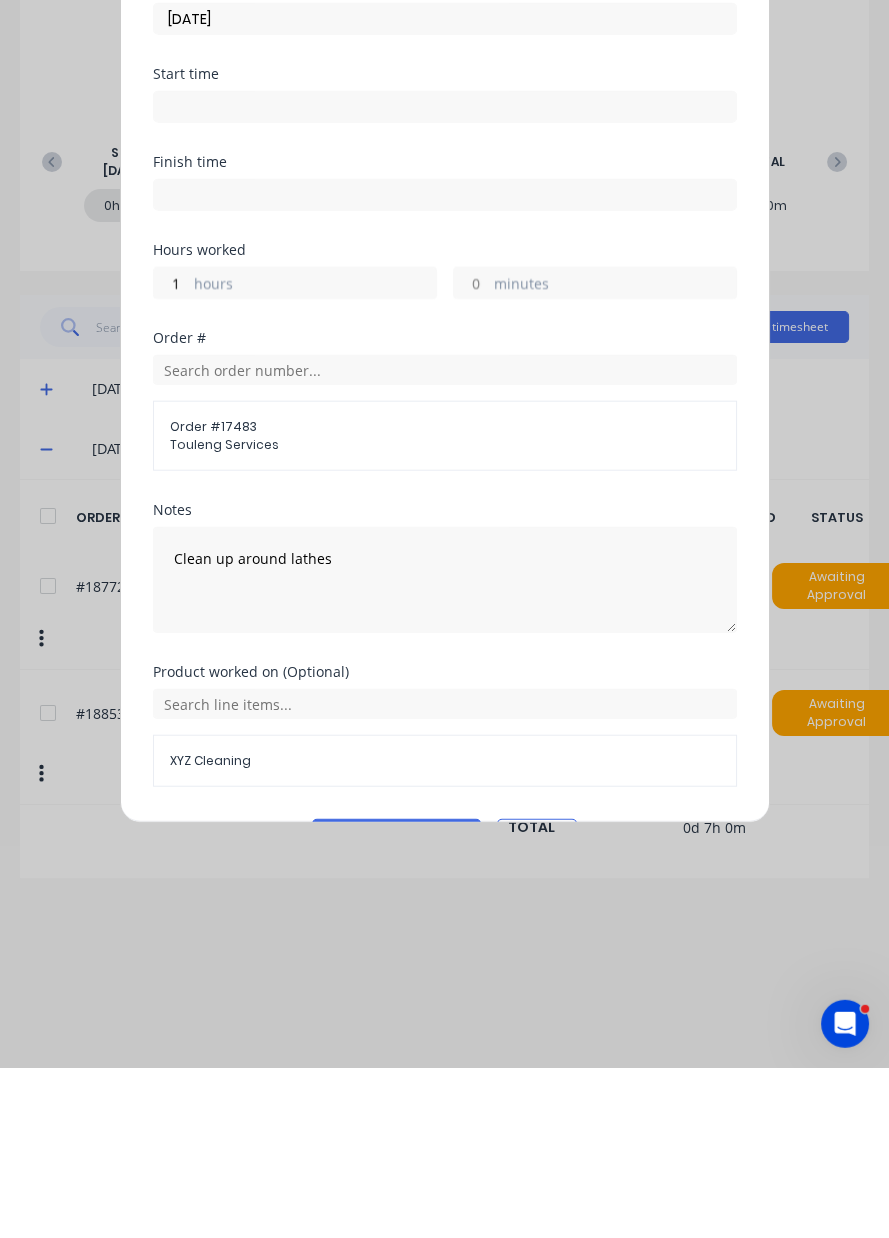 click on "Add manual time entry" at bounding box center (396, 1005) 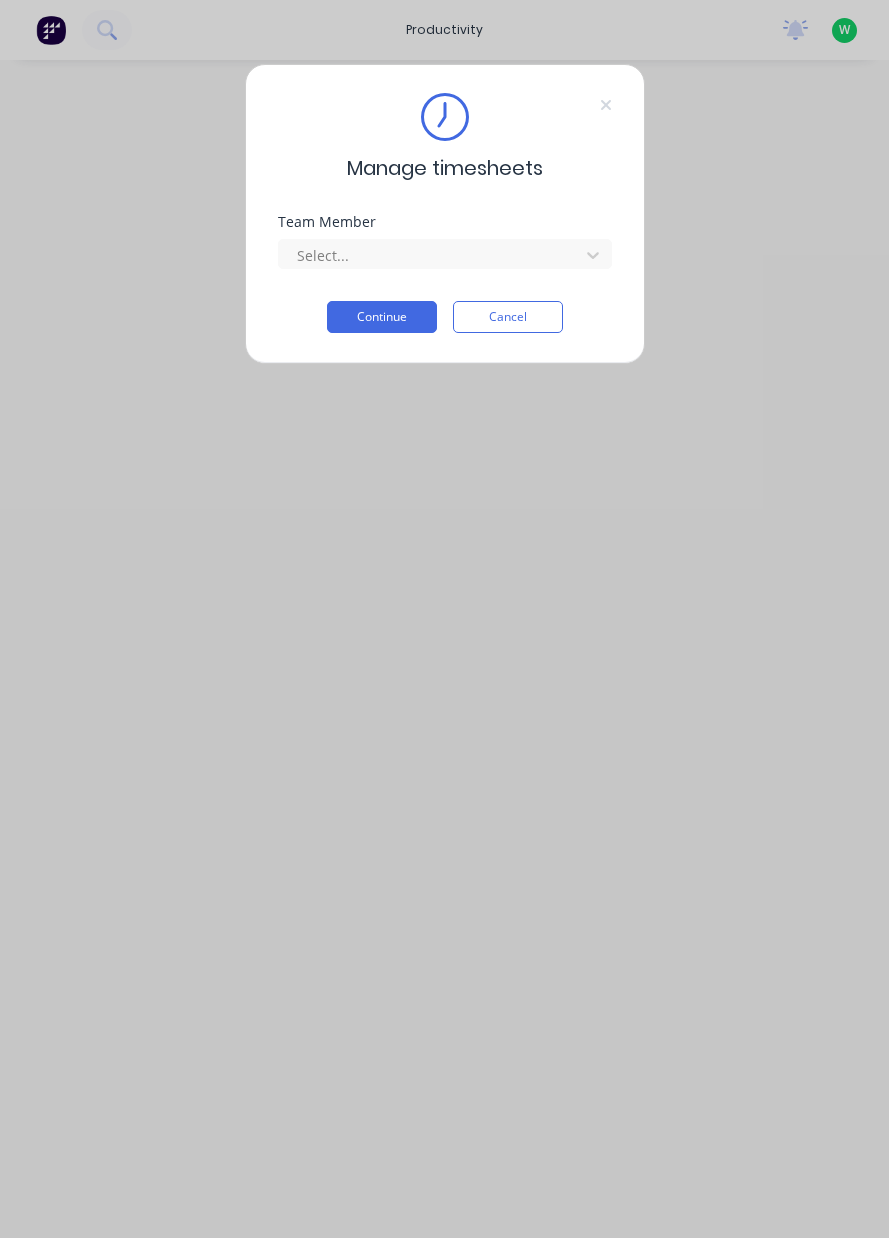 scroll, scrollTop: 0, scrollLeft: 0, axis: both 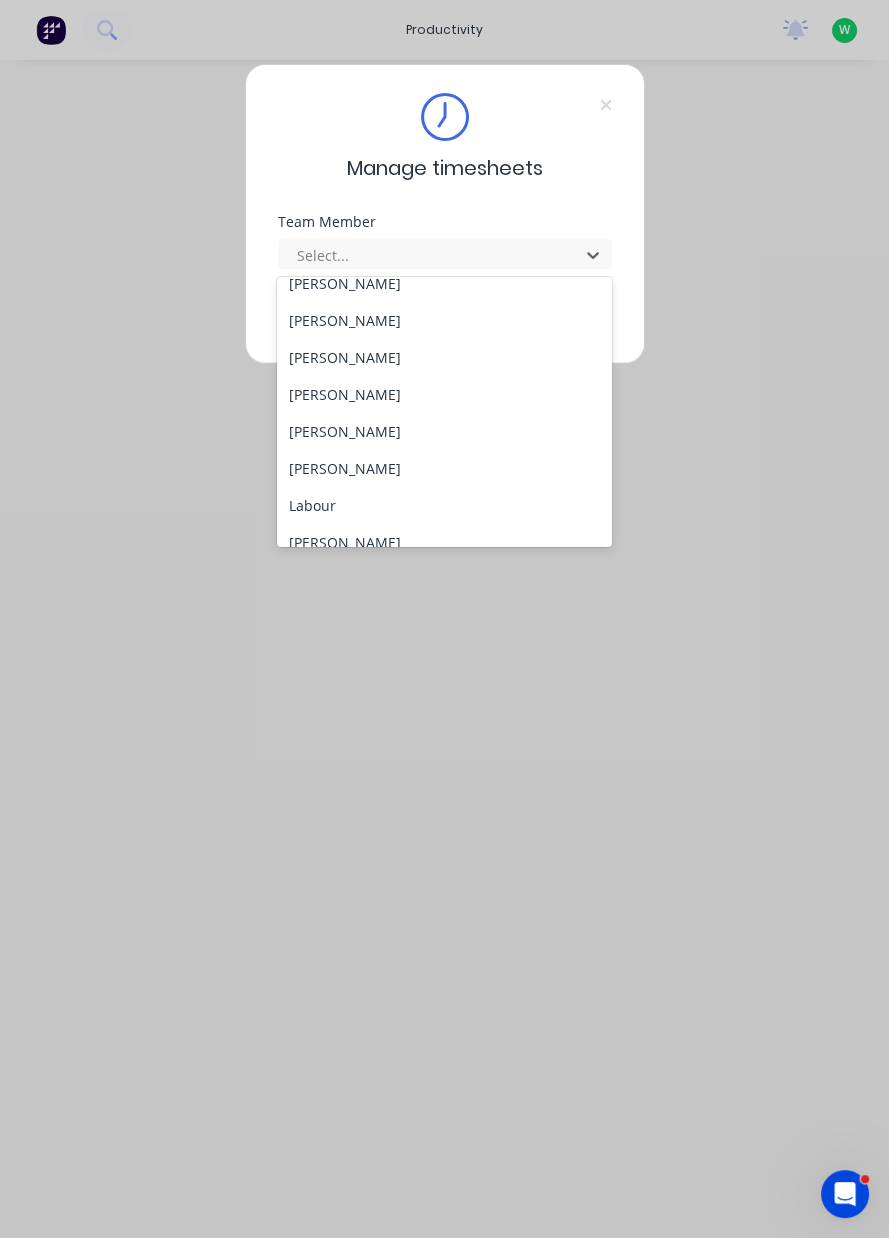click on "[PERSON_NAME]" at bounding box center (444, 431) 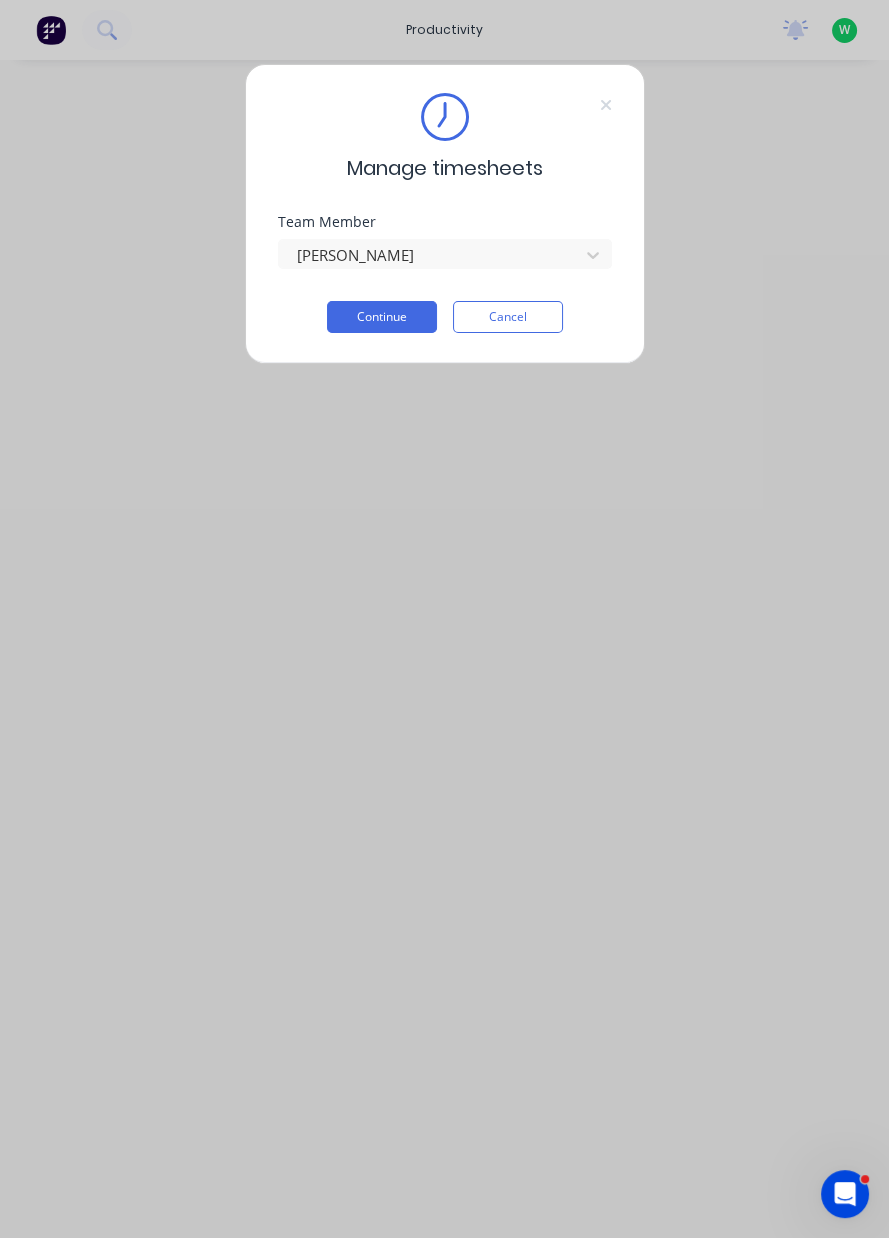 click on "Continue" at bounding box center (382, 317) 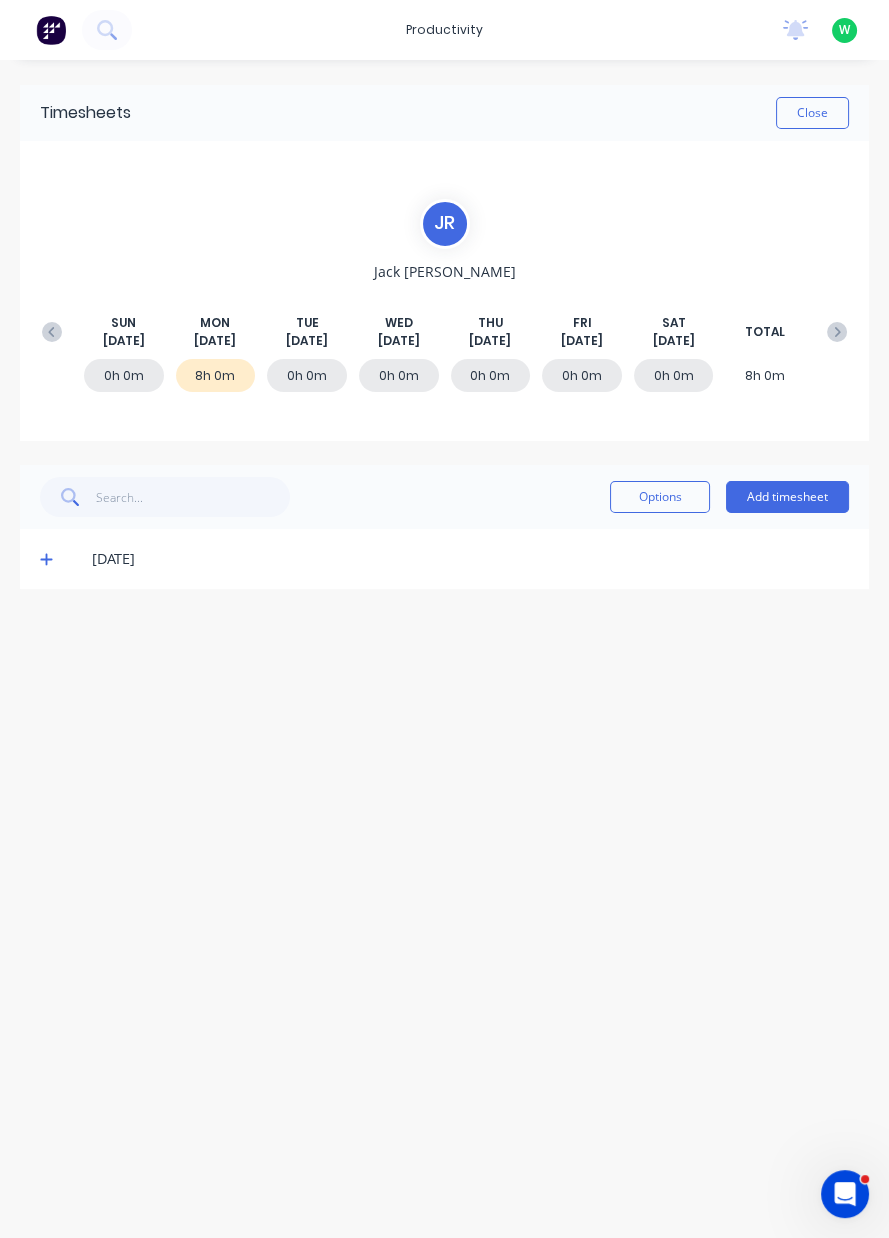 click on "Add timesheet" at bounding box center [787, 497] 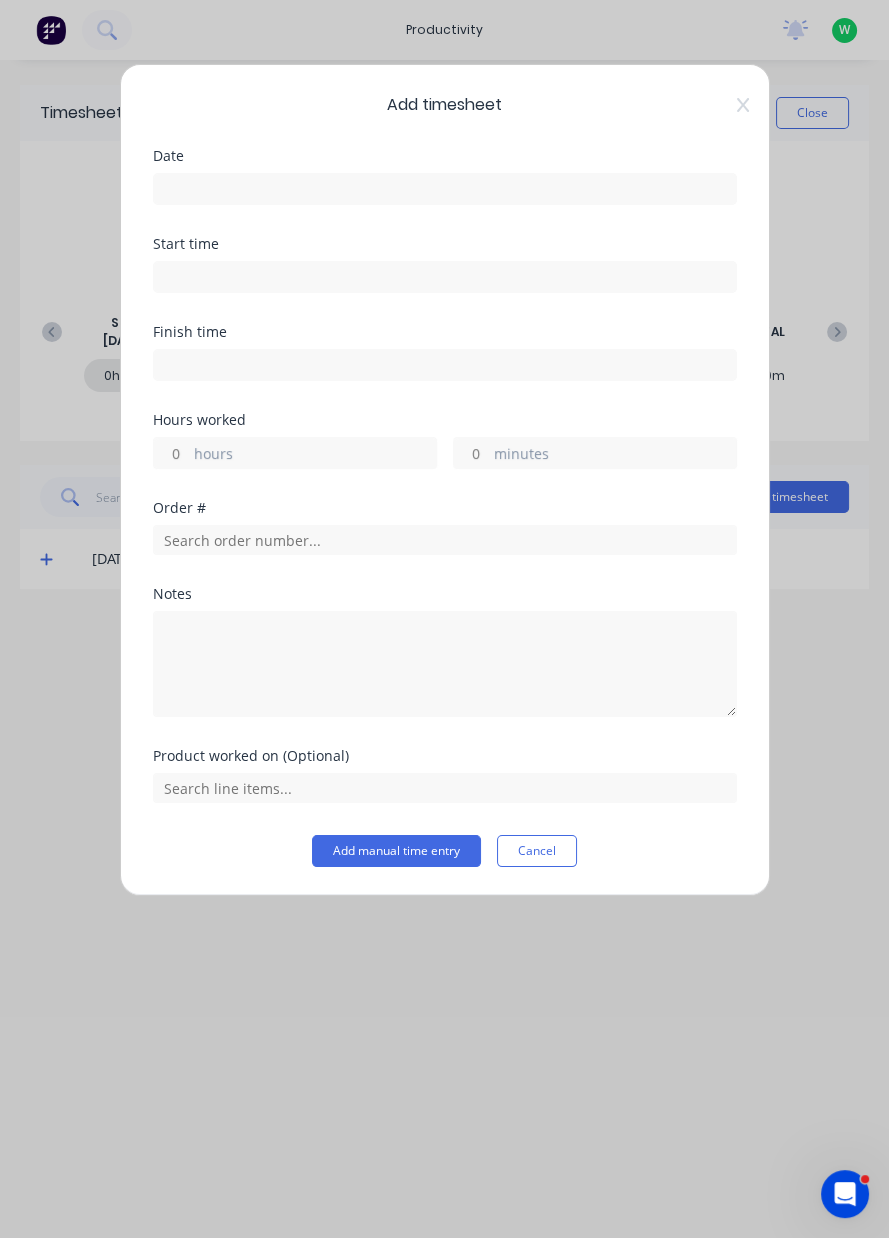 click at bounding box center (445, 189) 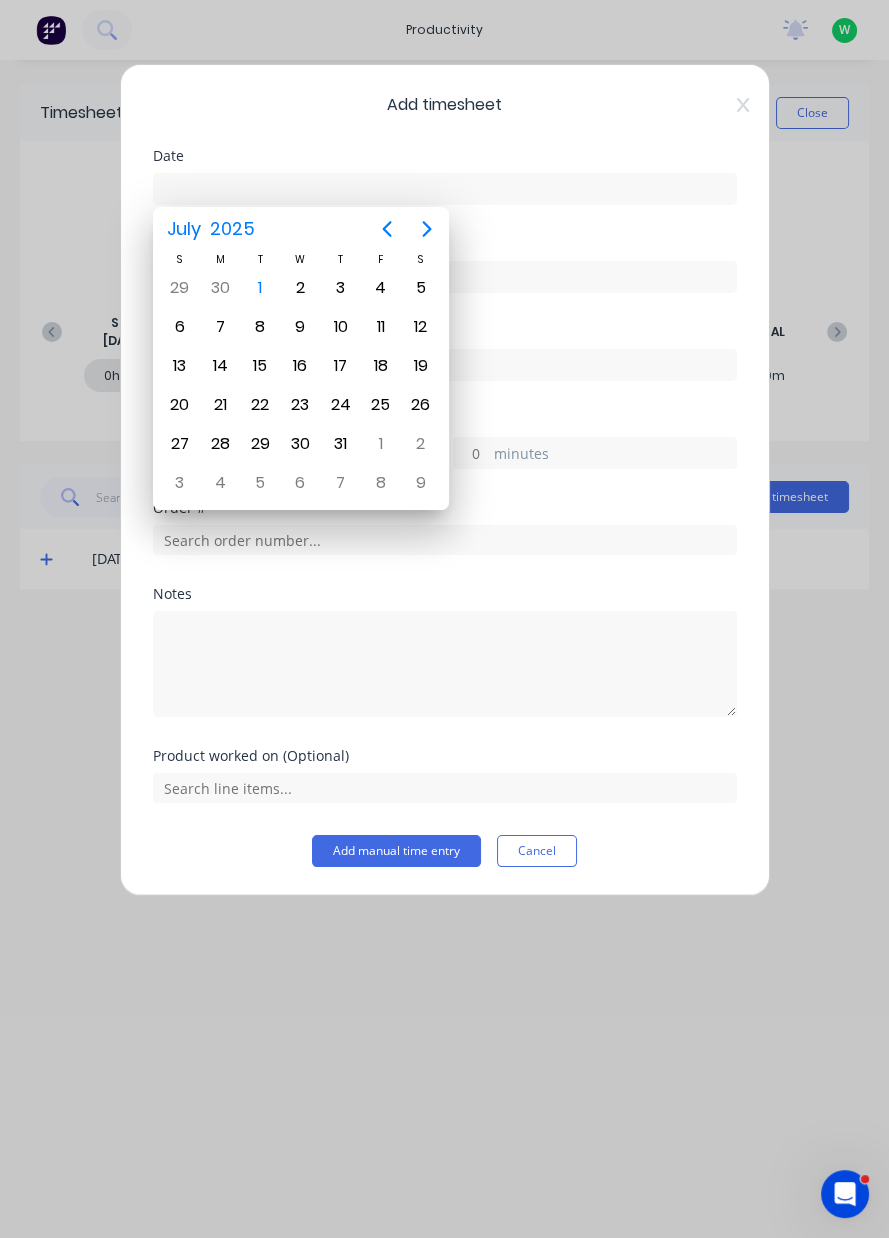 click on "1" at bounding box center (260, 288) 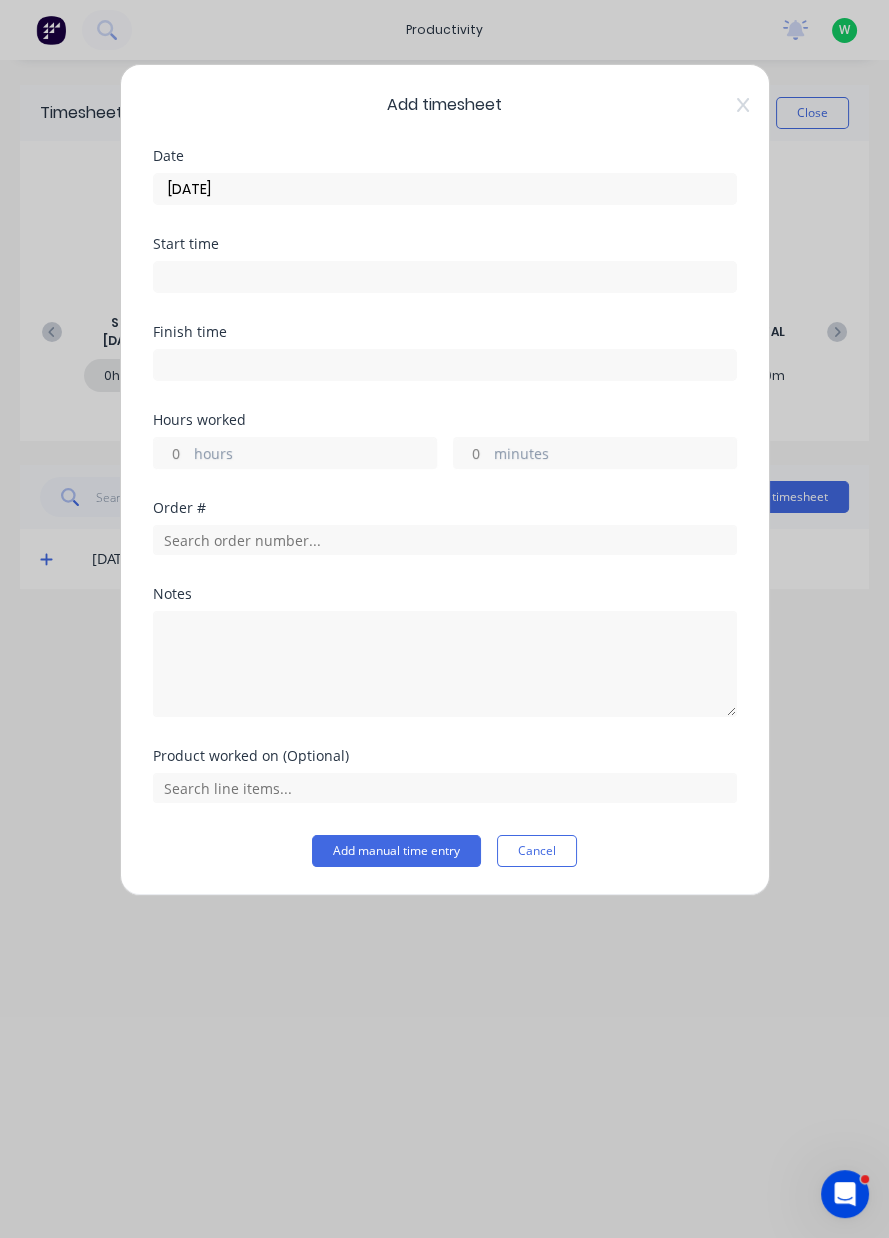 click on "hours" at bounding box center (315, 455) 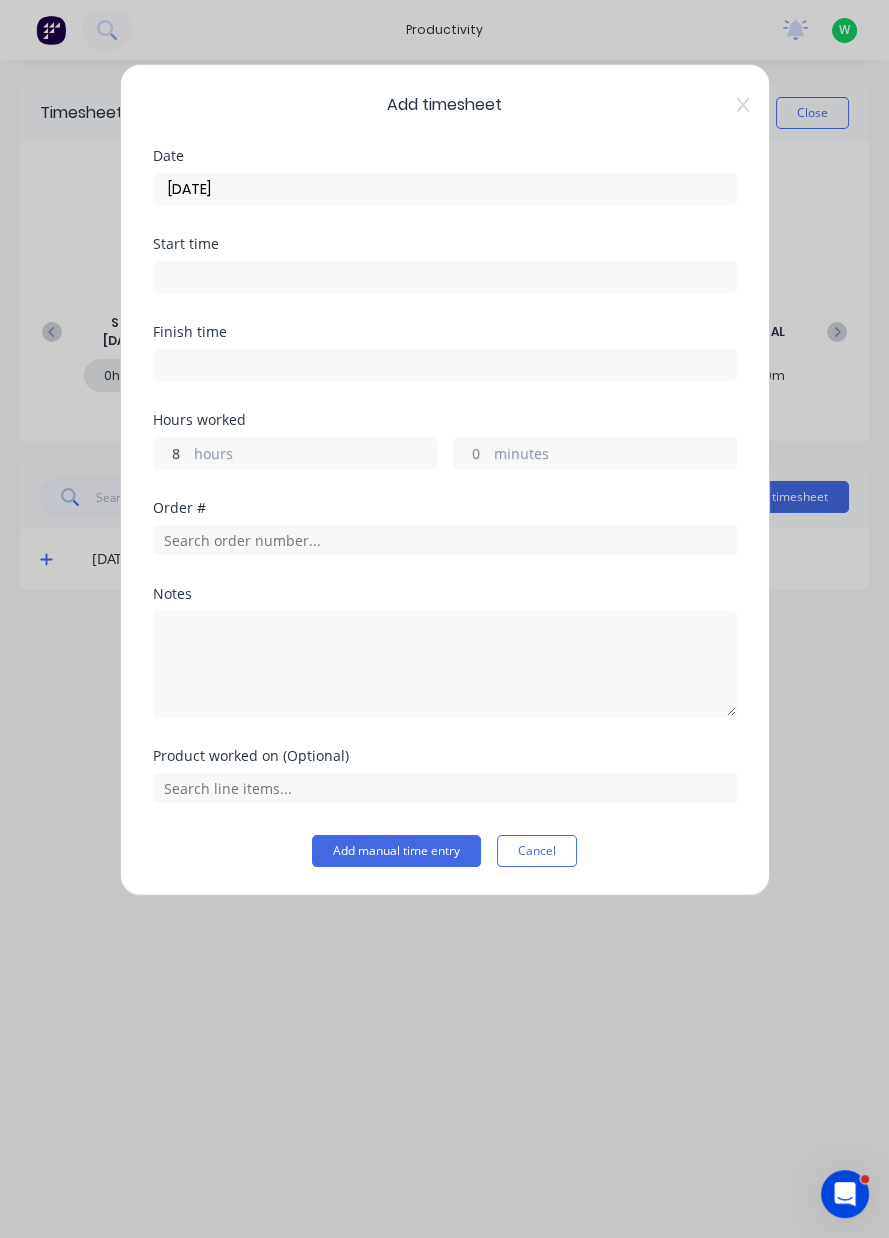 type on "8" 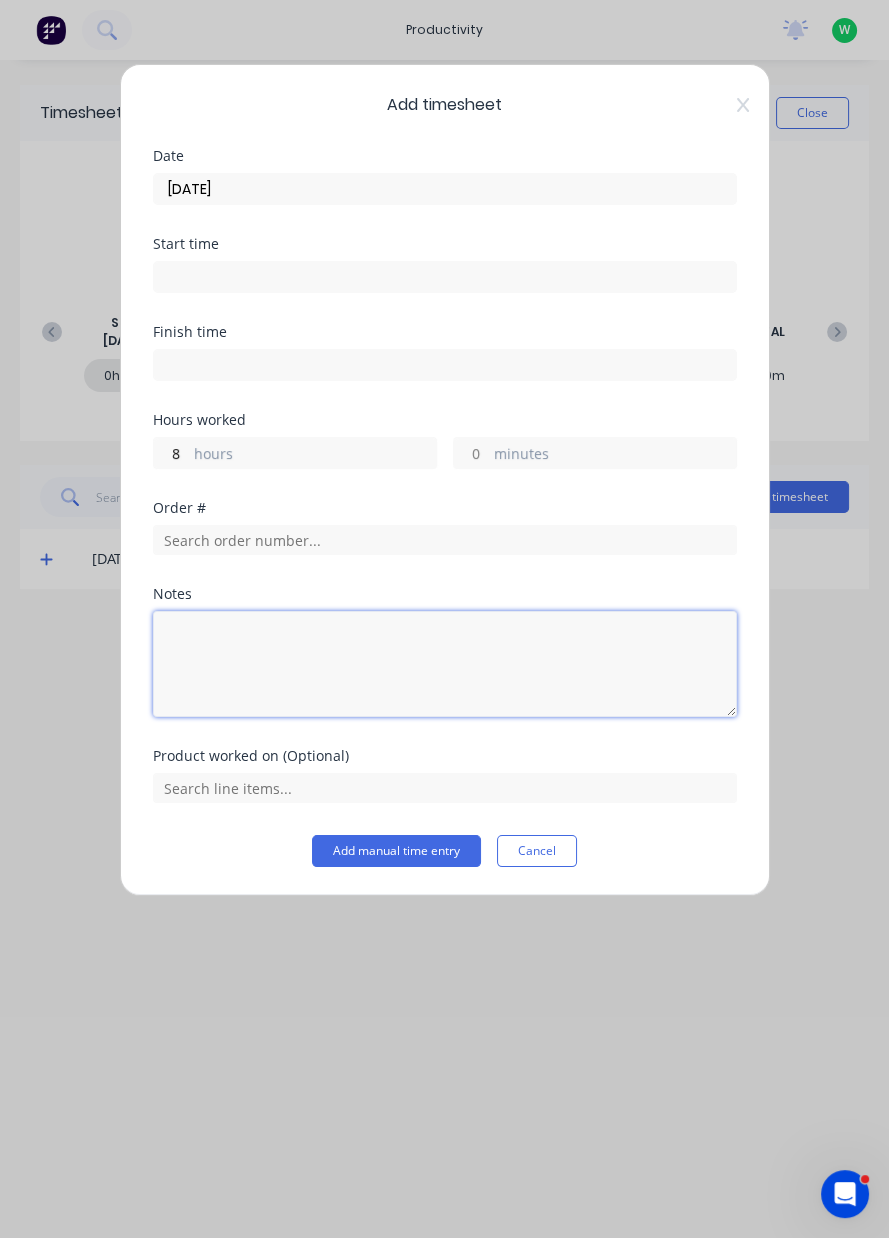 click at bounding box center [445, 664] 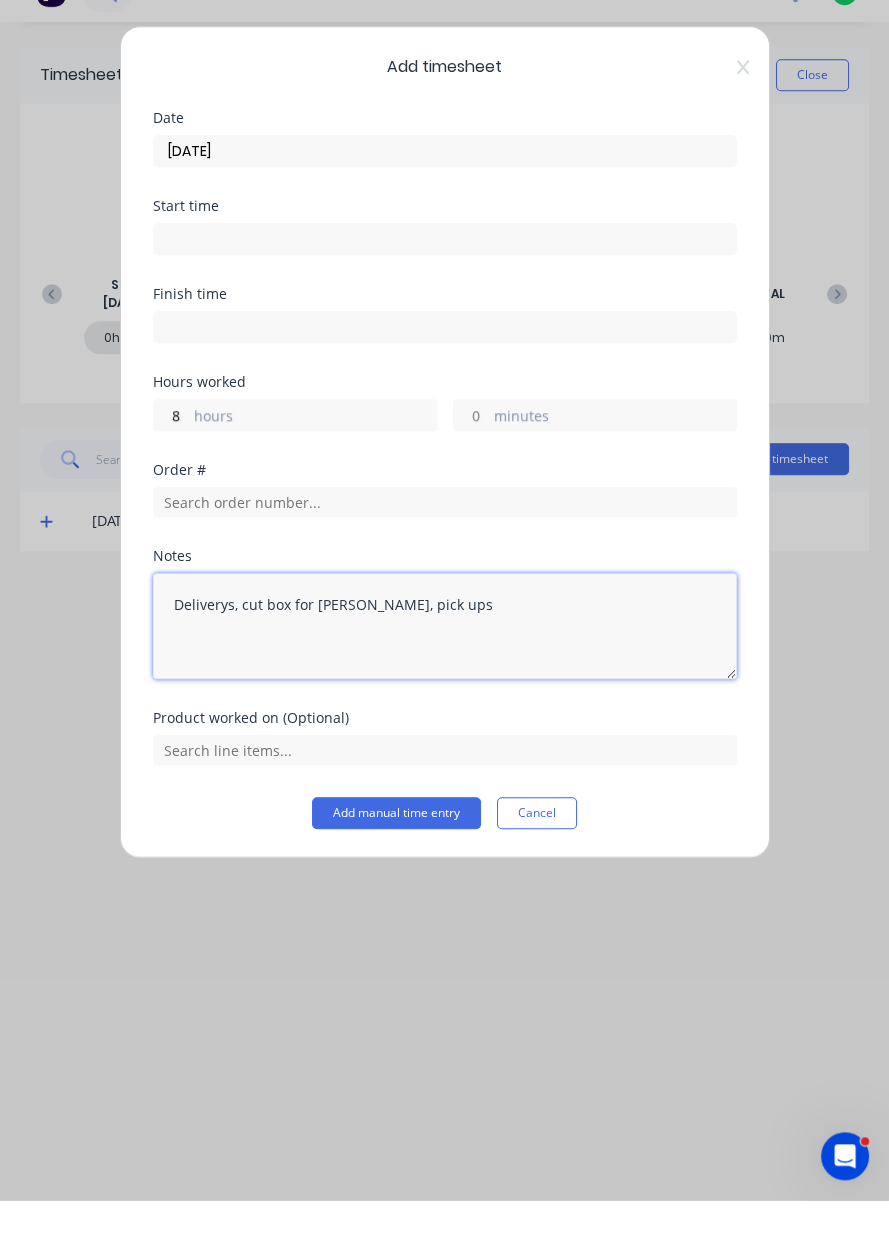 type on "Deliverys, cut box for [PERSON_NAME], pick ups" 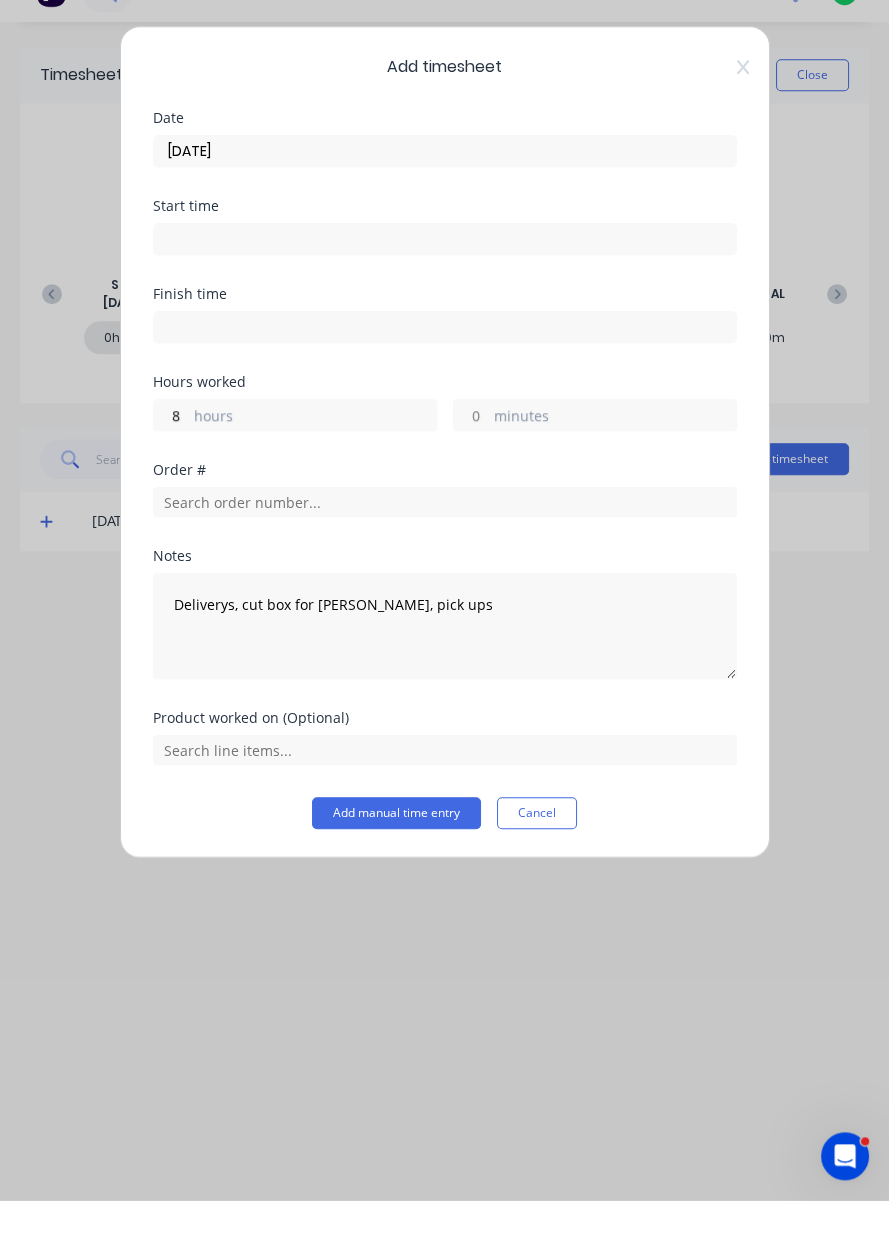click on "Add manual time entry" at bounding box center (396, 851) 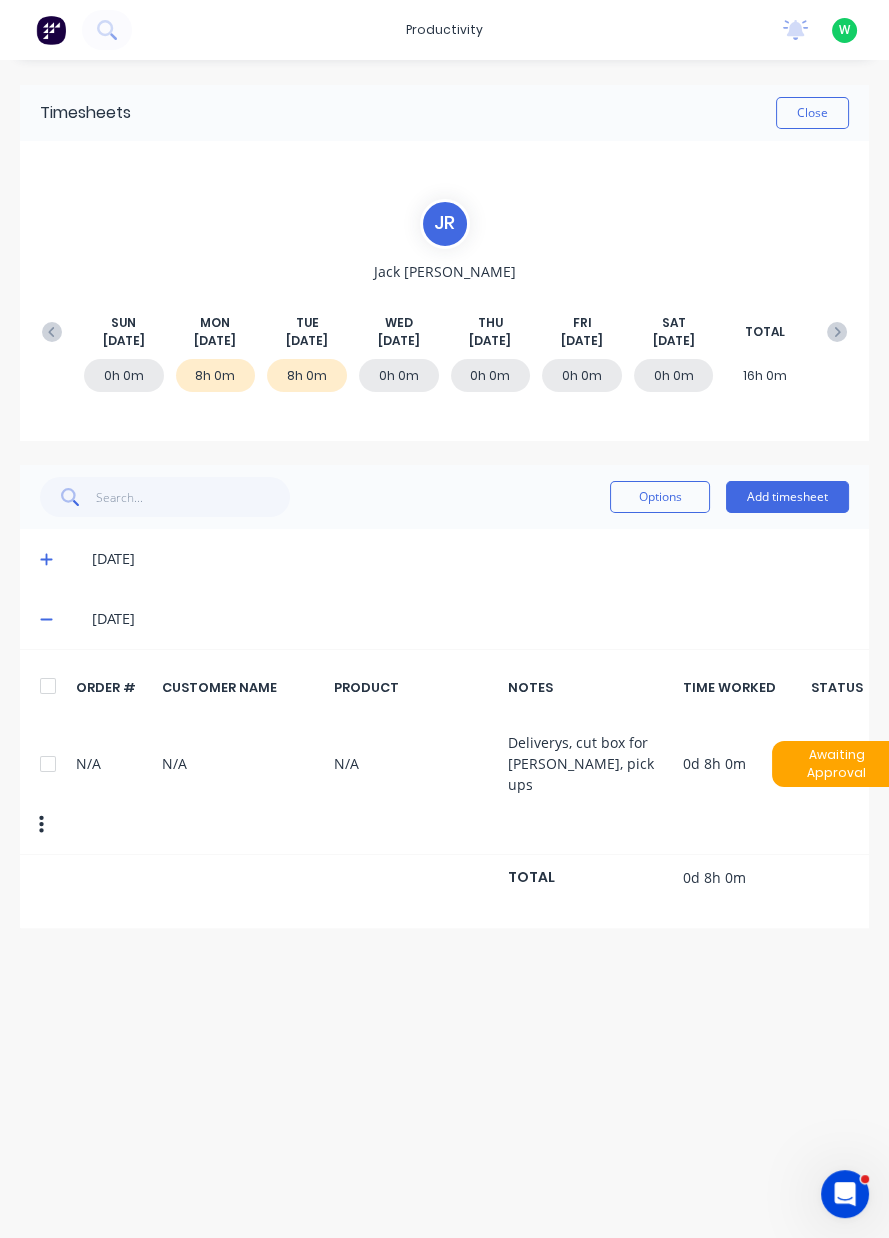 click on "Close" at bounding box center [812, 113] 